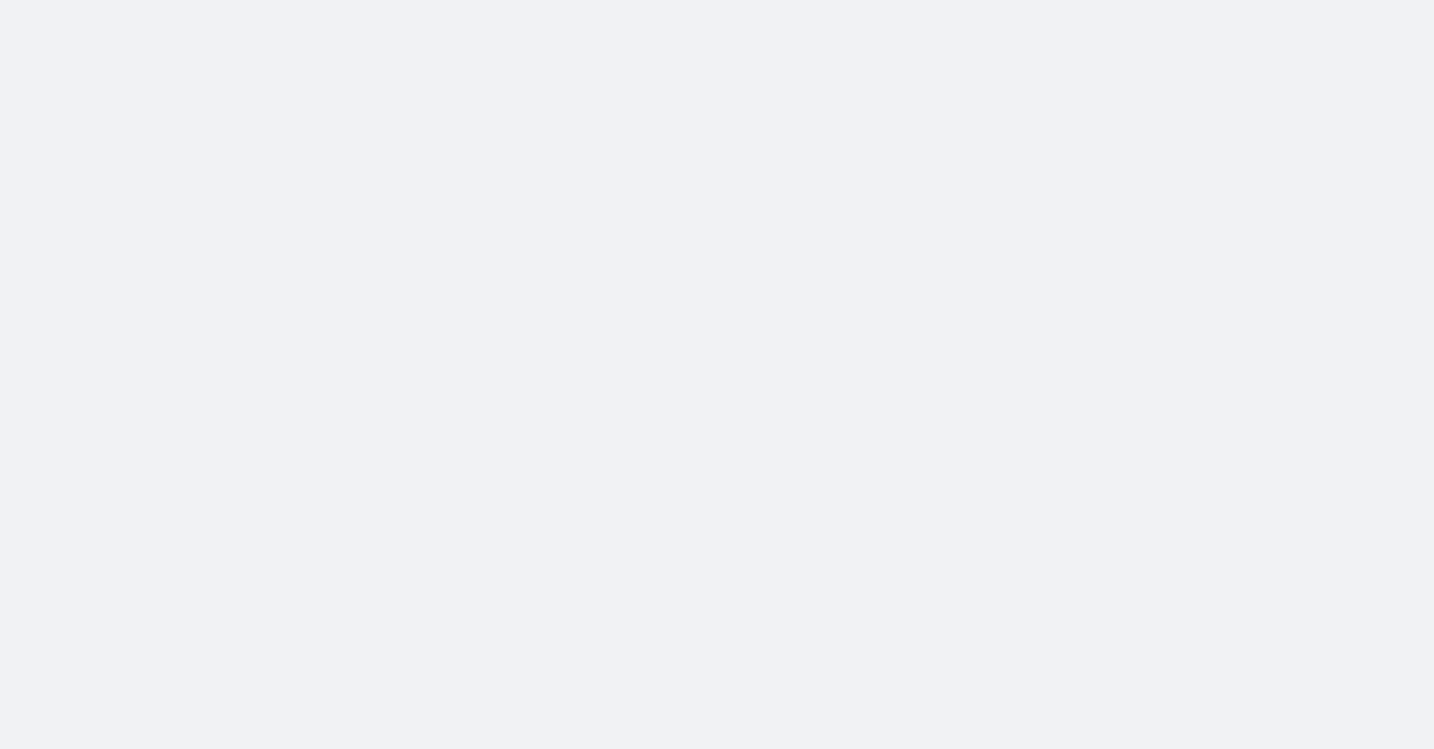 scroll, scrollTop: 0, scrollLeft: 0, axis: both 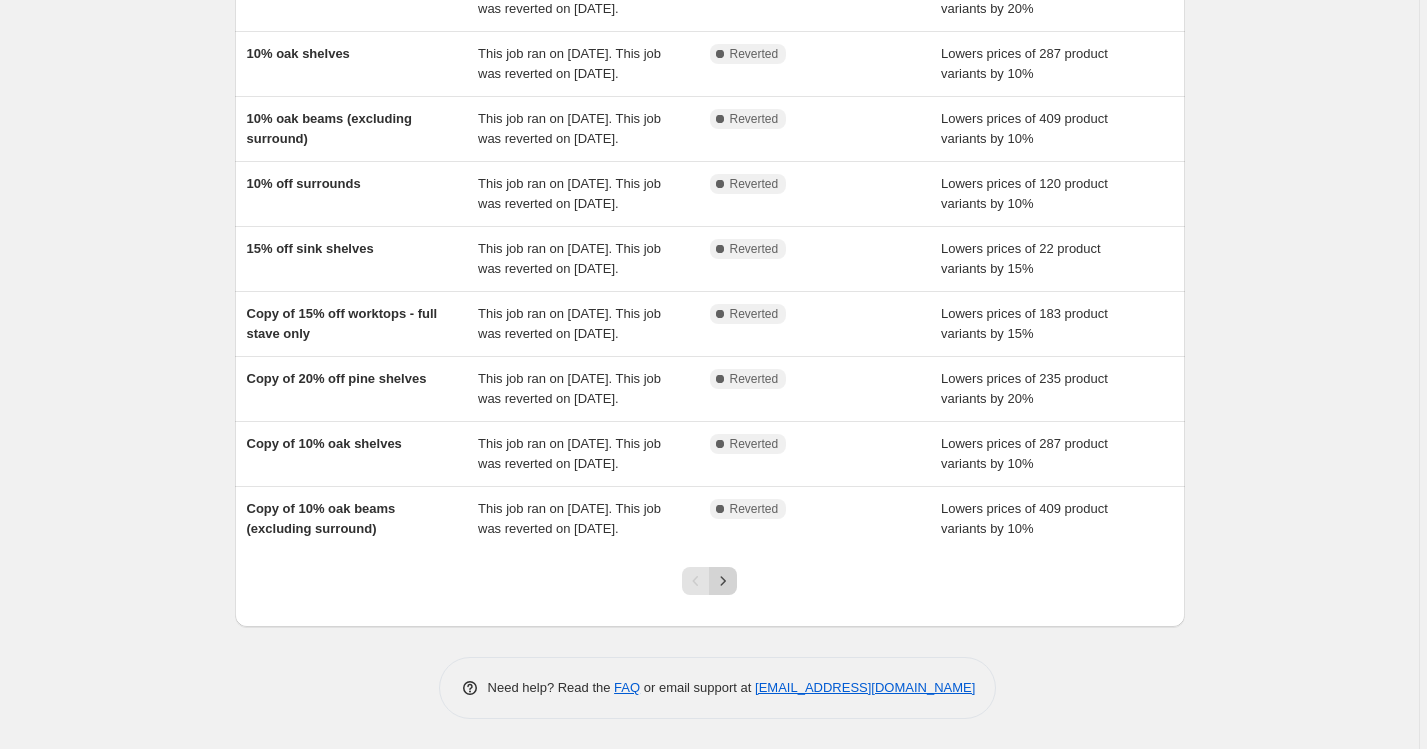 click 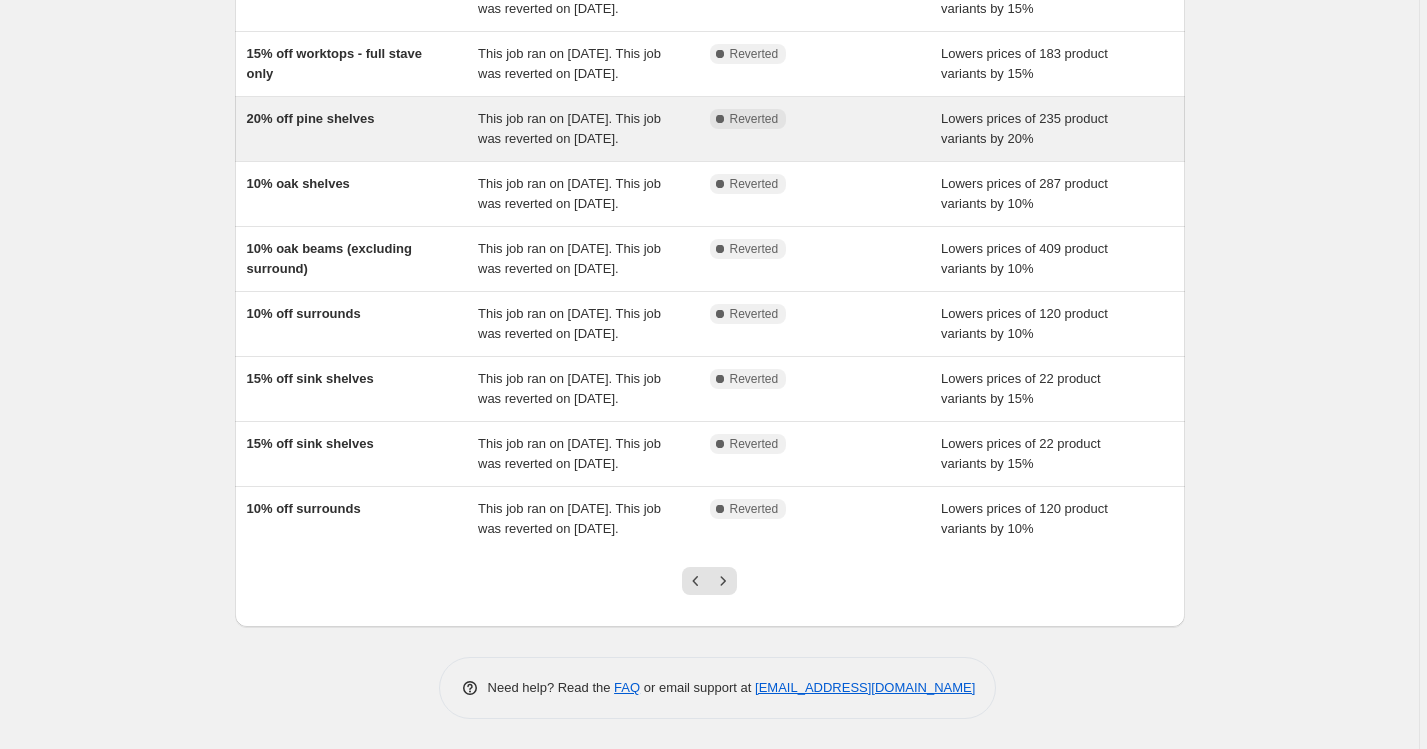 scroll, scrollTop: 343, scrollLeft: 0, axis: vertical 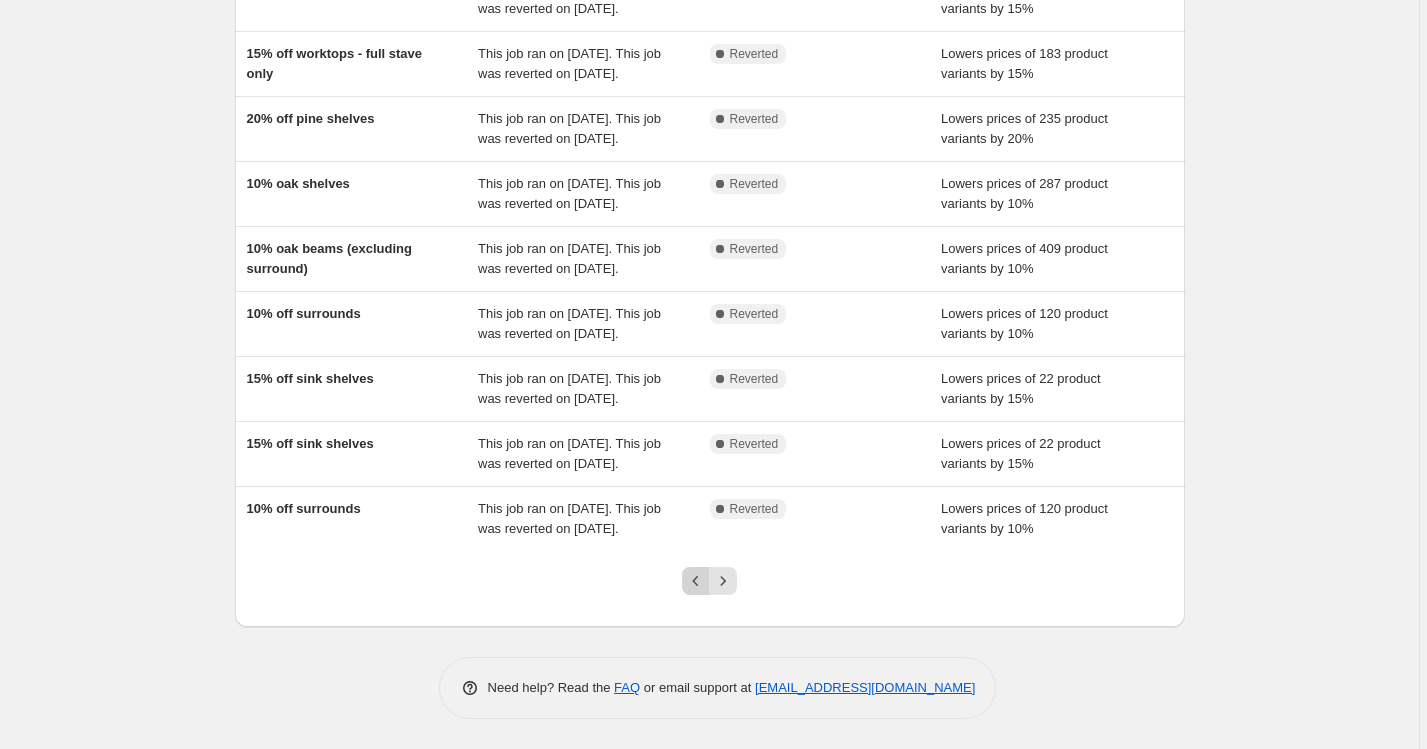 click 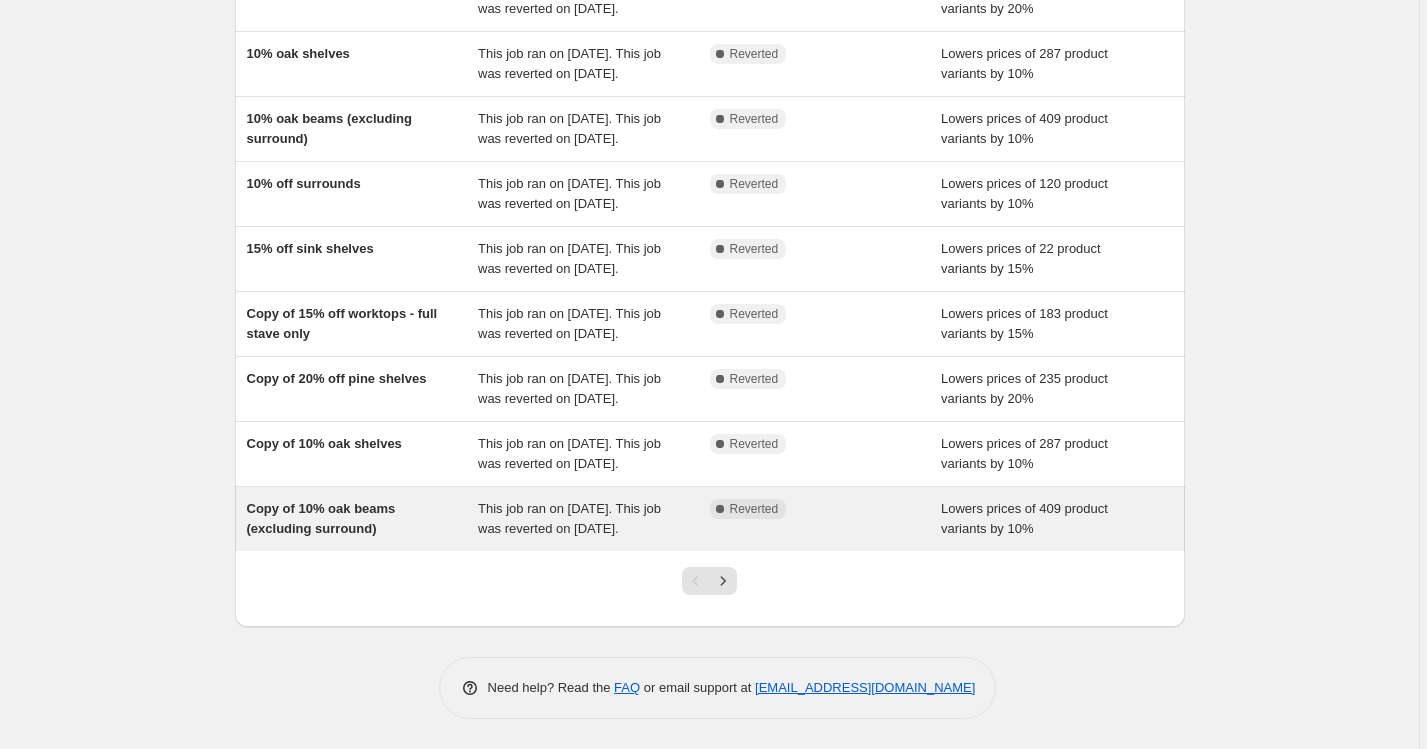 scroll, scrollTop: 401, scrollLeft: 0, axis: vertical 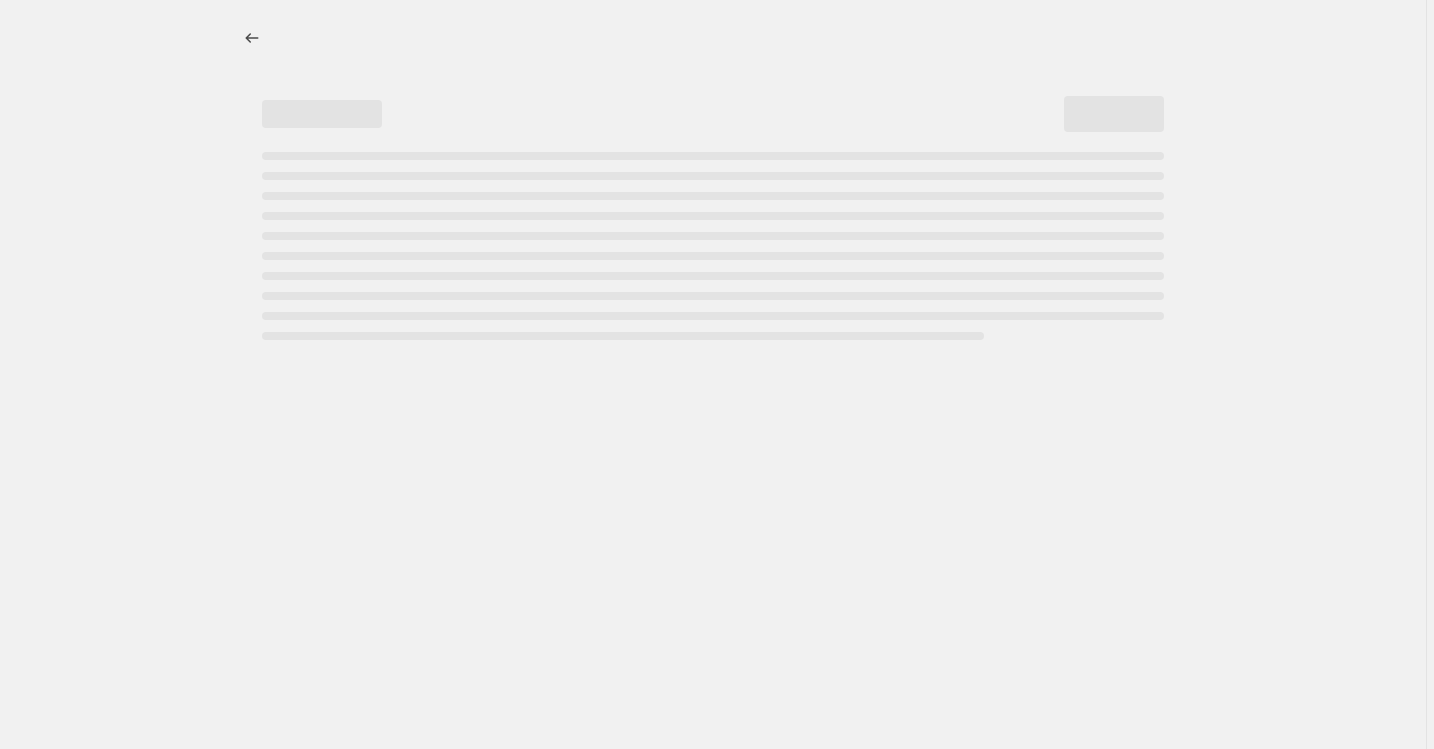 select on "percentage" 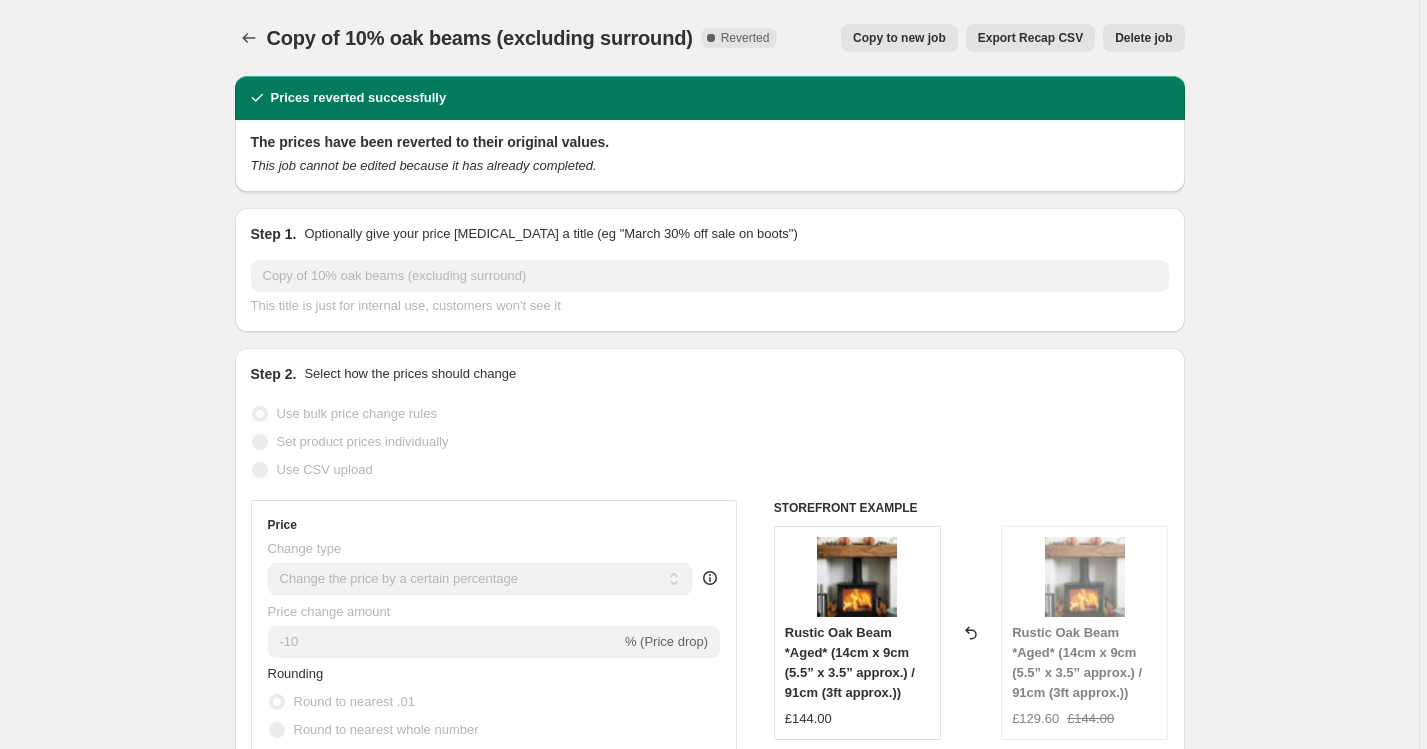 click on "Copy to new job" at bounding box center (899, 38) 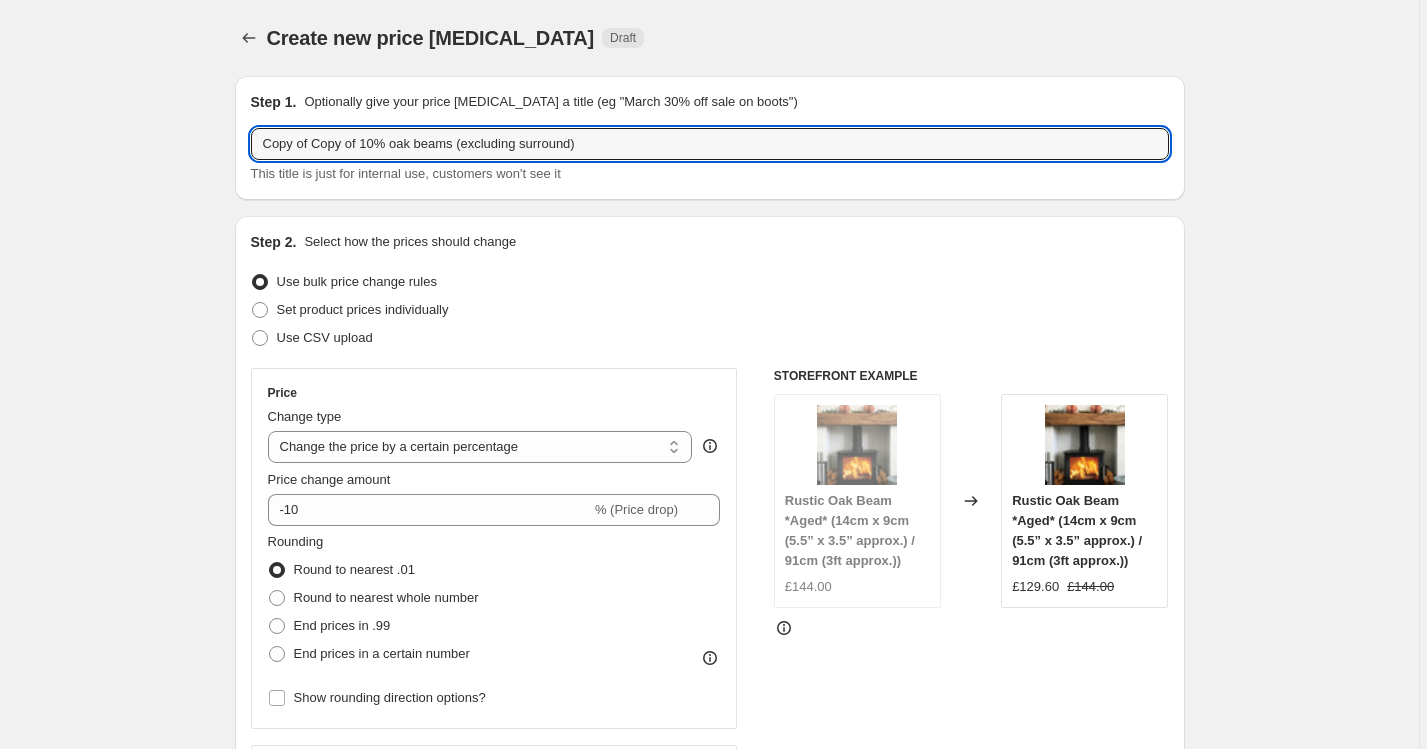 drag, startPoint x: 367, startPoint y: 144, endPoint x: 159, endPoint y: 143, distance: 208.00241 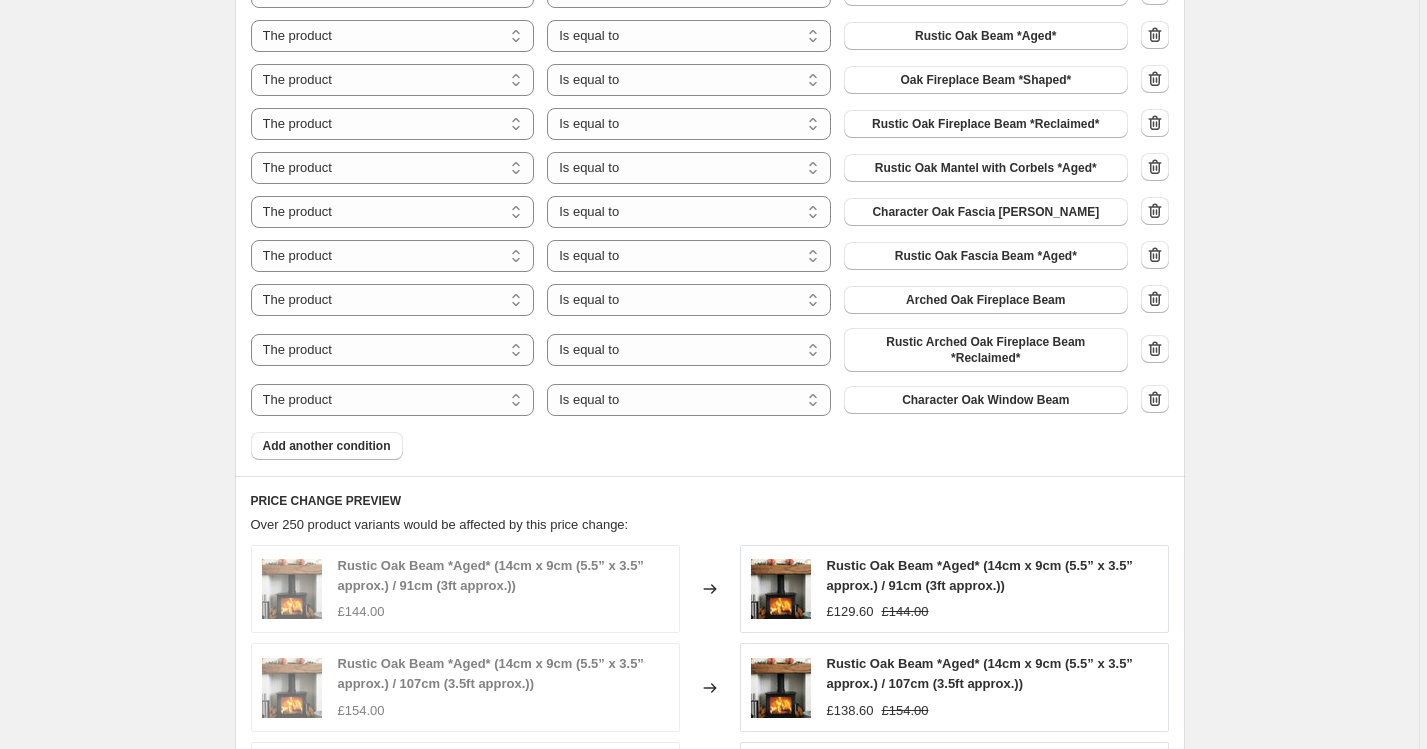 scroll, scrollTop: 484, scrollLeft: 0, axis: vertical 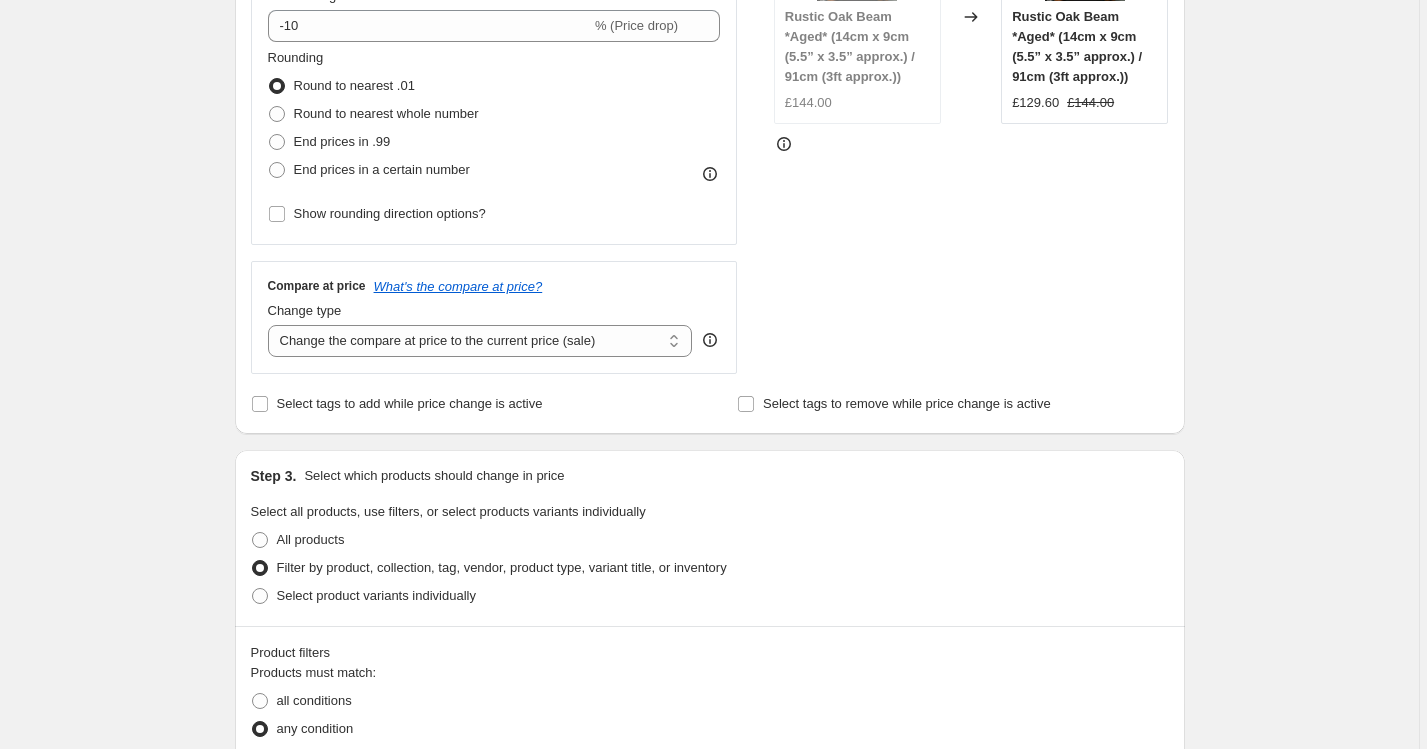 type on "10% oak beams (excluding surround)" 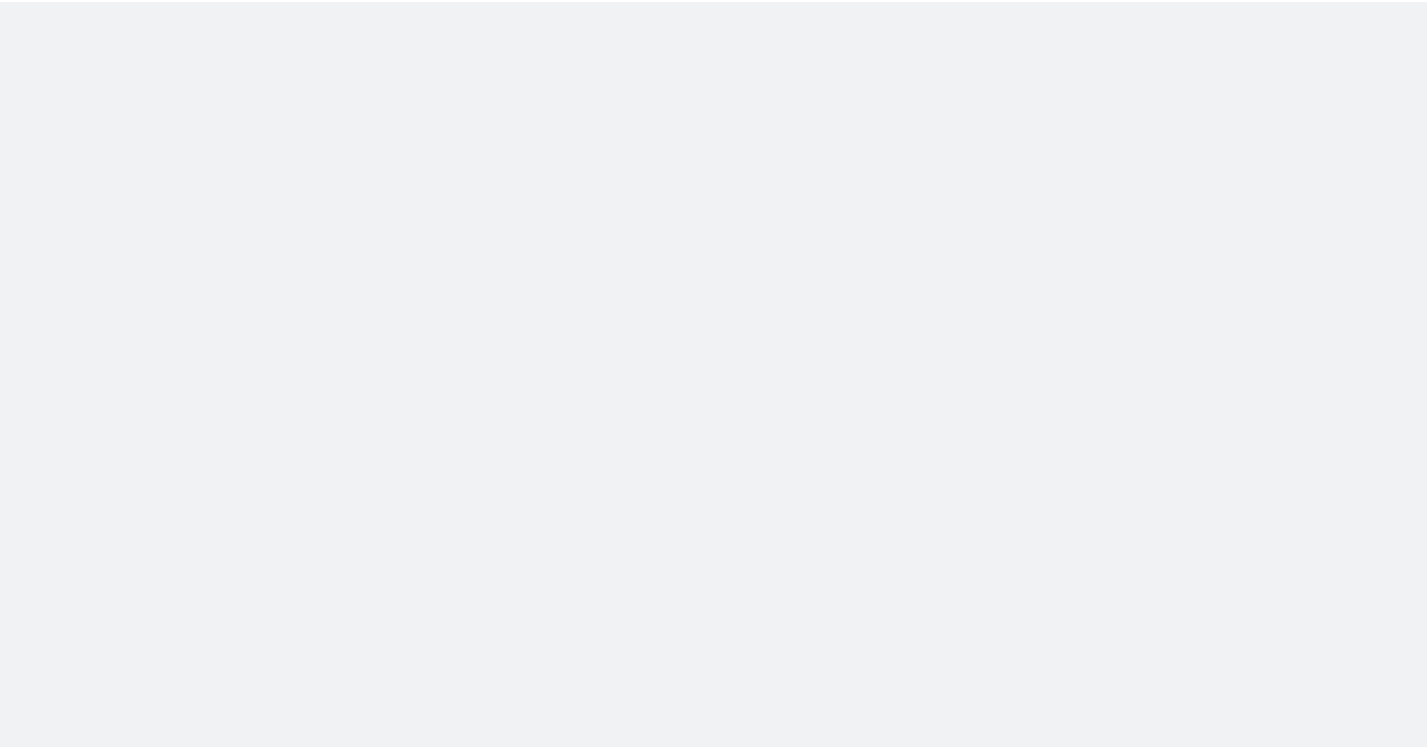 scroll, scrollTop: 0, scrollLeft: 0, axis: both 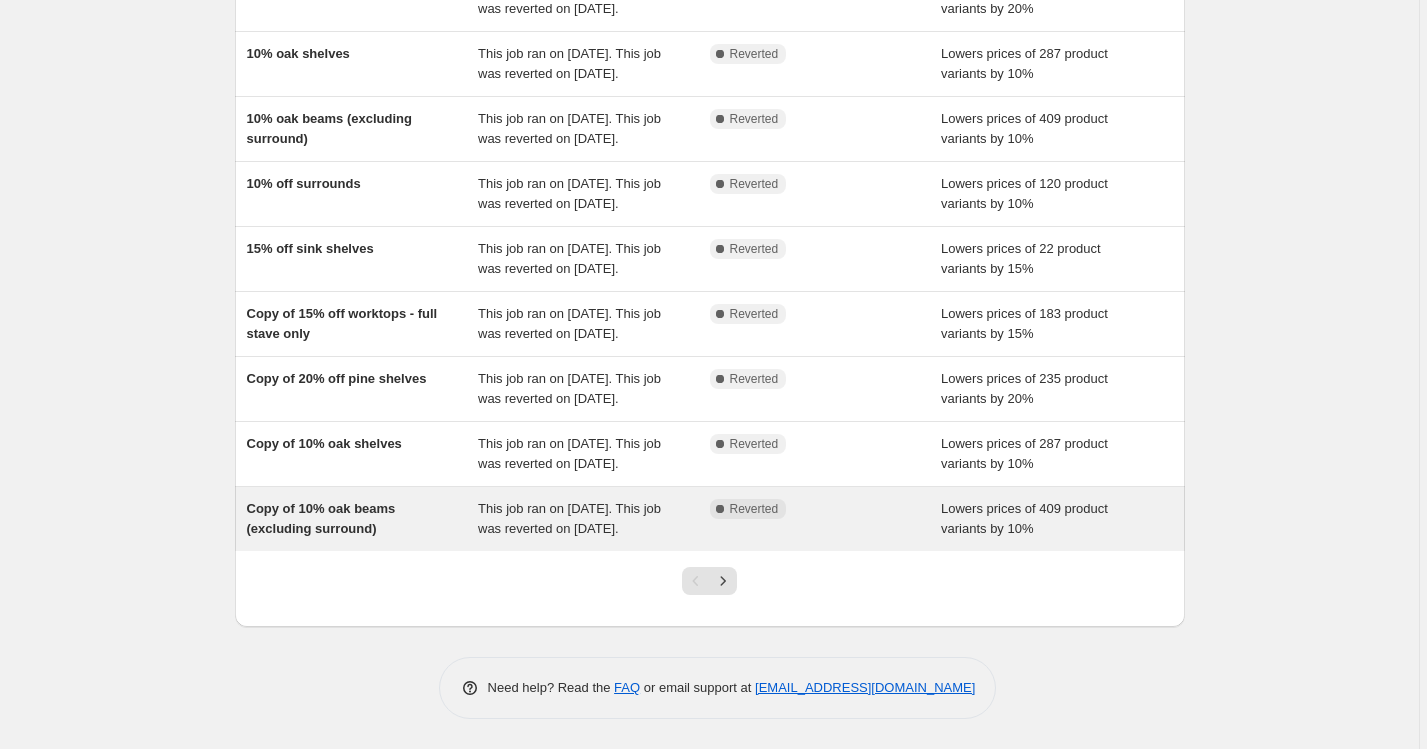 click on "Copy of 10% oak beams (excluding surround)" at bounding box center [321, 518] 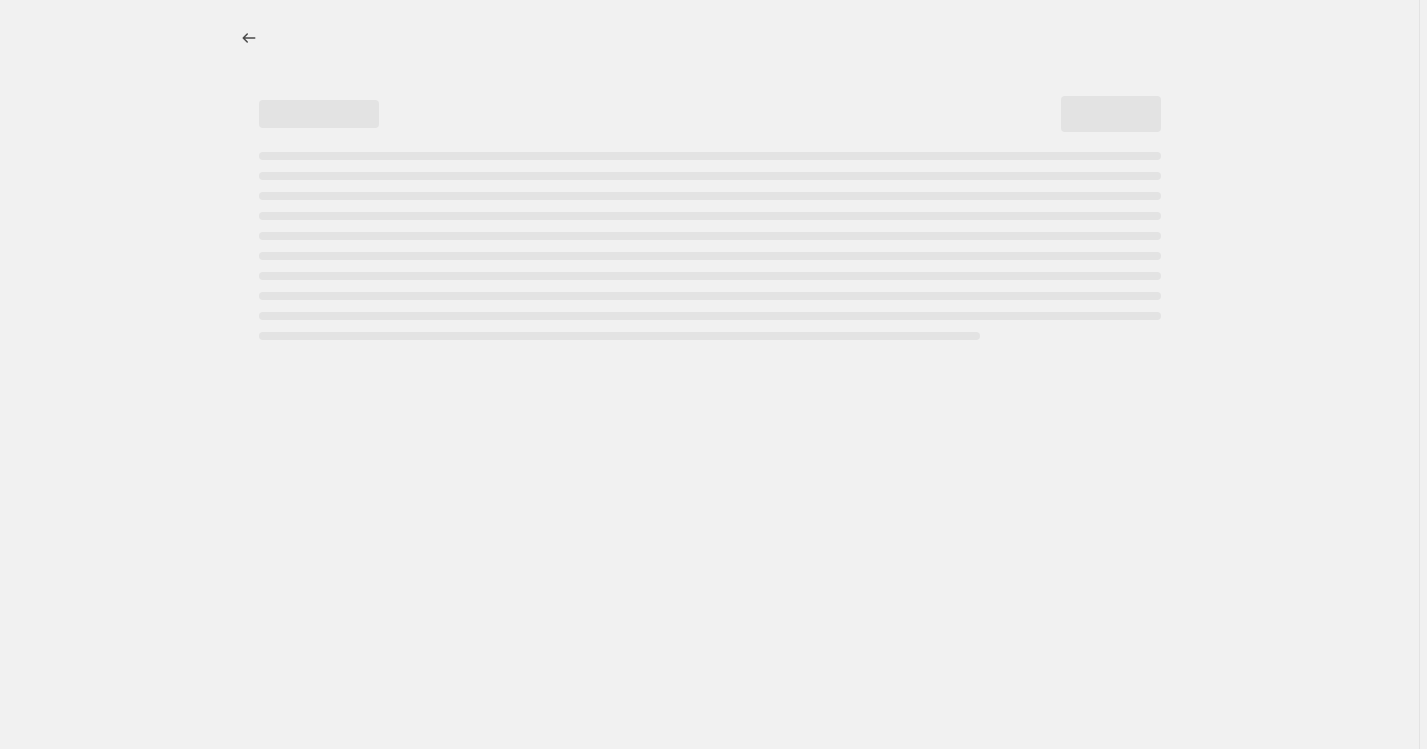 scroll, scrollTop: 0, scrollLeft: 0, axis: both 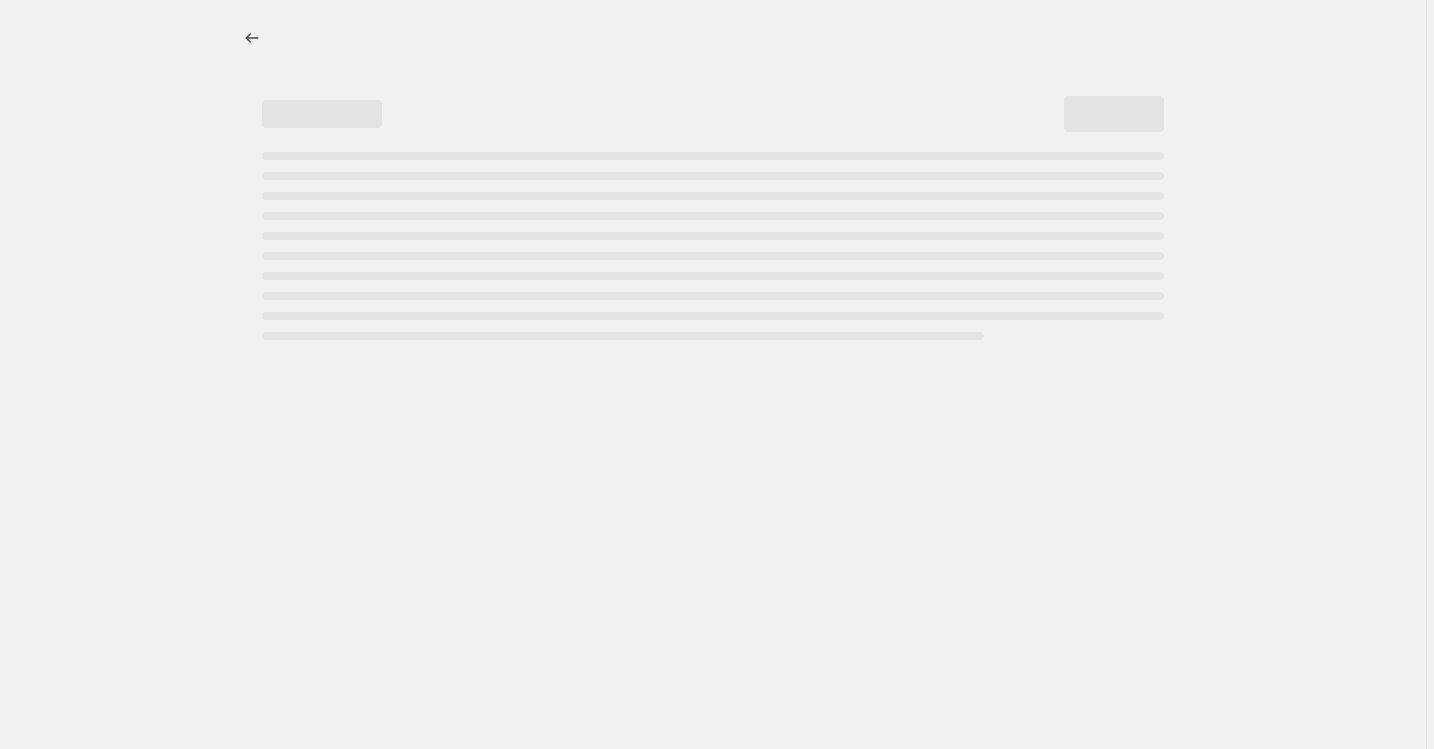 select on "percentage" 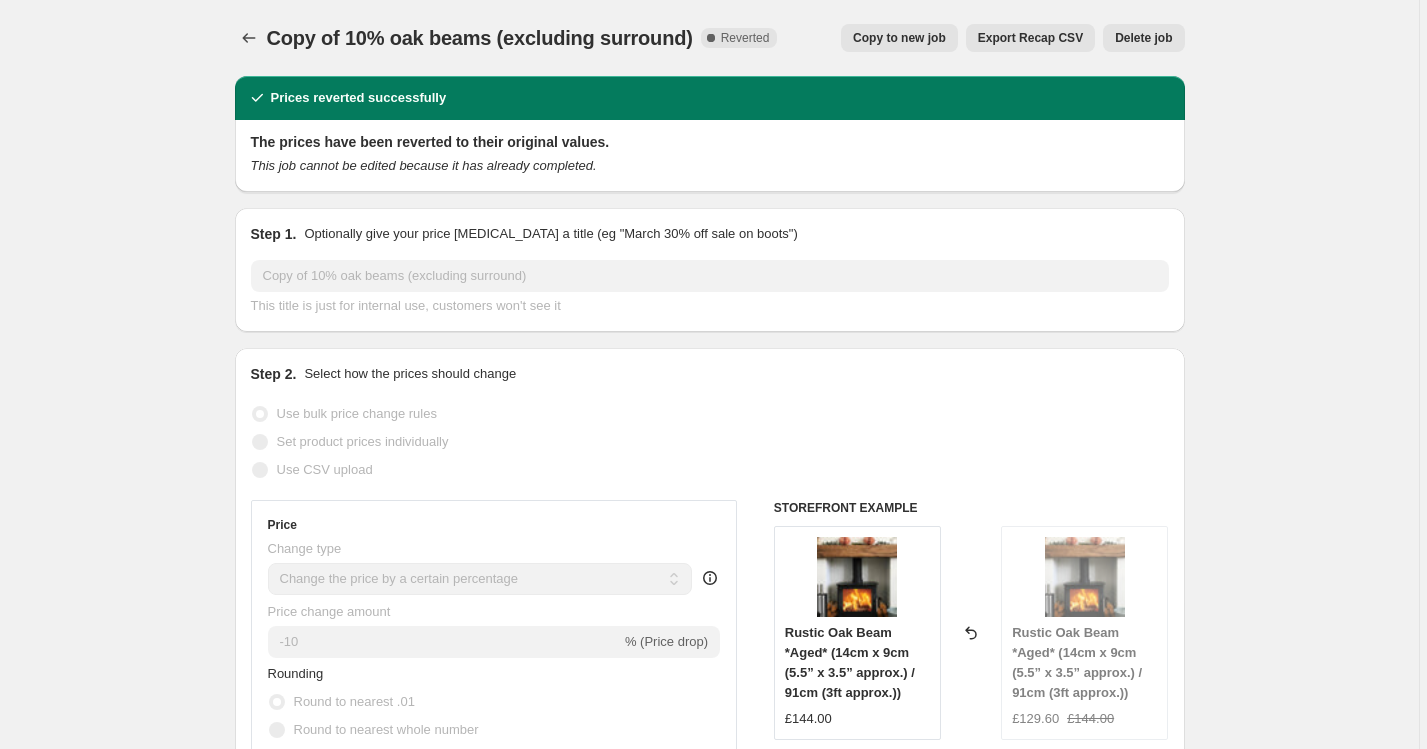 click on "Copy to new job" at bounding box center [899, 38] 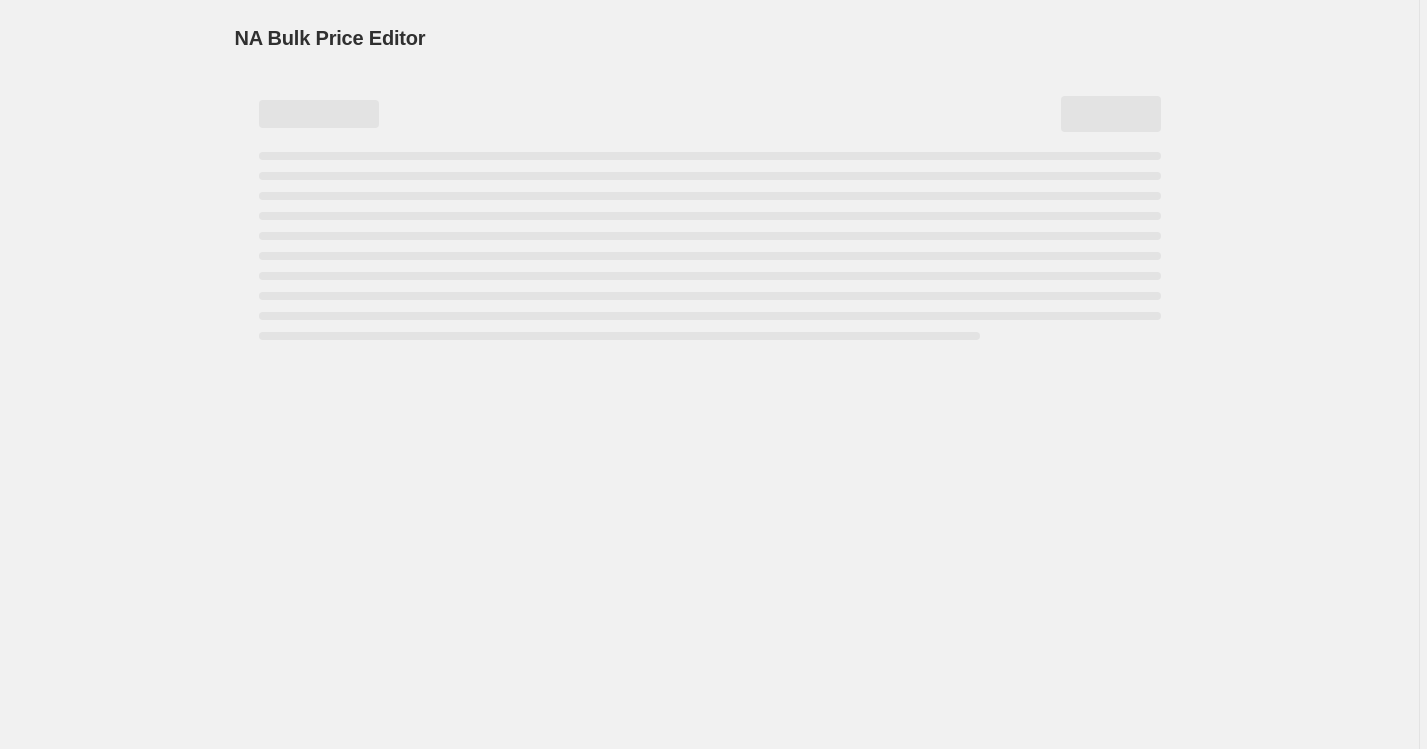 select on "percentage" 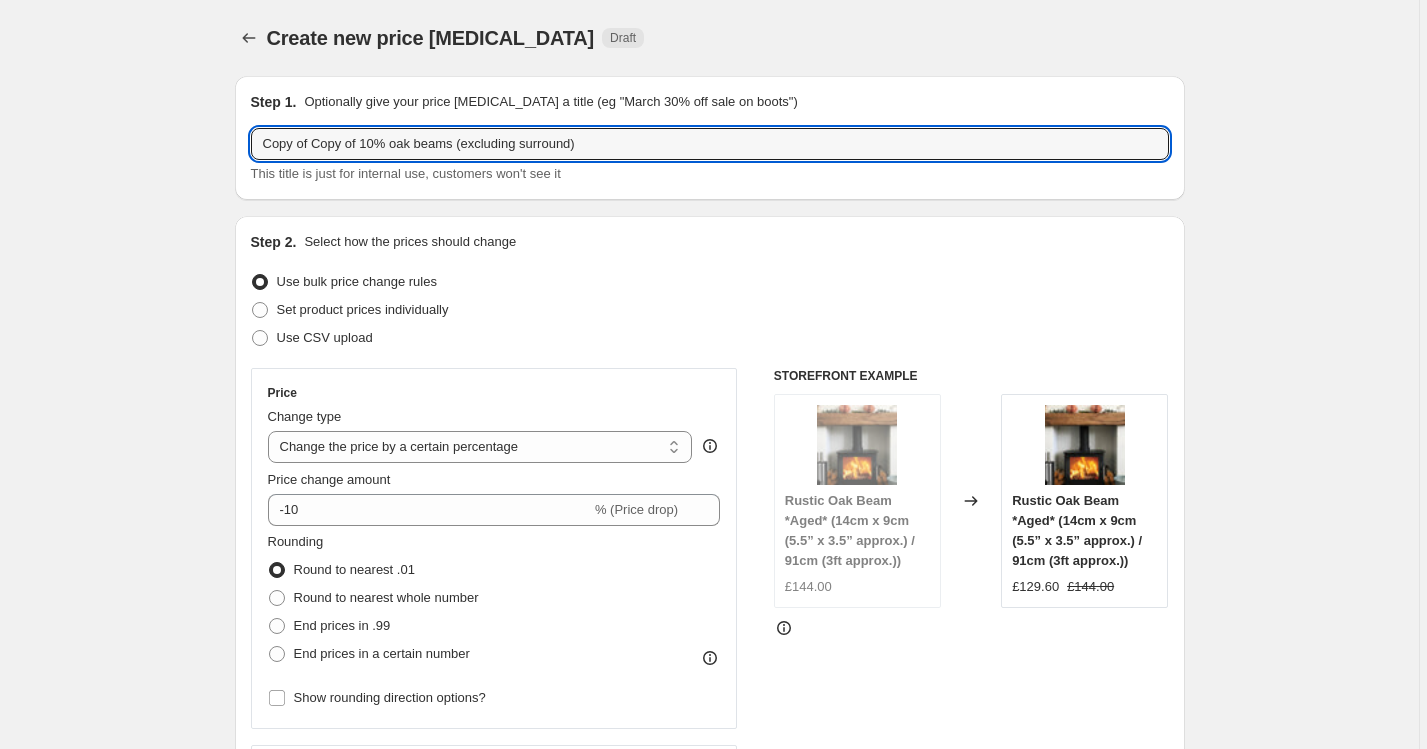 drag, startPoint x: 366, startPoint y: 142, endPoint x: 146, endPoint y: 135, distance: 220.11133 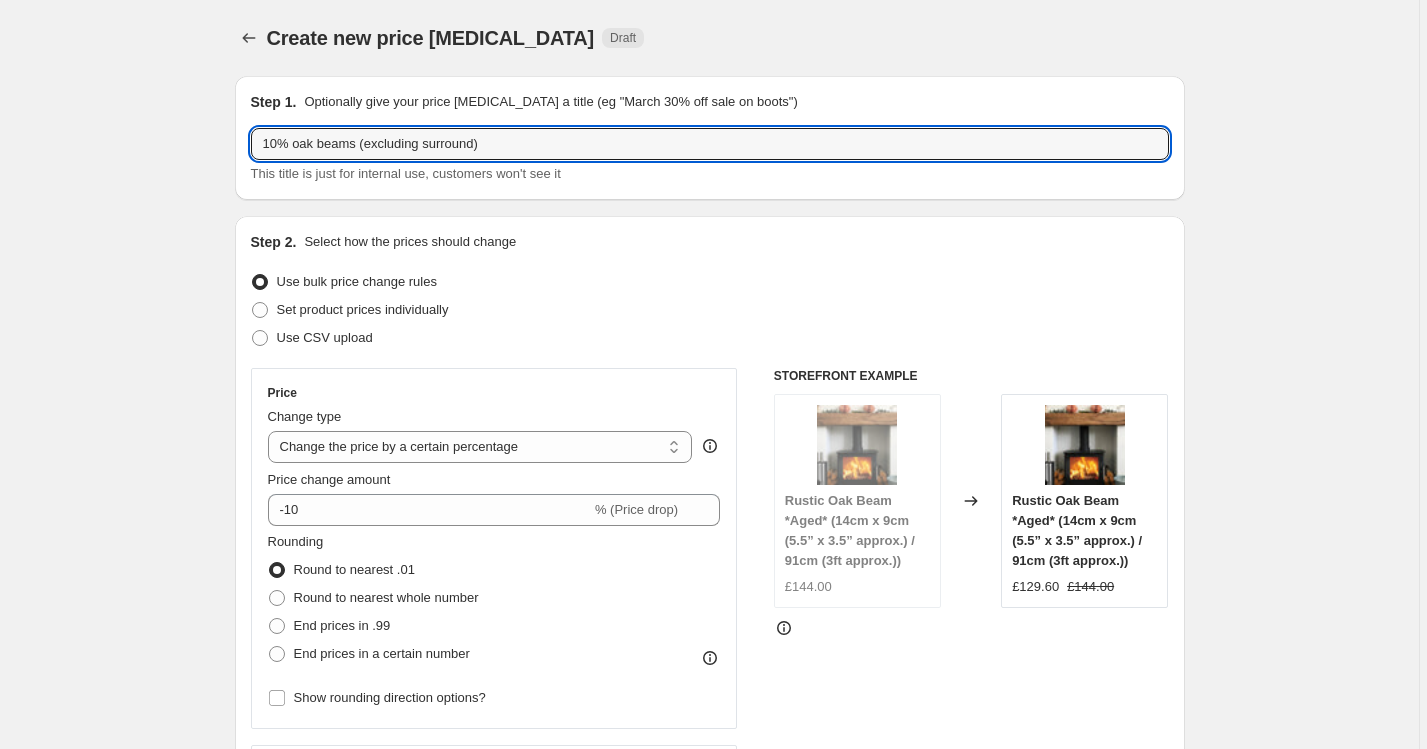 type on "10% oak beams (excluding surround)" 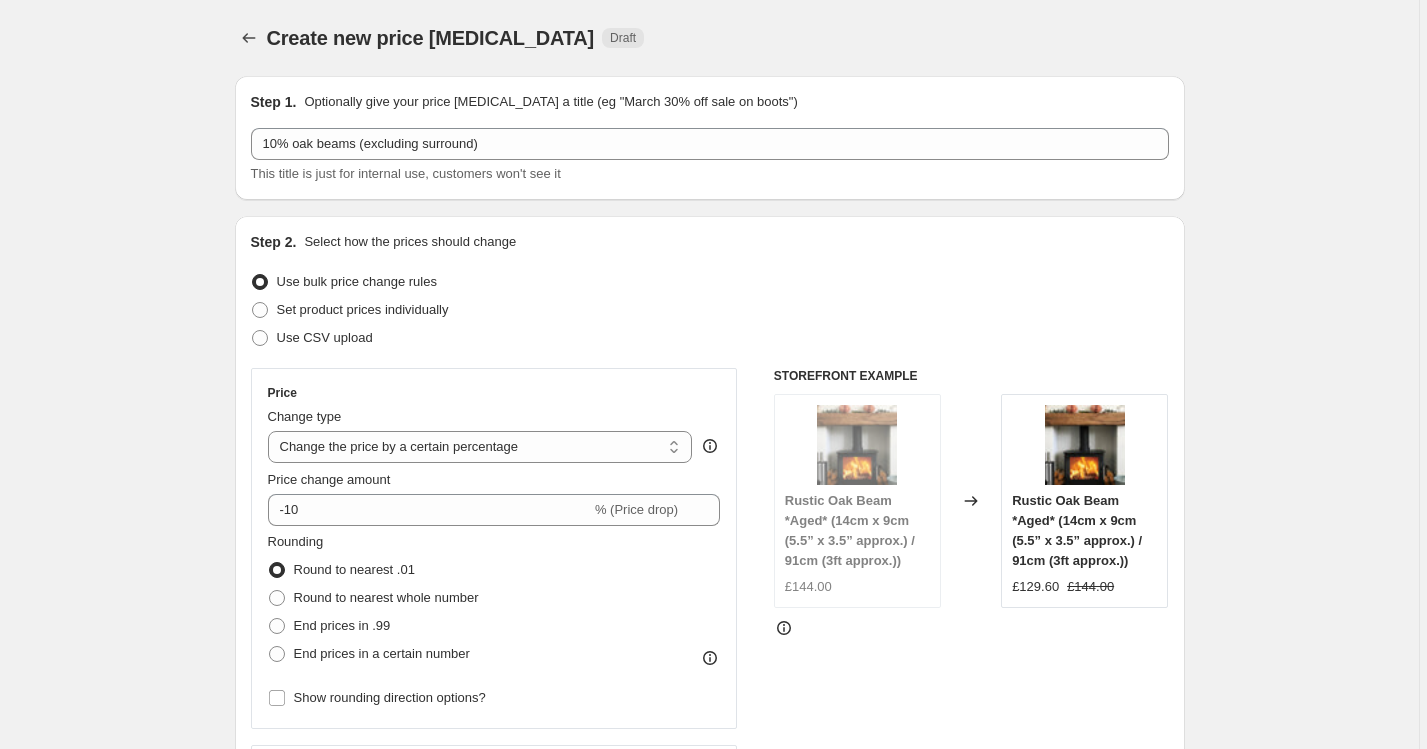 click on "Create new price [MEDICAL_DATA]. This page is ready Create new price [MEDICAL_DATA] Draft Step 1. Optionally give your price [MEDICAL_DATA] a title (eg "March 30% off sale on boots") 10% oak beams (excluding surround) This title is just for internal use, customers won't see it Step 2. Select how the prices should change Use bulk price change rules Set product prices individually Use CSV upload Price Change type Change the price to a certain amount Change the price by a certain amount Change the price by a certain percentage Change the price to the current compare at price (price before sale) Change the price by a certain amount relative to the compare at price Change the price by a certain percentage relative to the compare at price Don't change the price Change the price by a certain percentage relative to the cost per item Change price to certain cost margin Change the price by a certain percentage Price change amount -10 % (Price drop) Rounding Round to nearest .01 Round to nearest whole number End prices in .99   FAQ" at bounding box center [709, 1332] 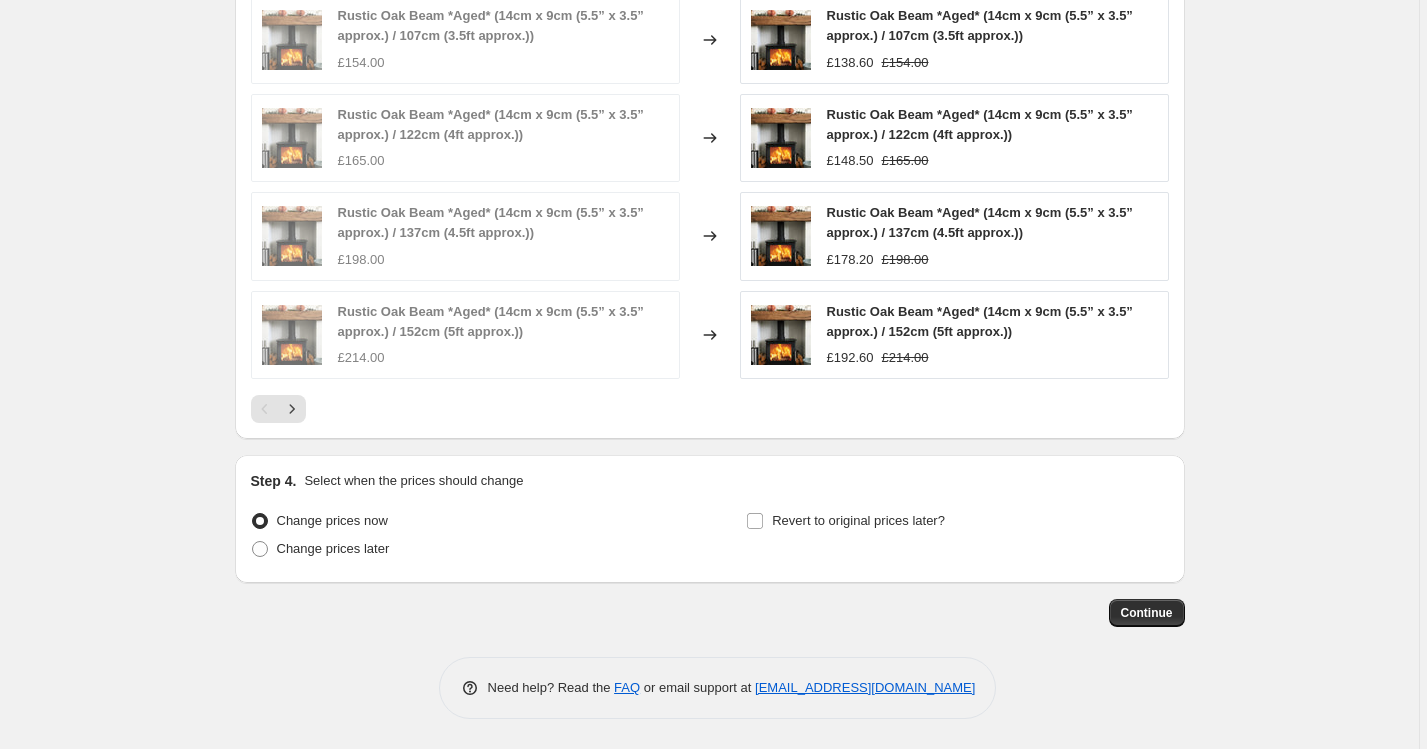 scroll, scrollTop: 1915, scrollLeft: 0, axis: vertical 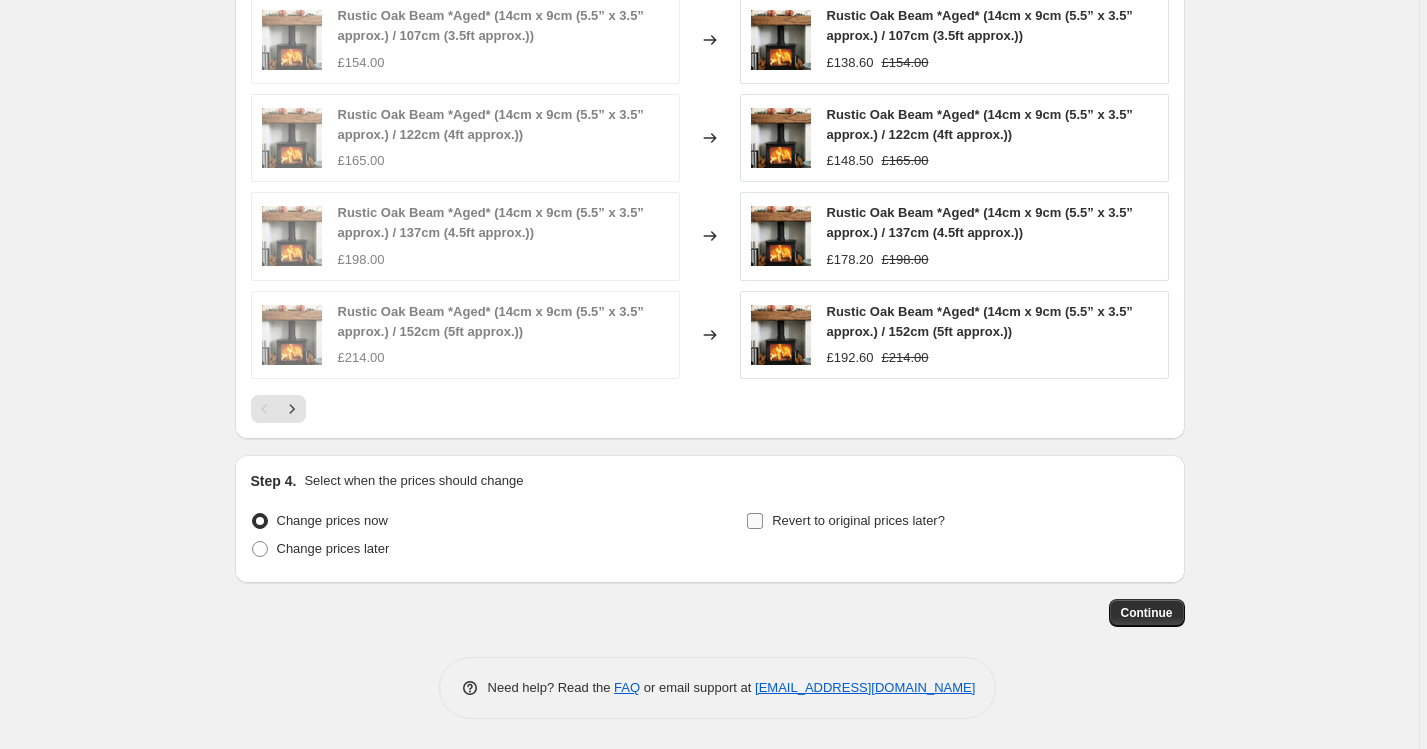 click on "Revert to original prices later?" at bounding box center [858, 520] 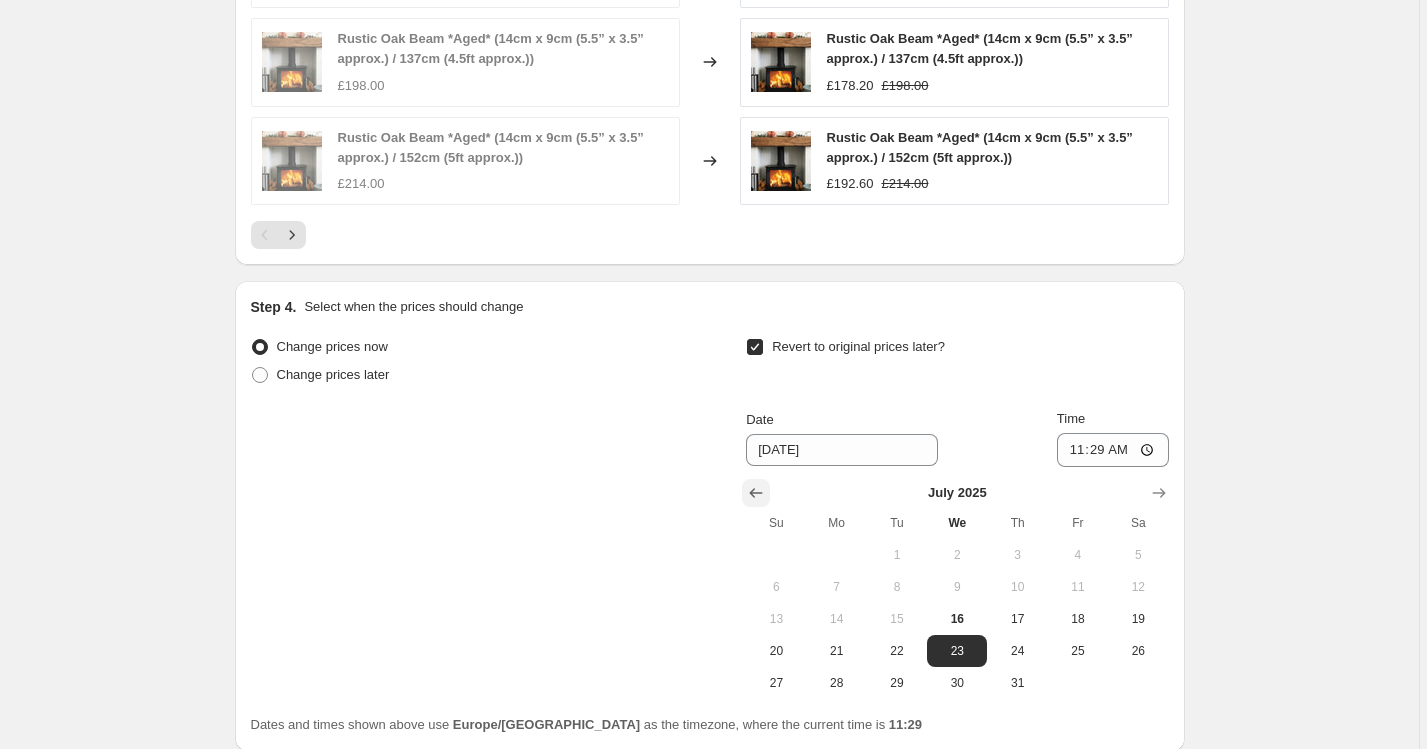 scroll, scrollTop: 2102, scrollLeft: 0, axis: vertical 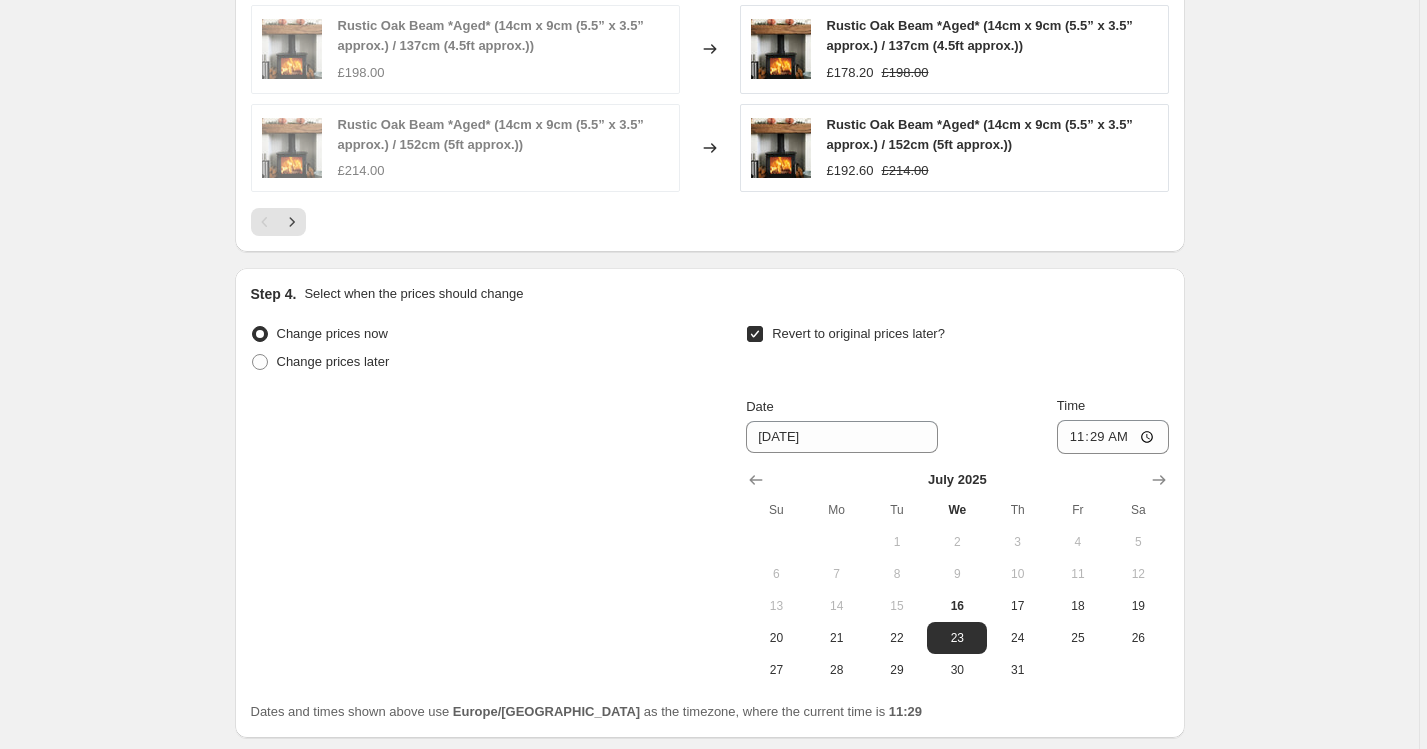 click on "Revert to original prices later?" at bounding box center (858, 333) 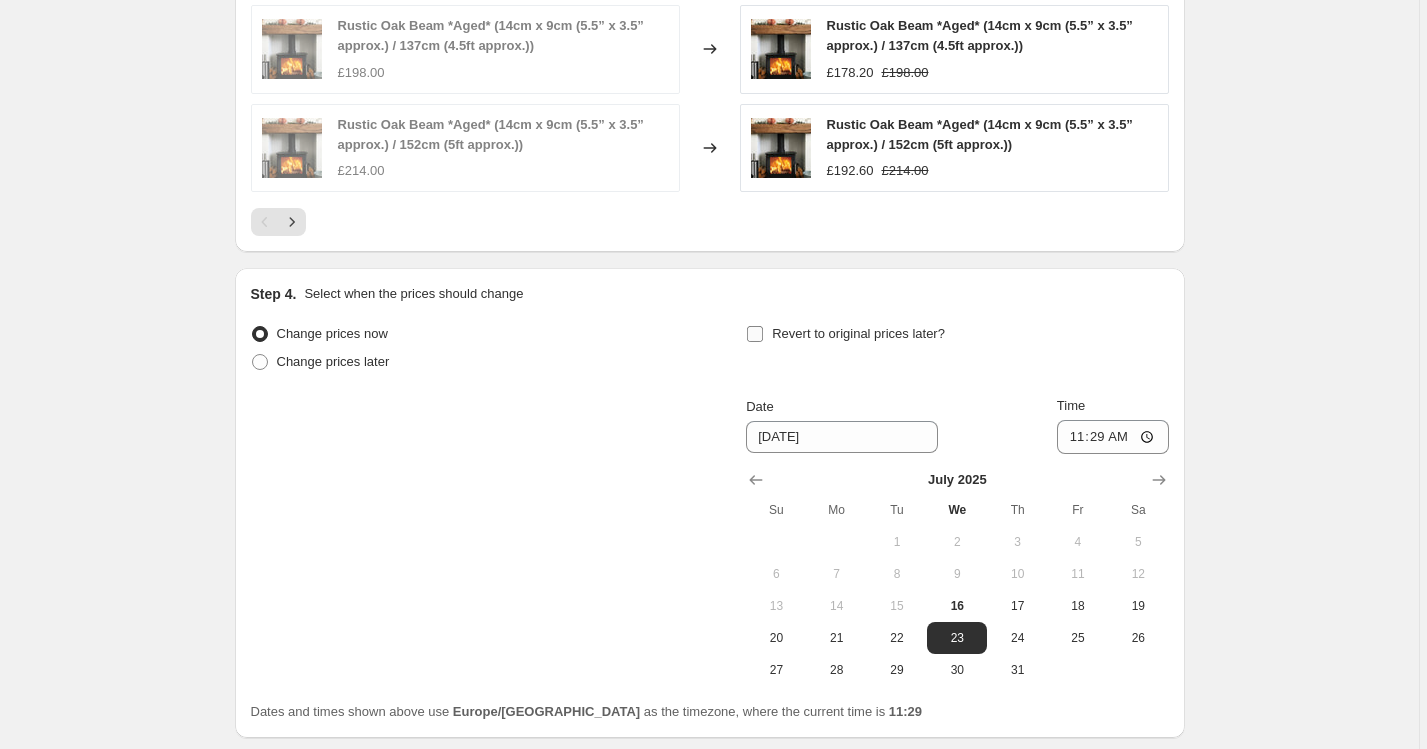 checkbox on "false" 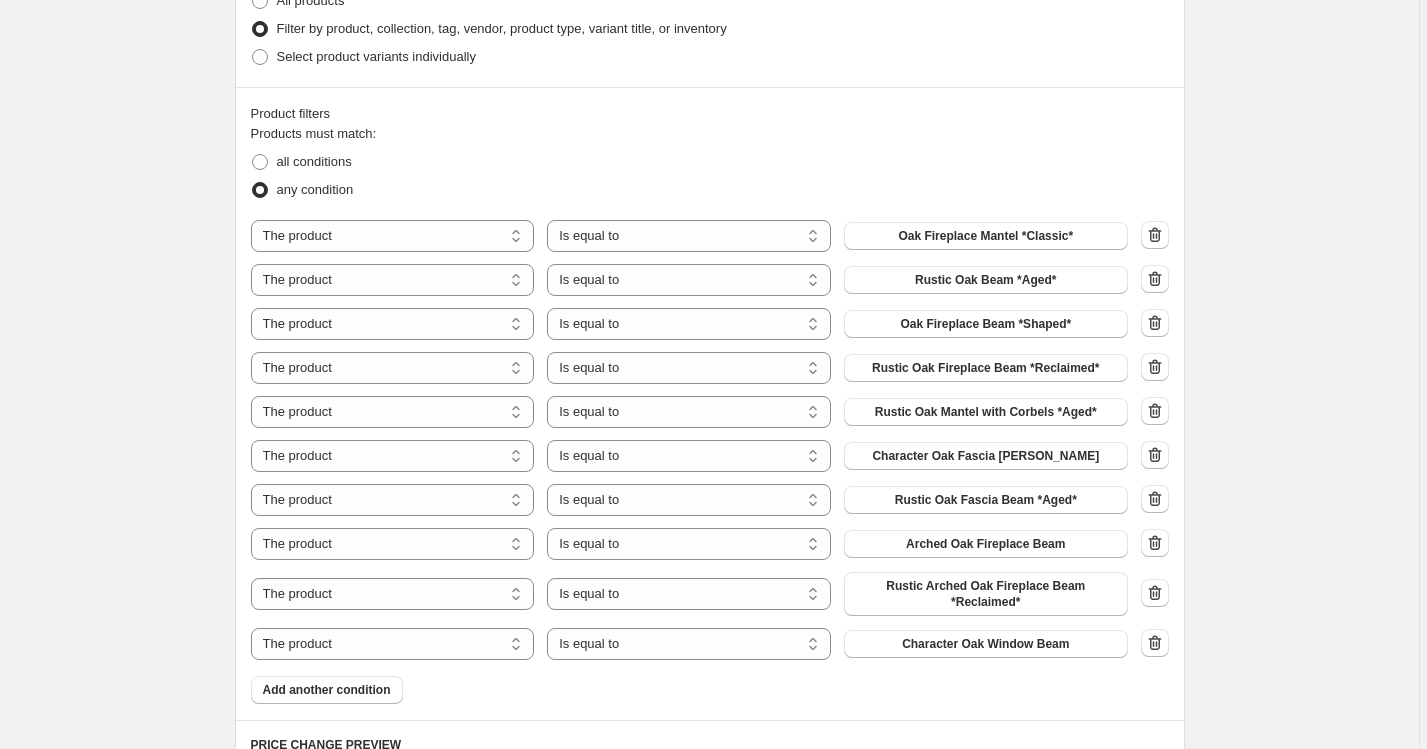 scroll, scrollTop: 1009, scrollLeft: 0, axis: vertical 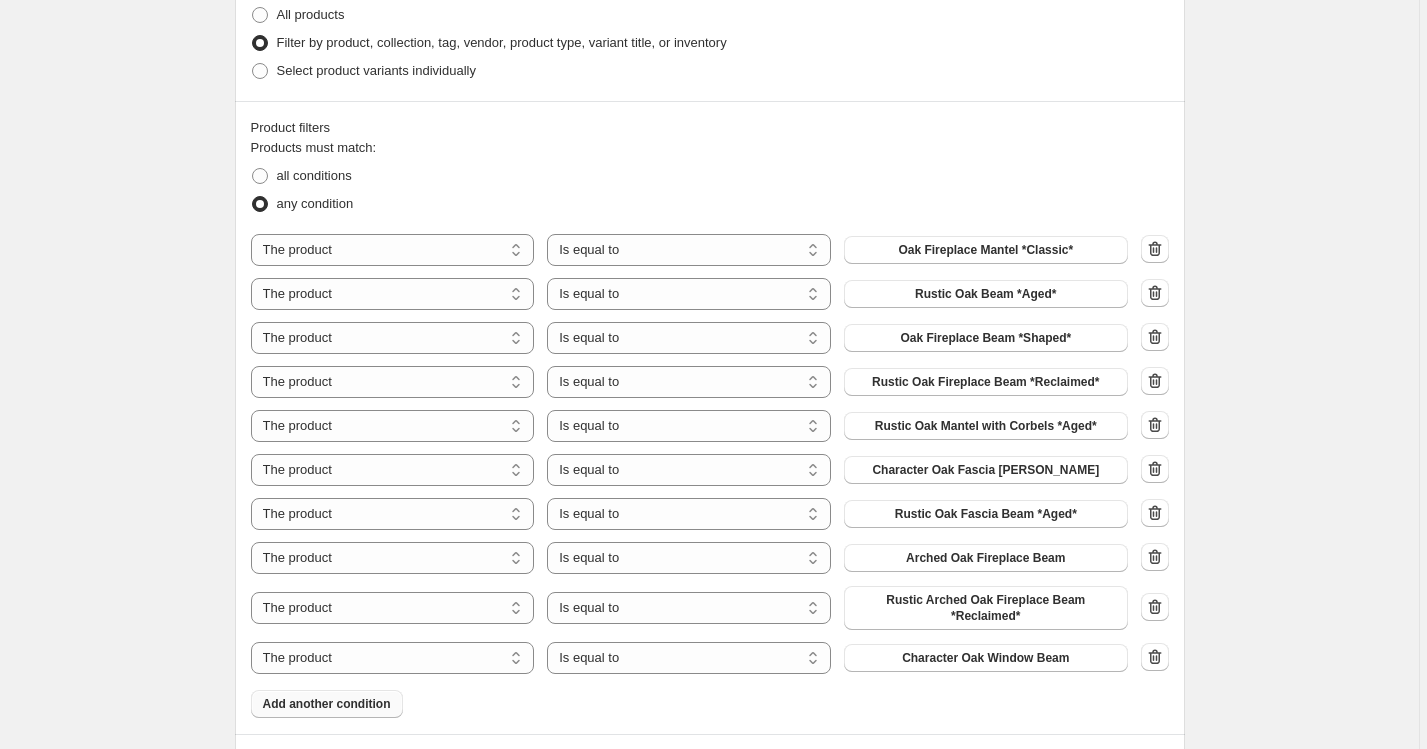 click on "Add another condition" at bounding box center [327, 704] 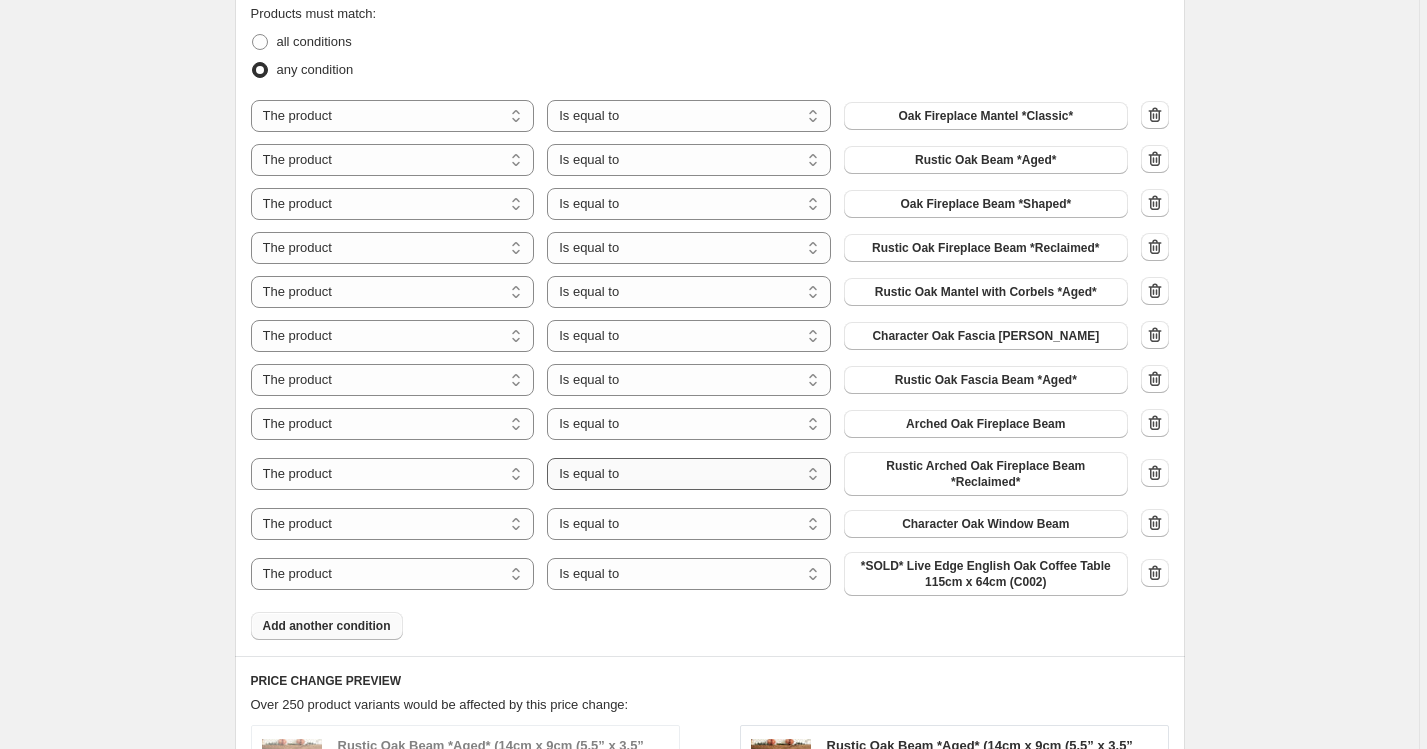scroll, scrollTop: 1160, scrollLeft: 0, axis: vertical 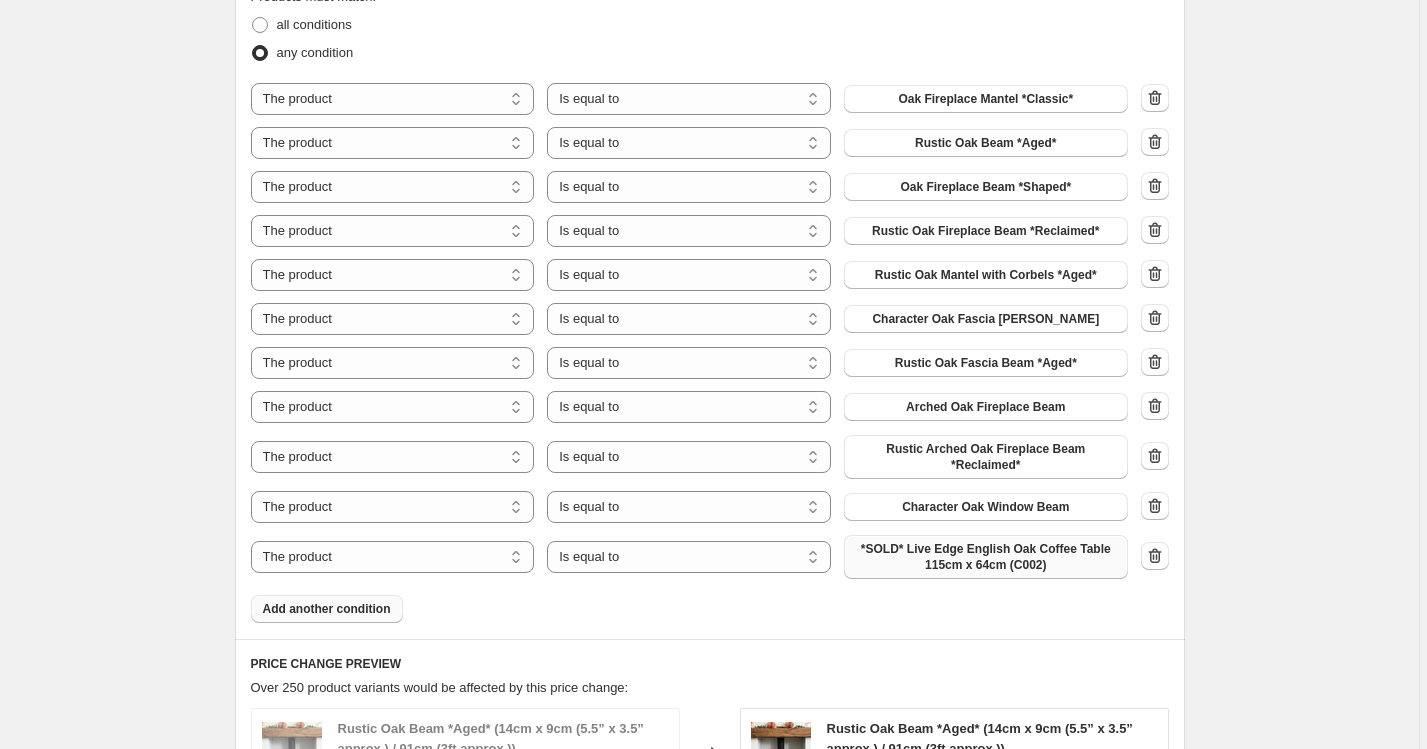 click on "*SOLD* Live Edge English Oak Coffee Table 115cm x 64cm (C002)" at bounding box center (986, 557) 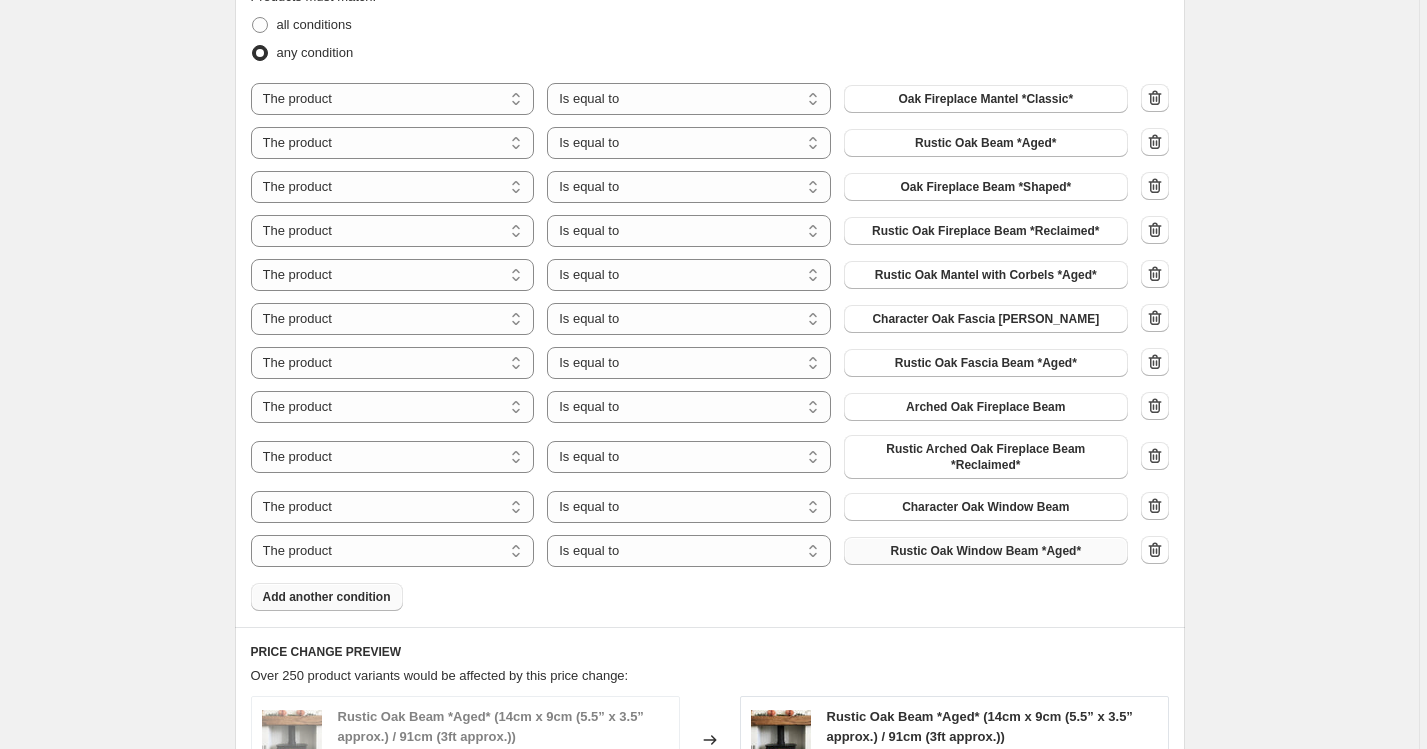 click on "Add another condition" at bounding box center [327, 597] 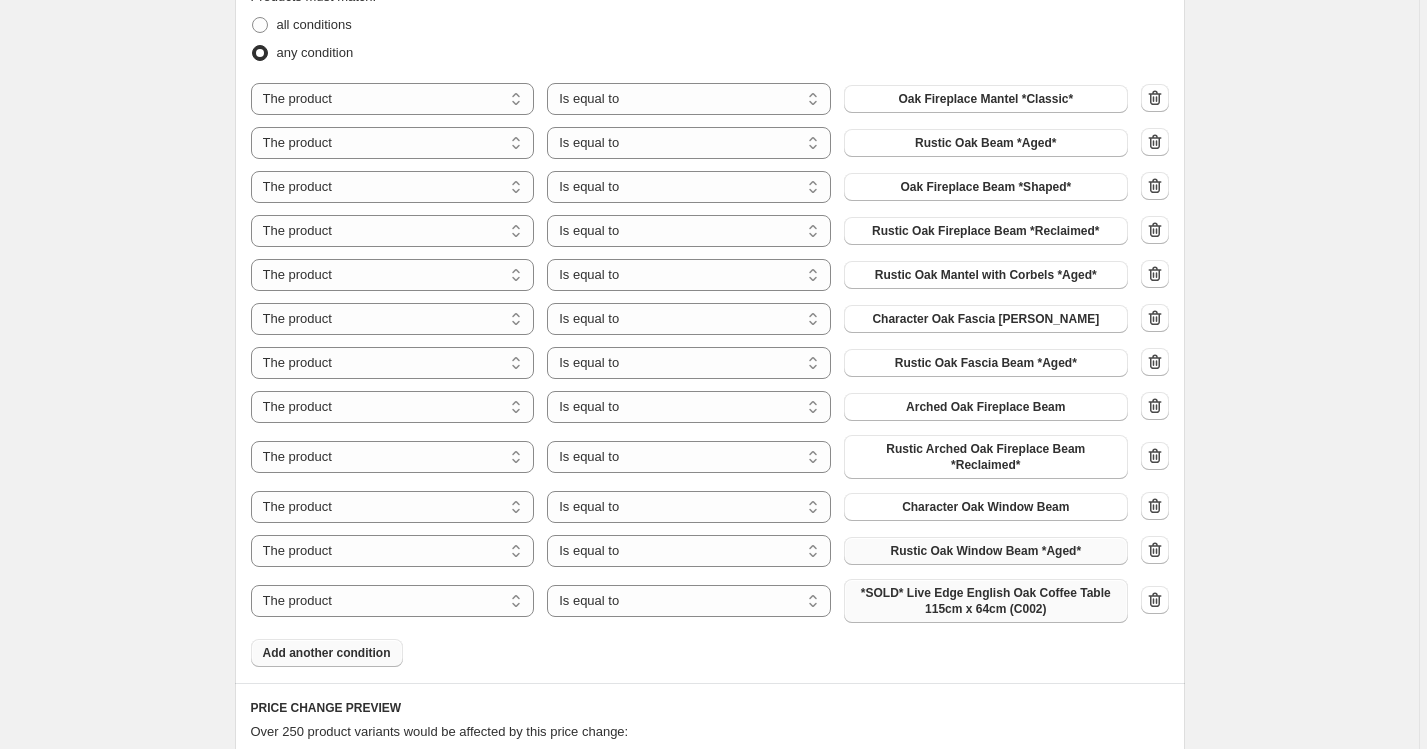 click on "*SOLD* Live Edge English Oak Coffee Table 115cm x 64cm (C002)" at bounding box center (986, 601) 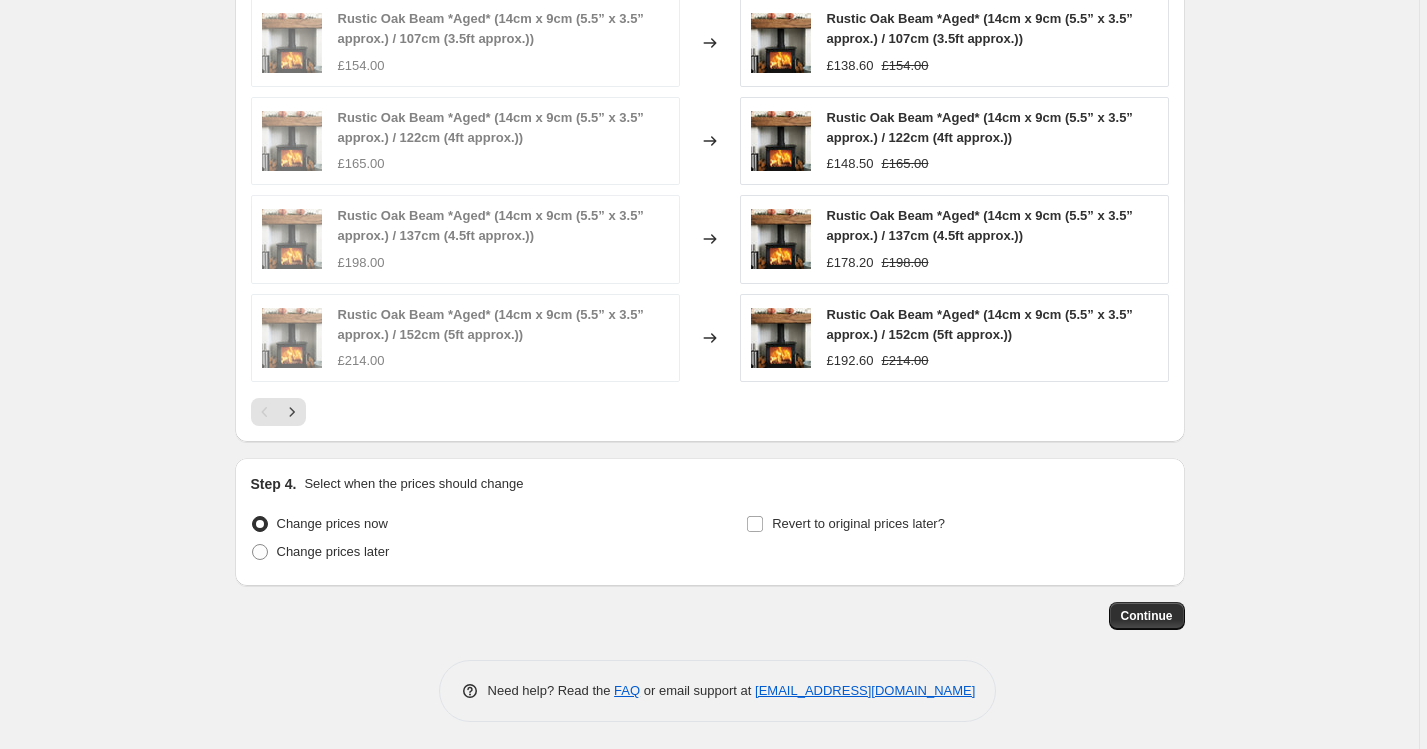 scroll, scrollTop: 2003, scrollLeft: 0, axis: vertical 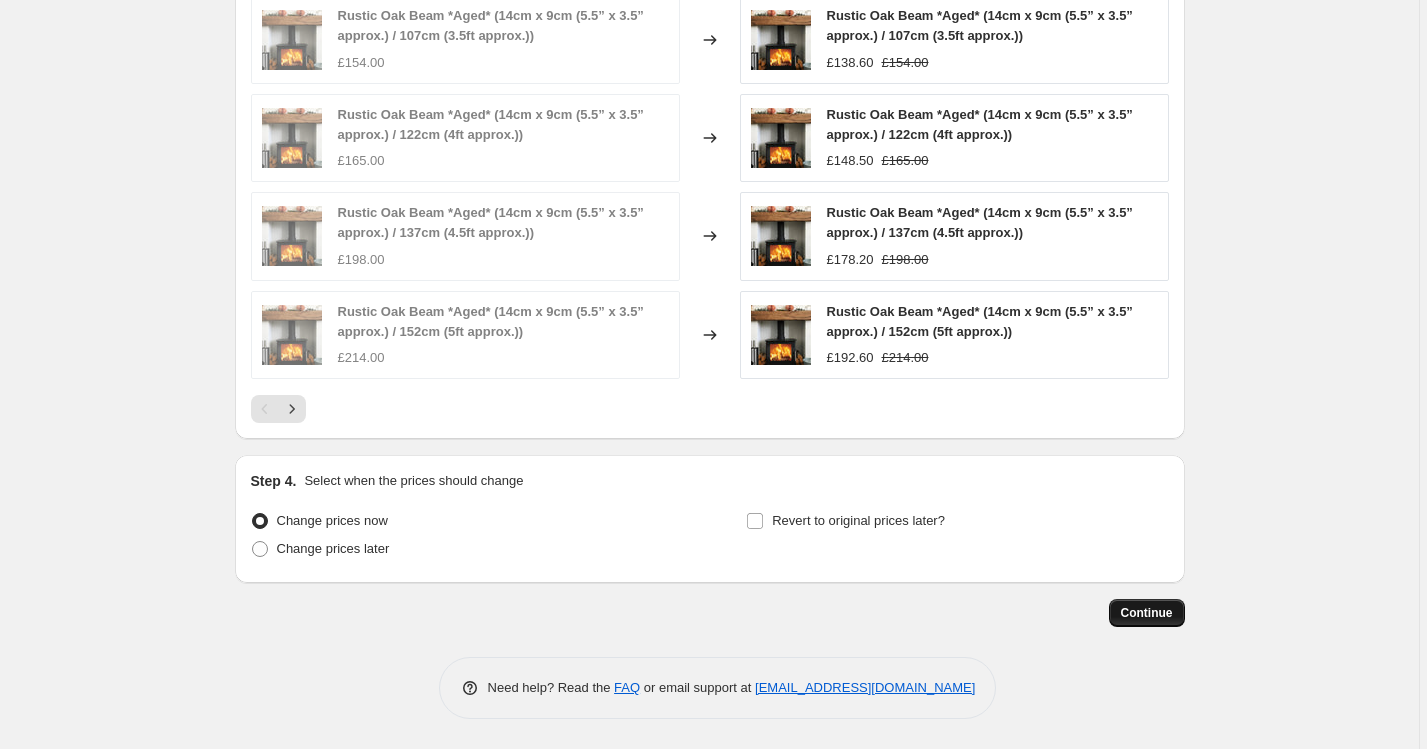 click on "Continue" at bounding box center (1147, 613) 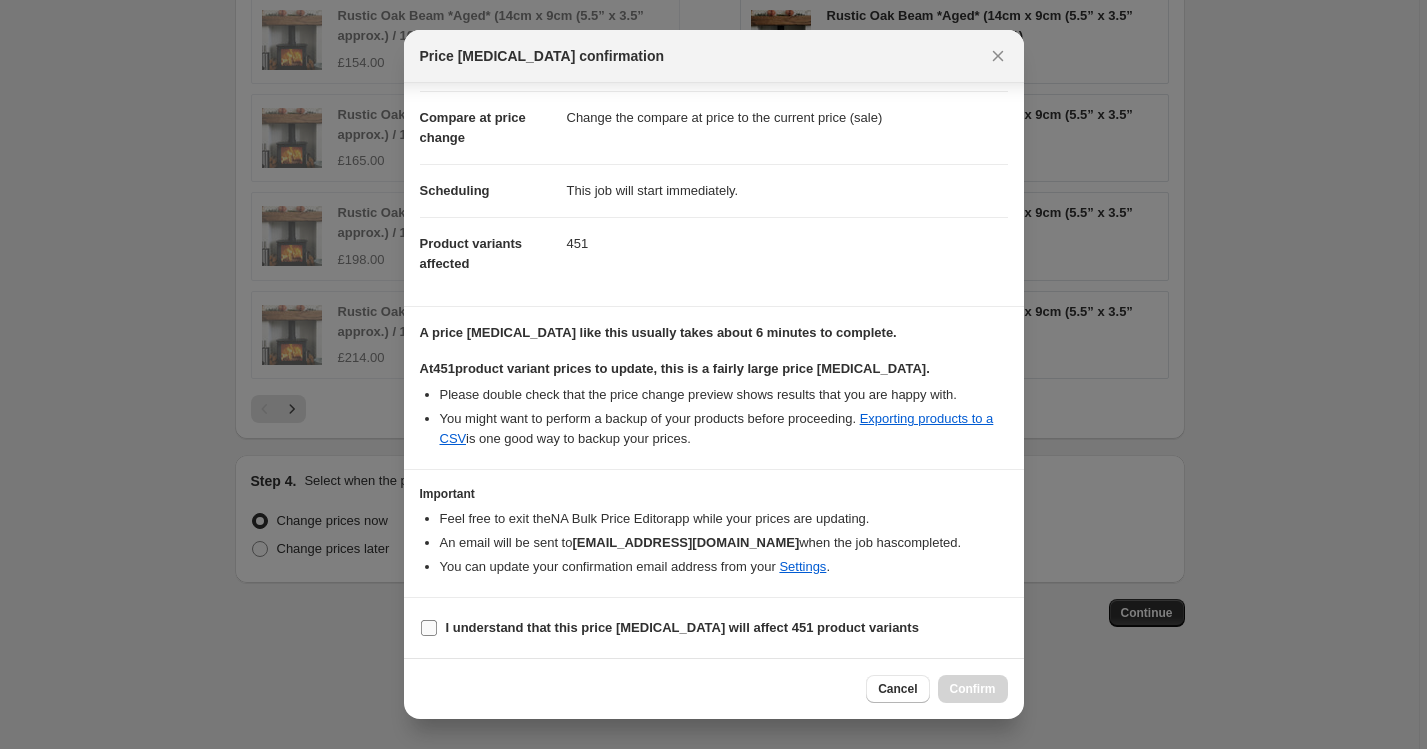 scroll, scrollTop: 80, scrollLeft: 0, axis: vertical 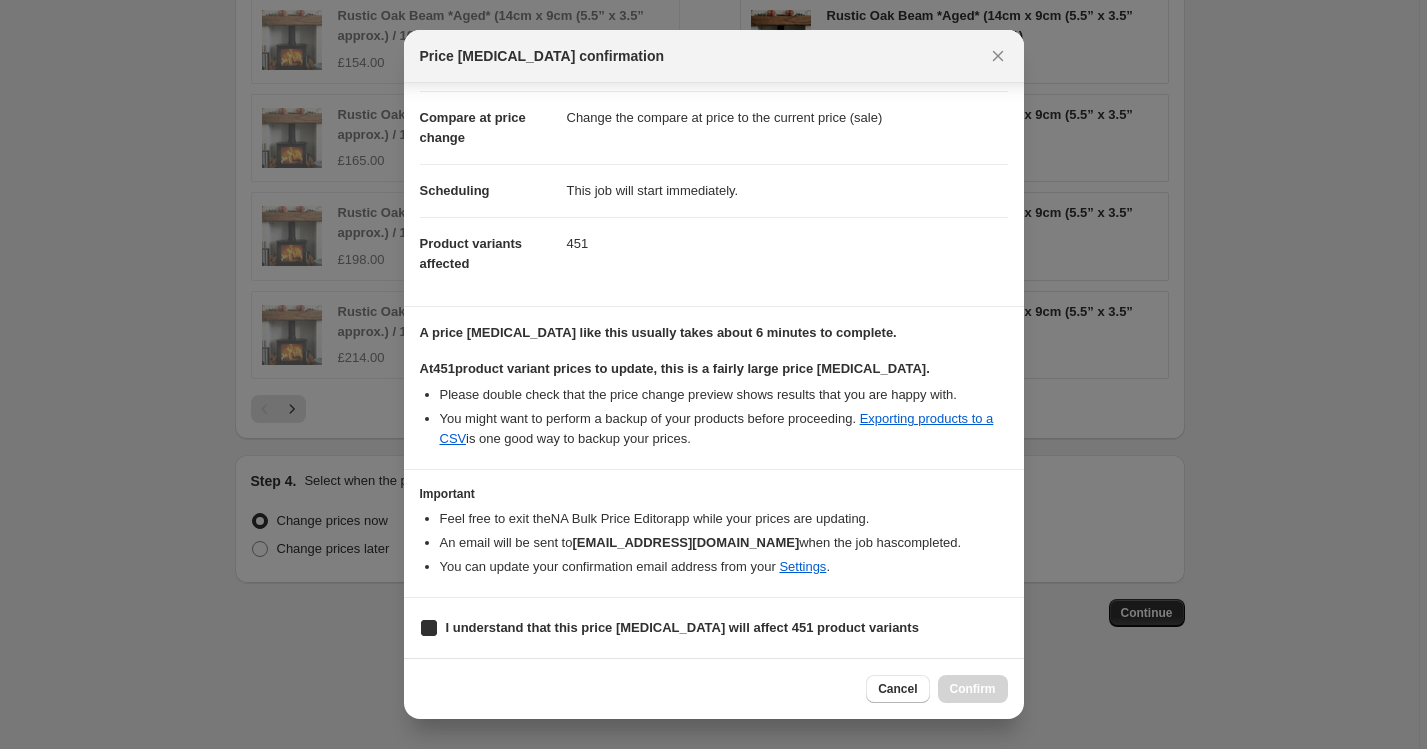 checkbox on "true" 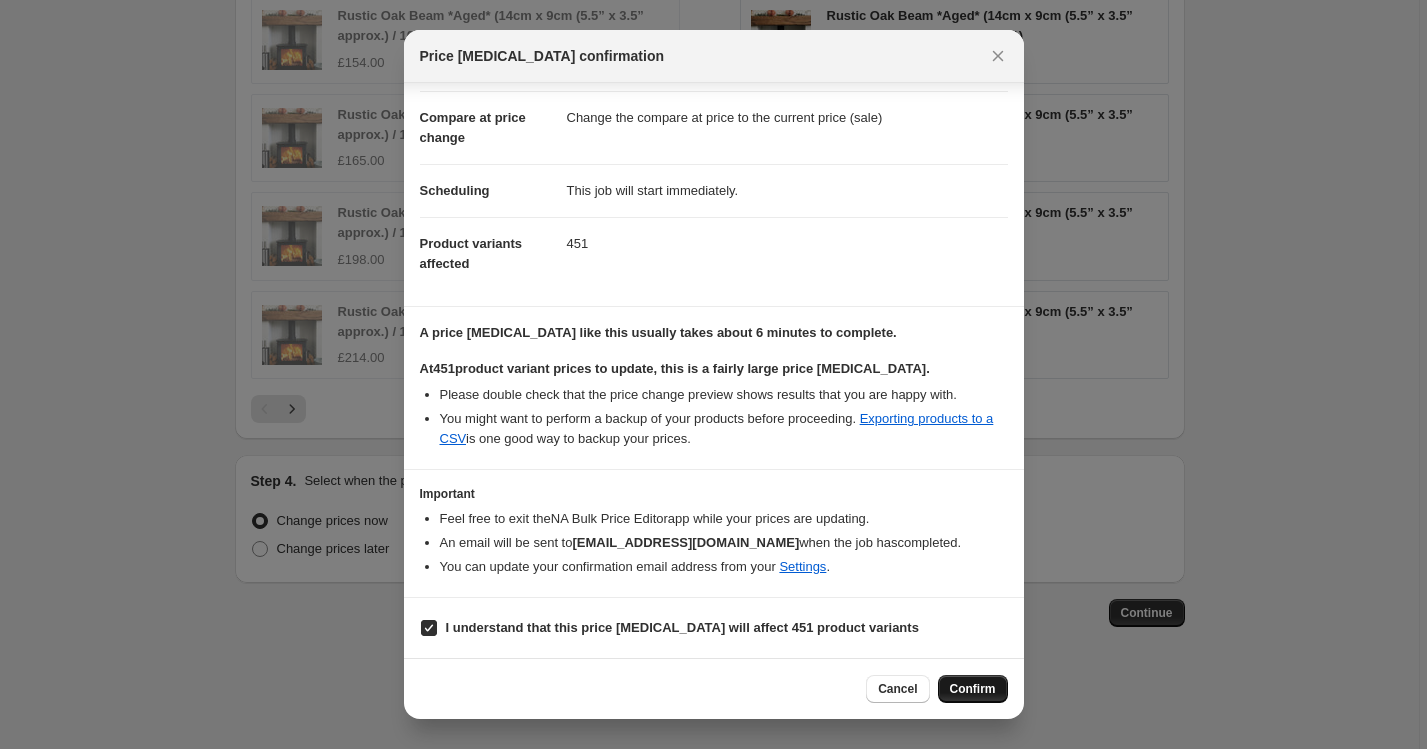 click on "Confirm" at bounding box center (973, 689) 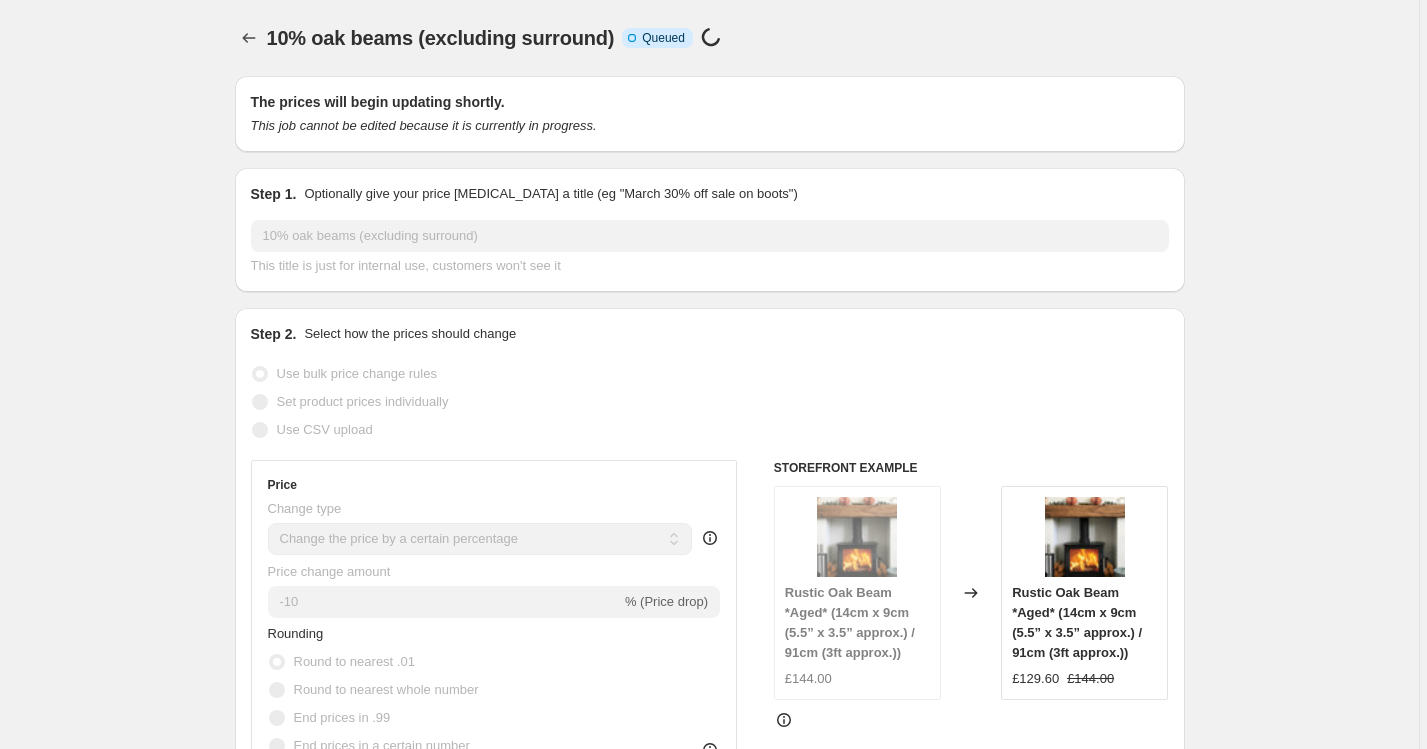 scroll, scrollTop: 2003, scrollLeft: 0, axis: vertical 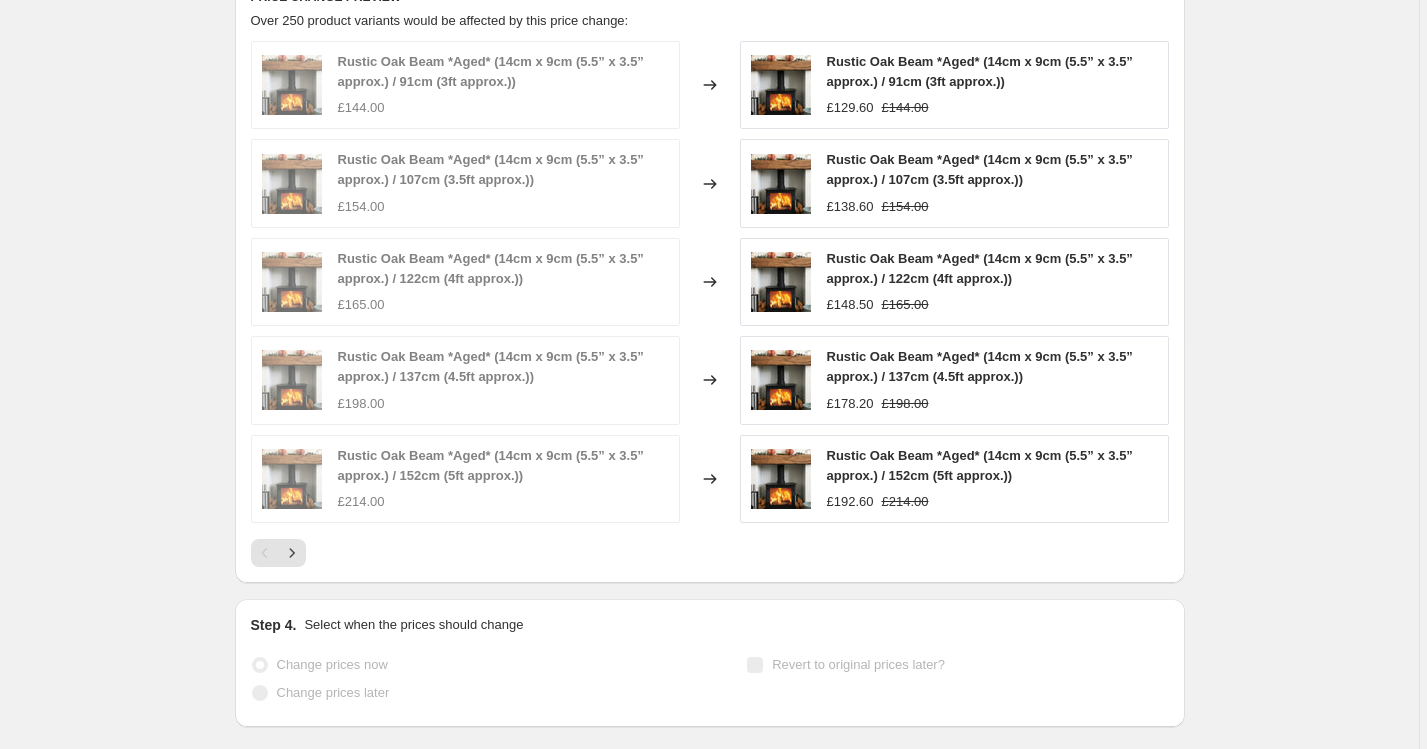 select on "percentage" 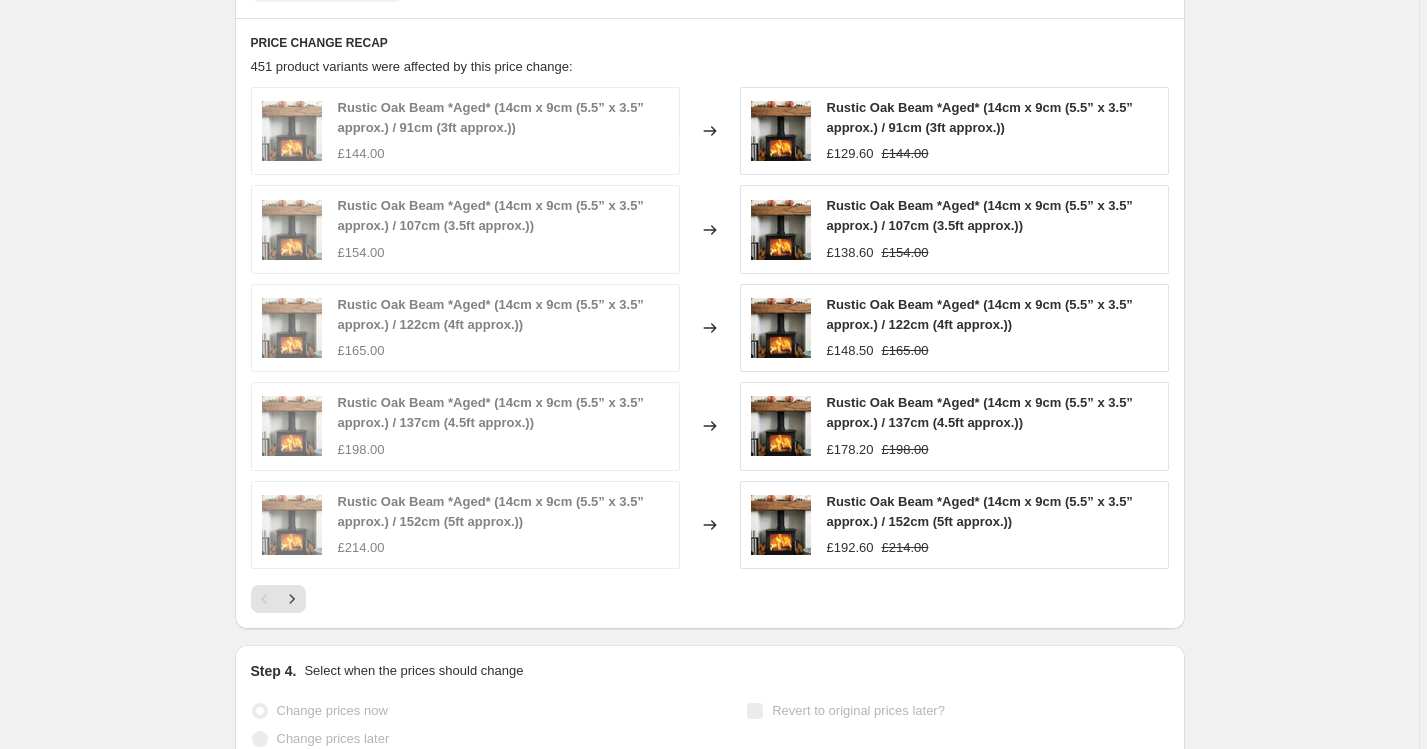 scroll, scrollTop: 0, scrollLeft: 0, axis: both 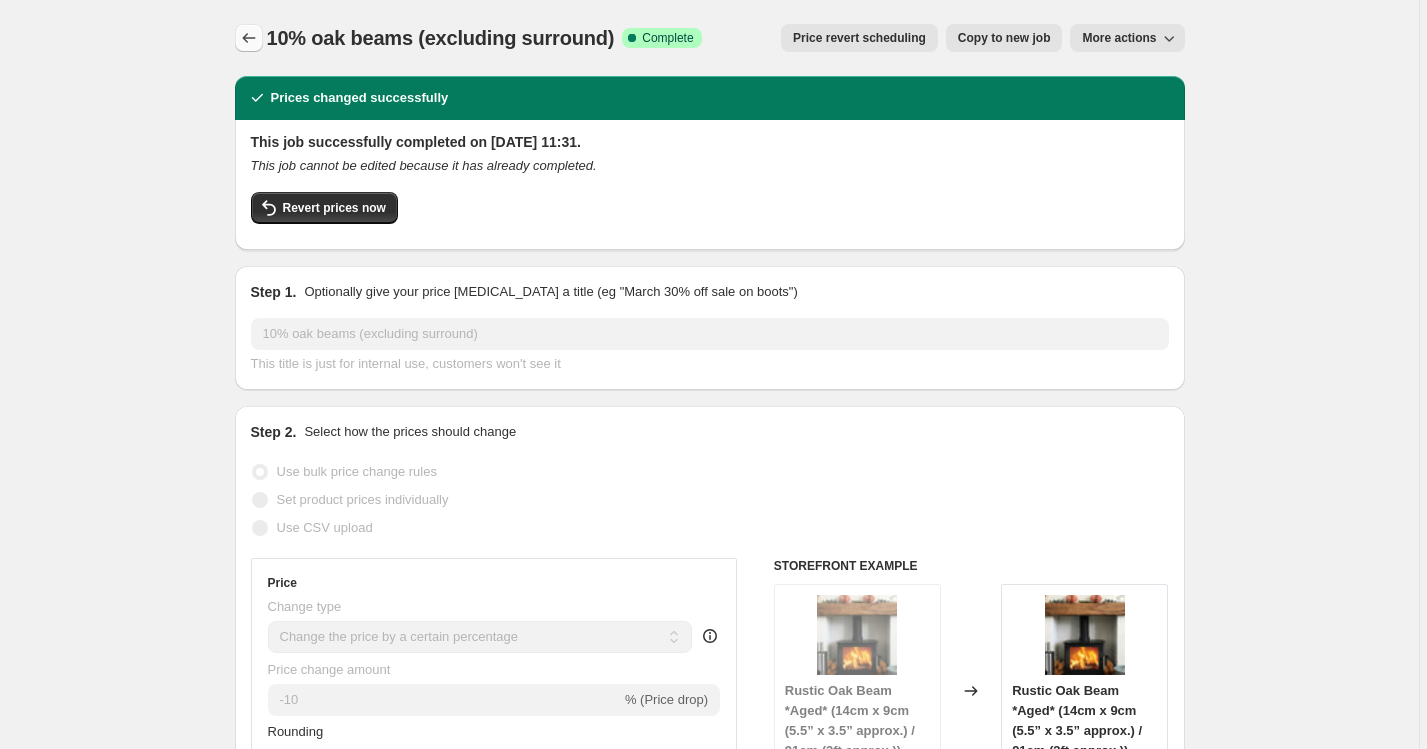 click 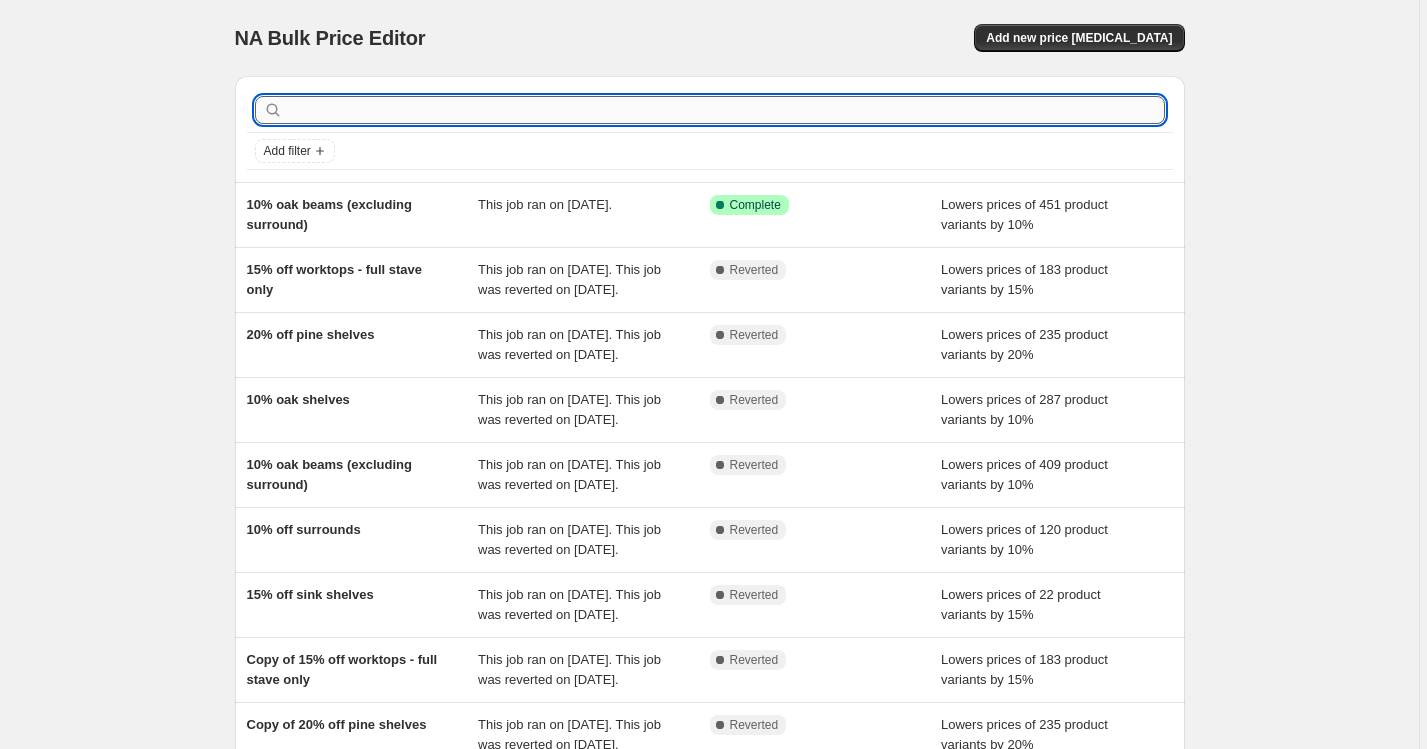 click at bounding box center [726, 110] 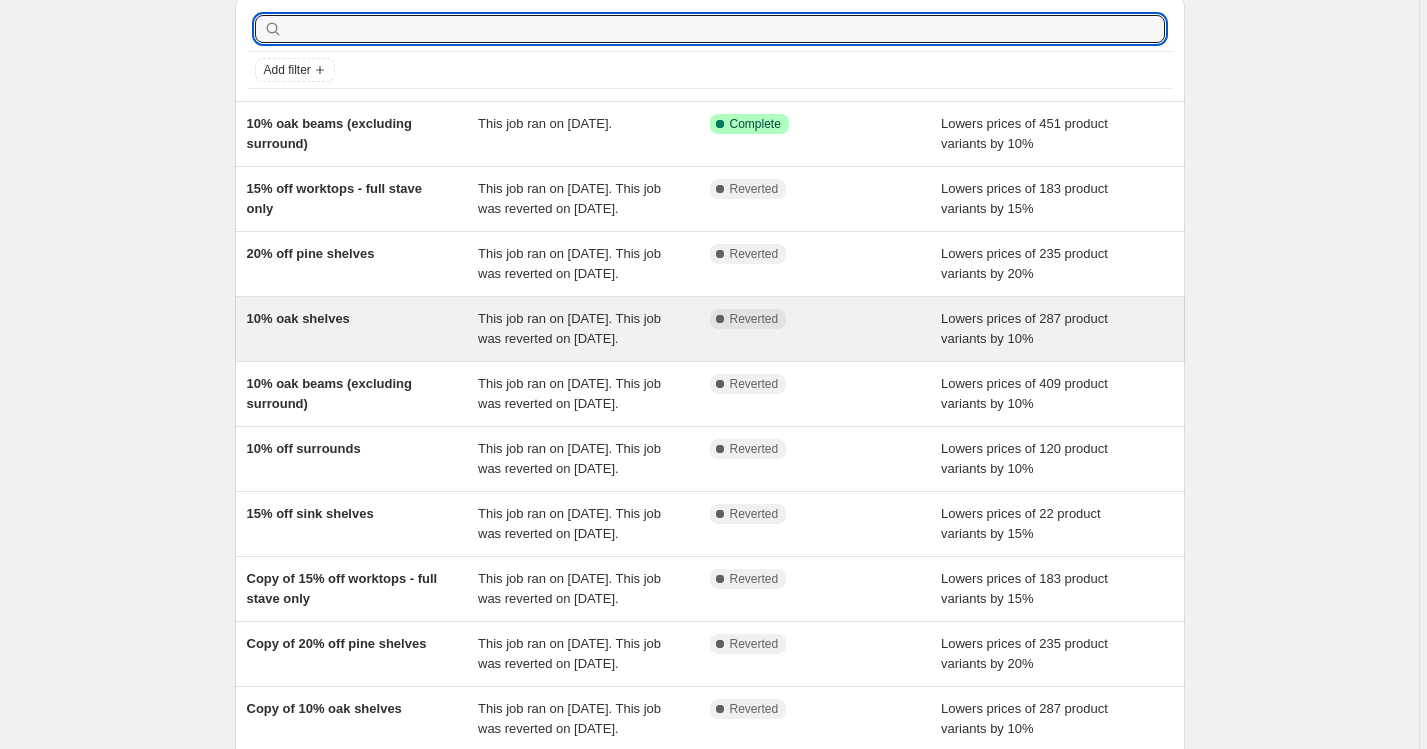 scroll, scrollTop: 82, scrollLeft: 0, axis: vertical 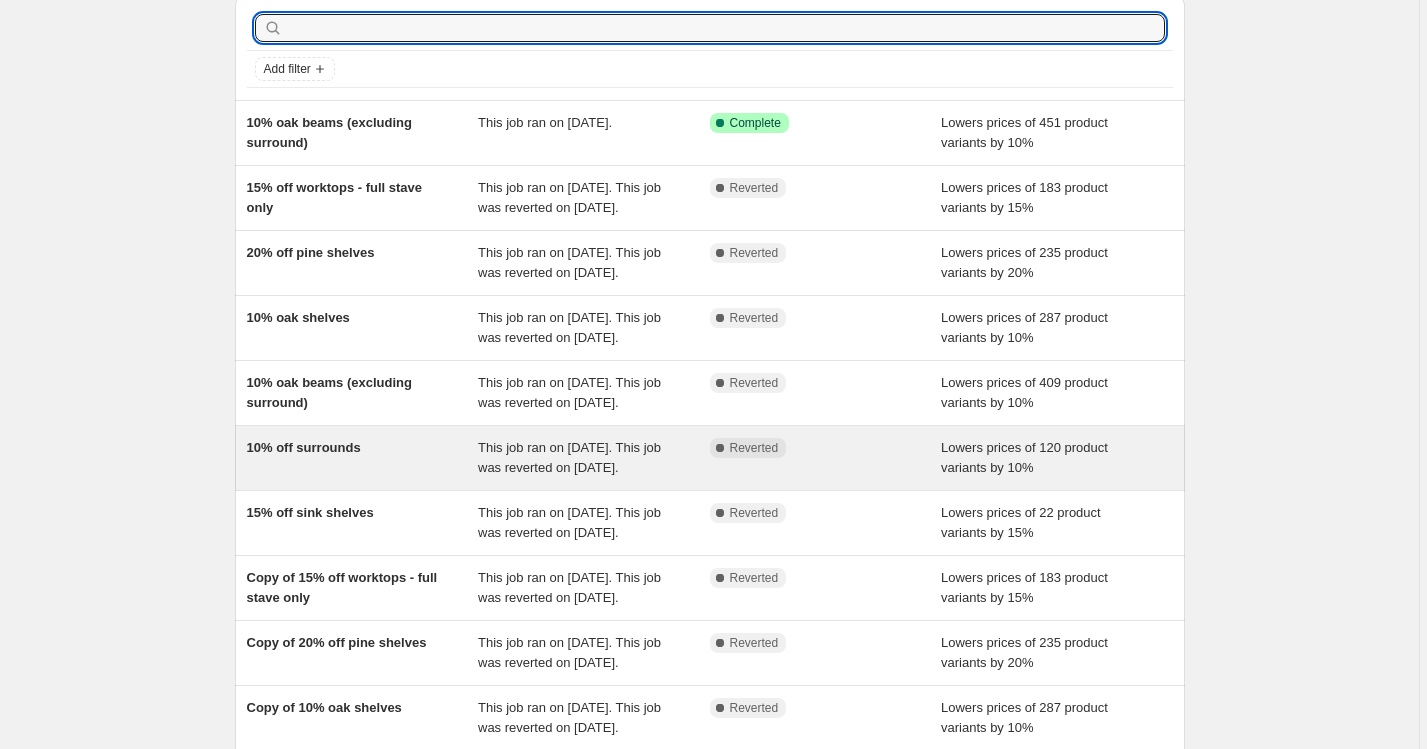 click on "10% off surrounds" at bounding box center [363, 458] 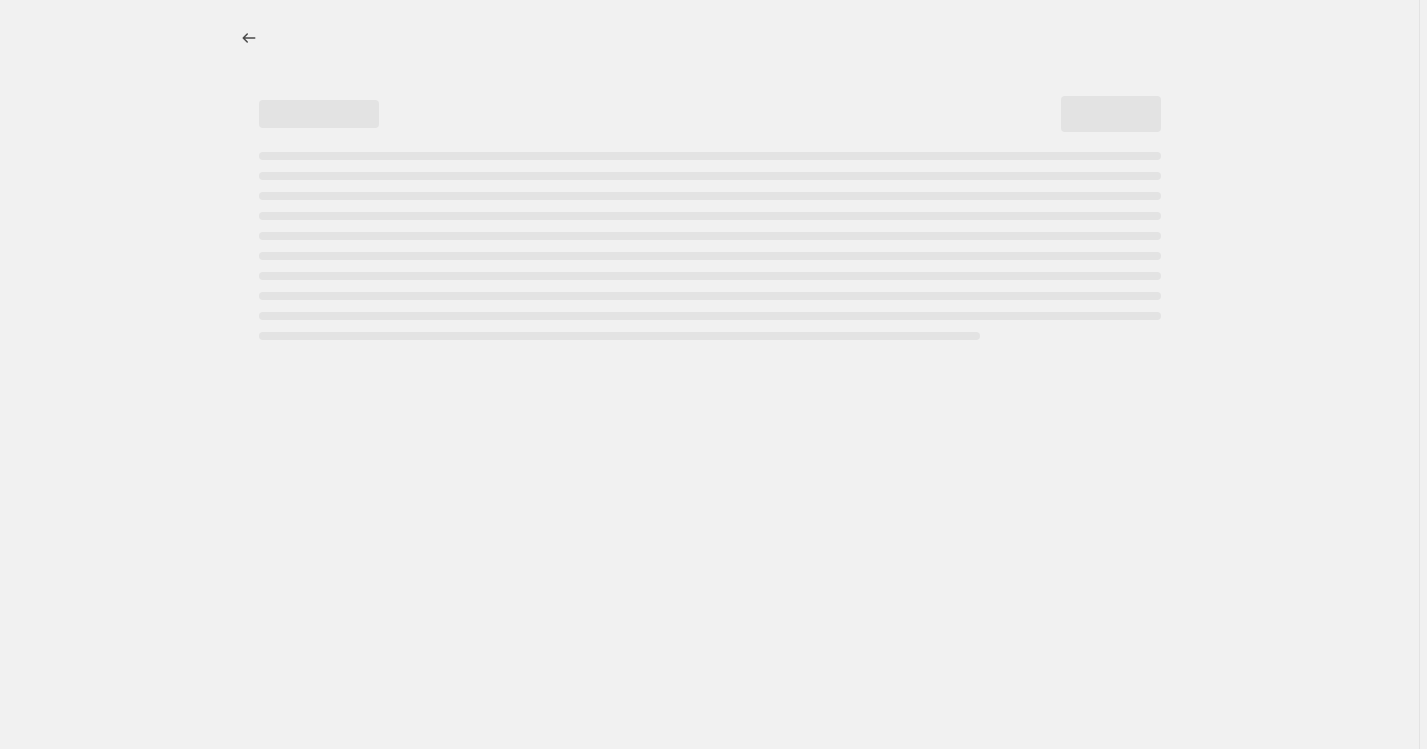 scroll, scrollTop: 0, scrollLeft: 0, axis: both 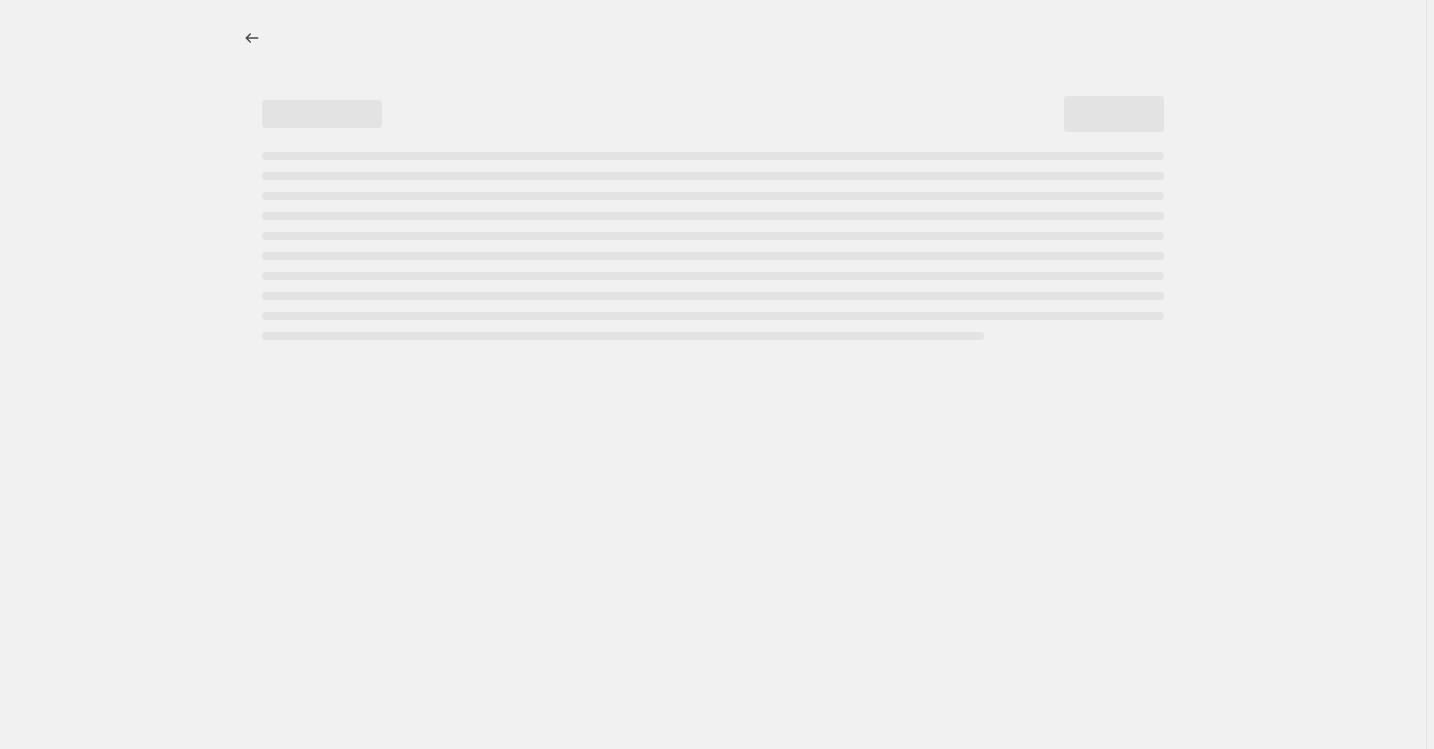 select on "percentage" 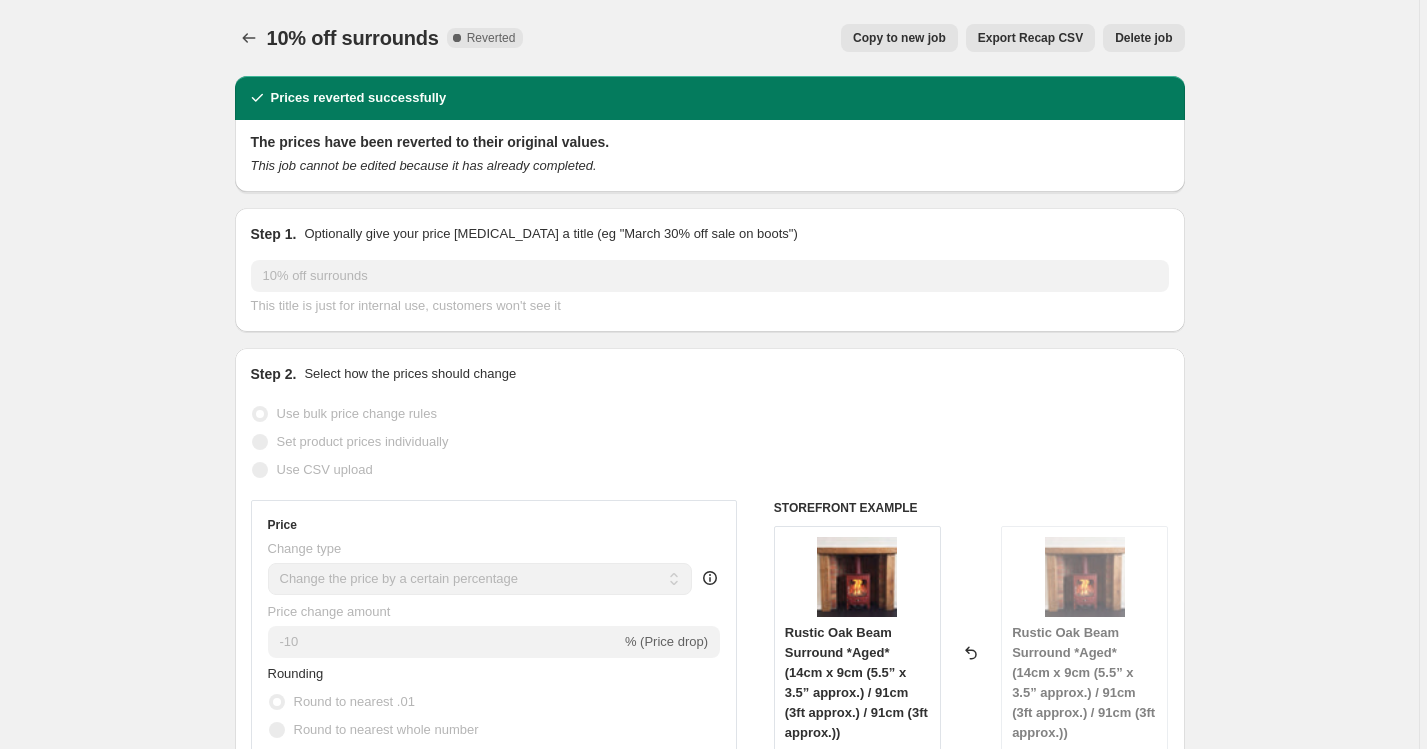 scroll, scrollTop: 0, scrollLeft: 0, axis: both 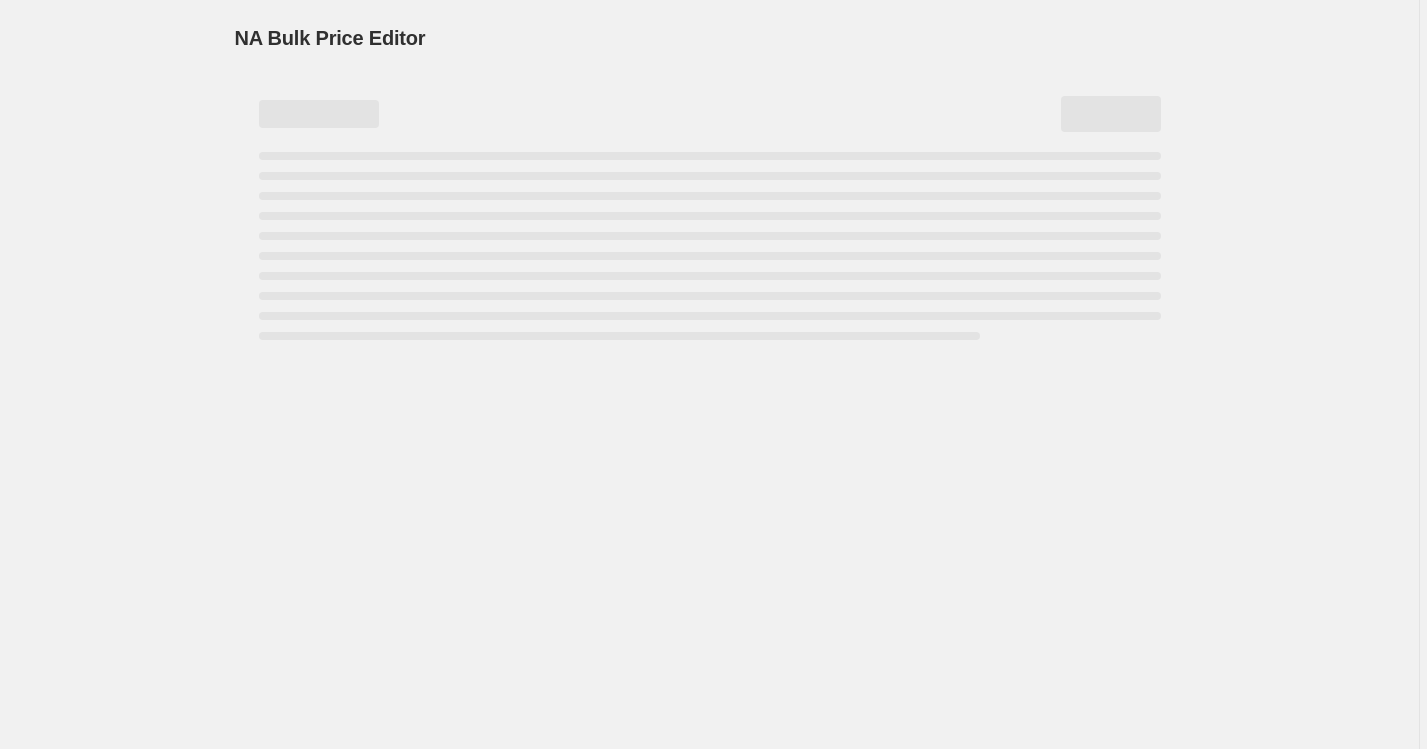 select on "percentage" 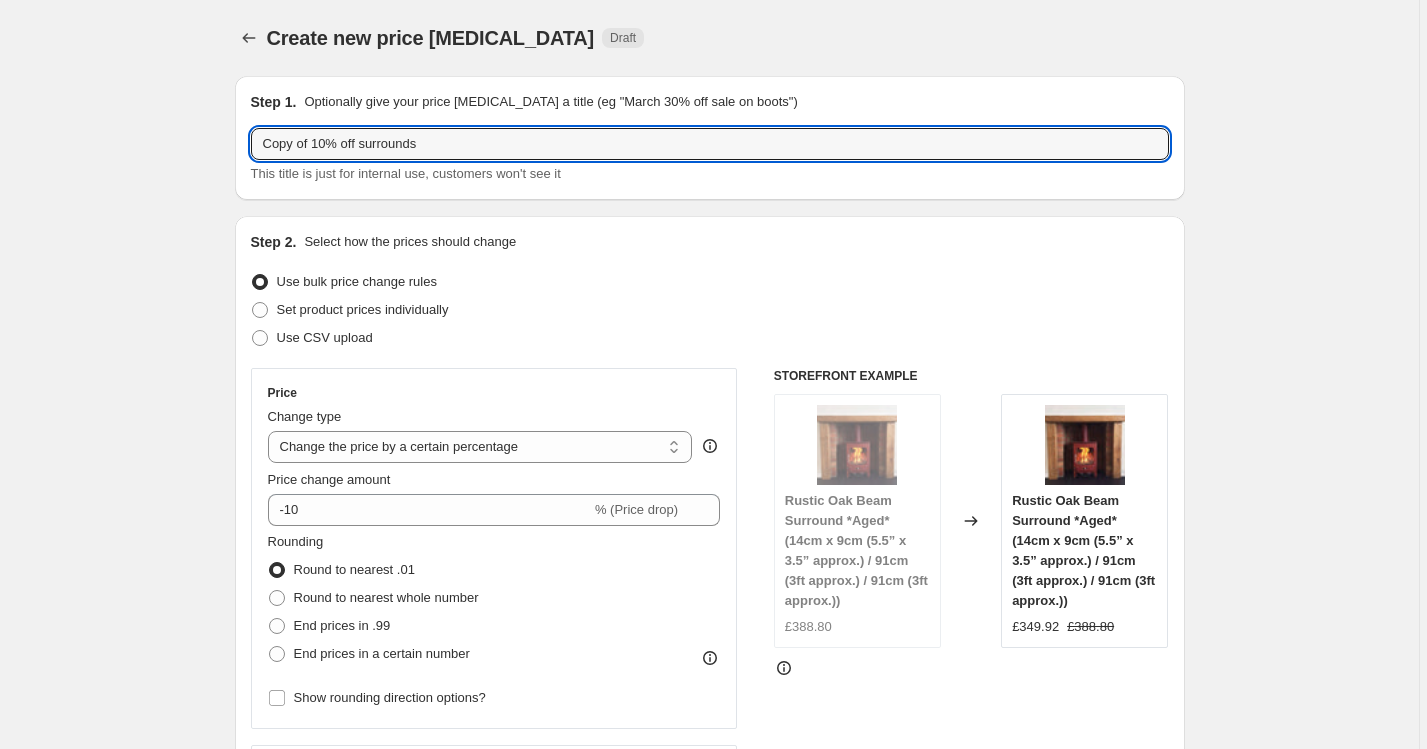 drag, startPoint x: 320, startPoint y: 144, endPoint x: 156, endPoint y: 143, distance: 164.00305 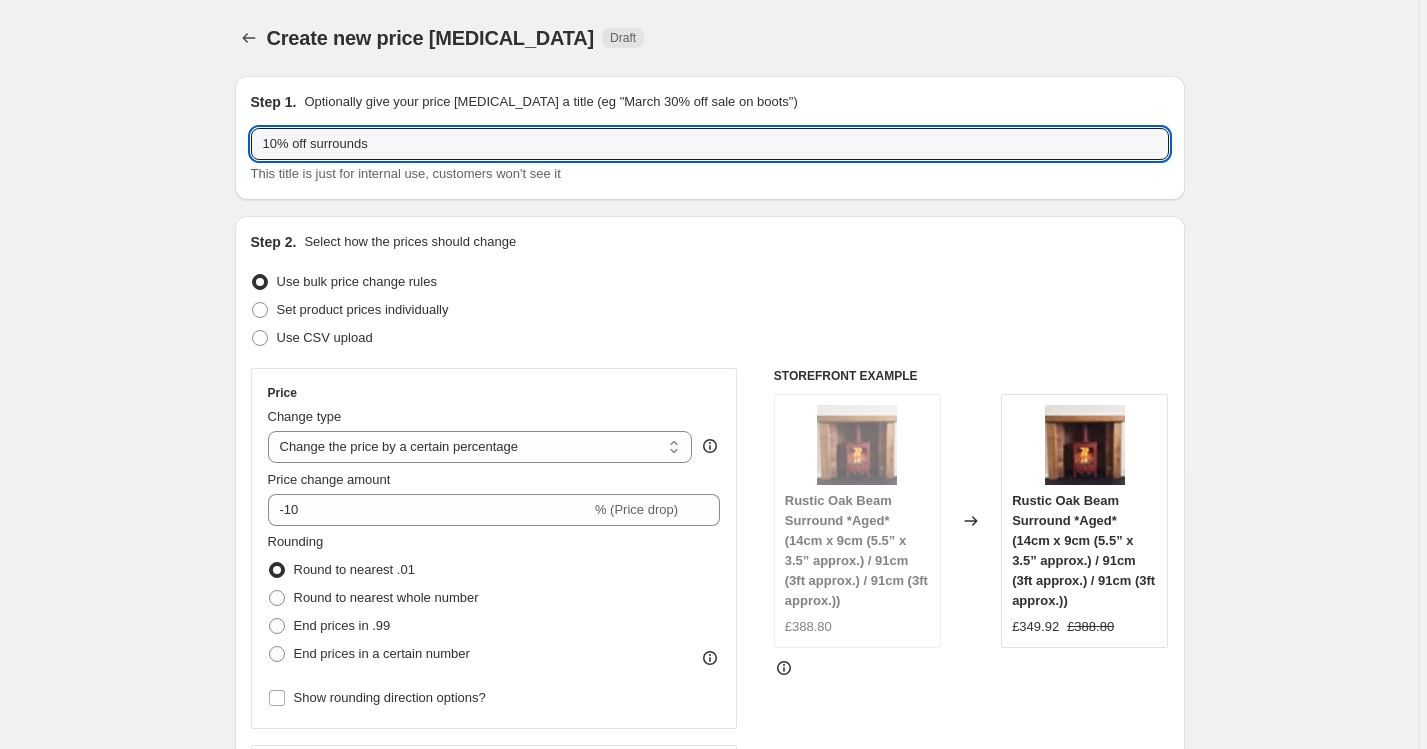 type on "10% off surrounds" 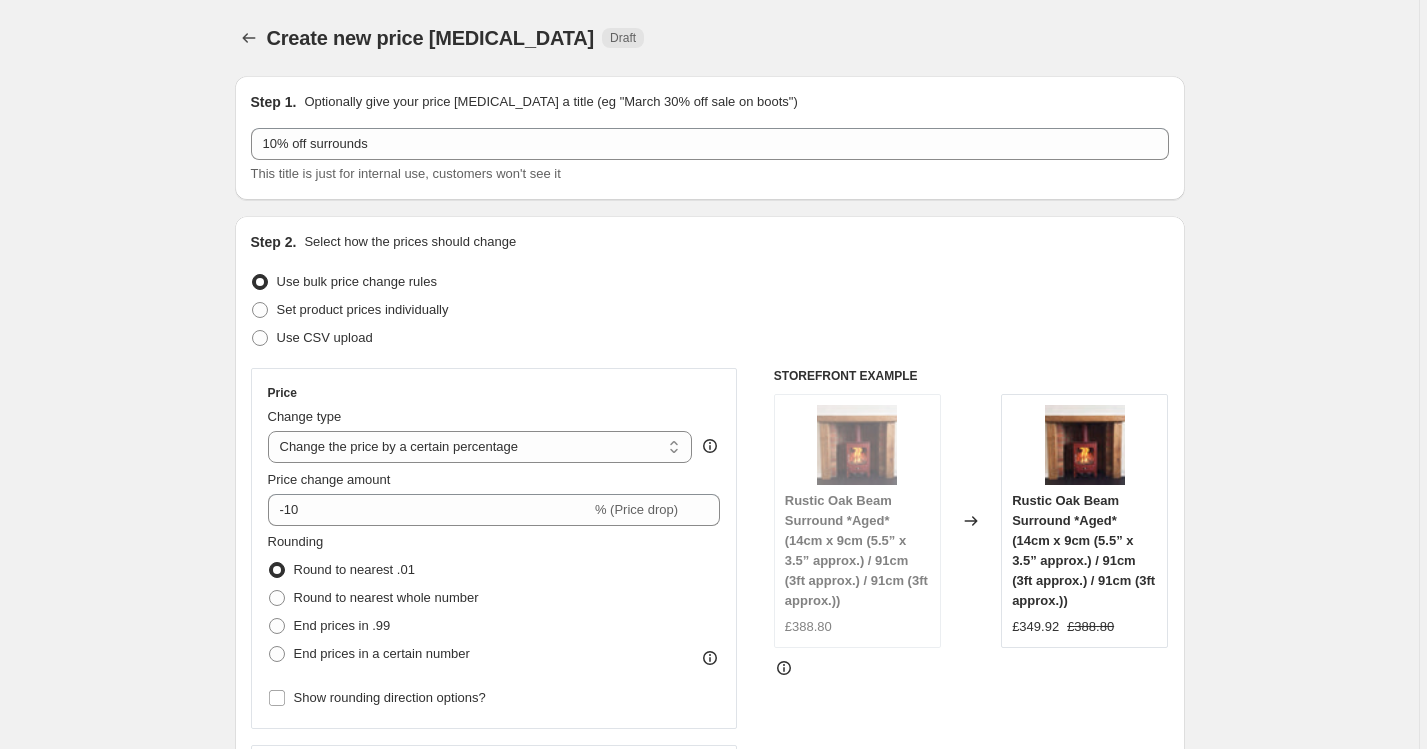 click on "Create new price [MEDICAL_DATA]. This page is ready Create new price [MEDICAL_DATA] Draft Step 1. Optionally give your price [MEDICAL_DATA] a title (eg "March 30% off sale on boots") 10% off surrounds This title is just for internal use, customers won't see it Step 2. Select how the prices should change Use bulk price change rules Set product prices individually Use CSV upload Price Change type Change the price to a certain amount Change the price by a certain amount Change the price by a certain percentage Change the price to the current compare at price (price before sale) Change the price by a certain amount relative to the compare at price Change the price by a certain percentage relative to the compare at price Don't change the price Change the price by a certain percentage relative to the cost per item Change price to certain cost margin Change the price by a certain percentage Price change amount -10 % (Price drop) Rounding Round to nearest .01 Round to nearest whole number End prices in .99 Compare at price   FAQ" at bounding box center [709, 1222] 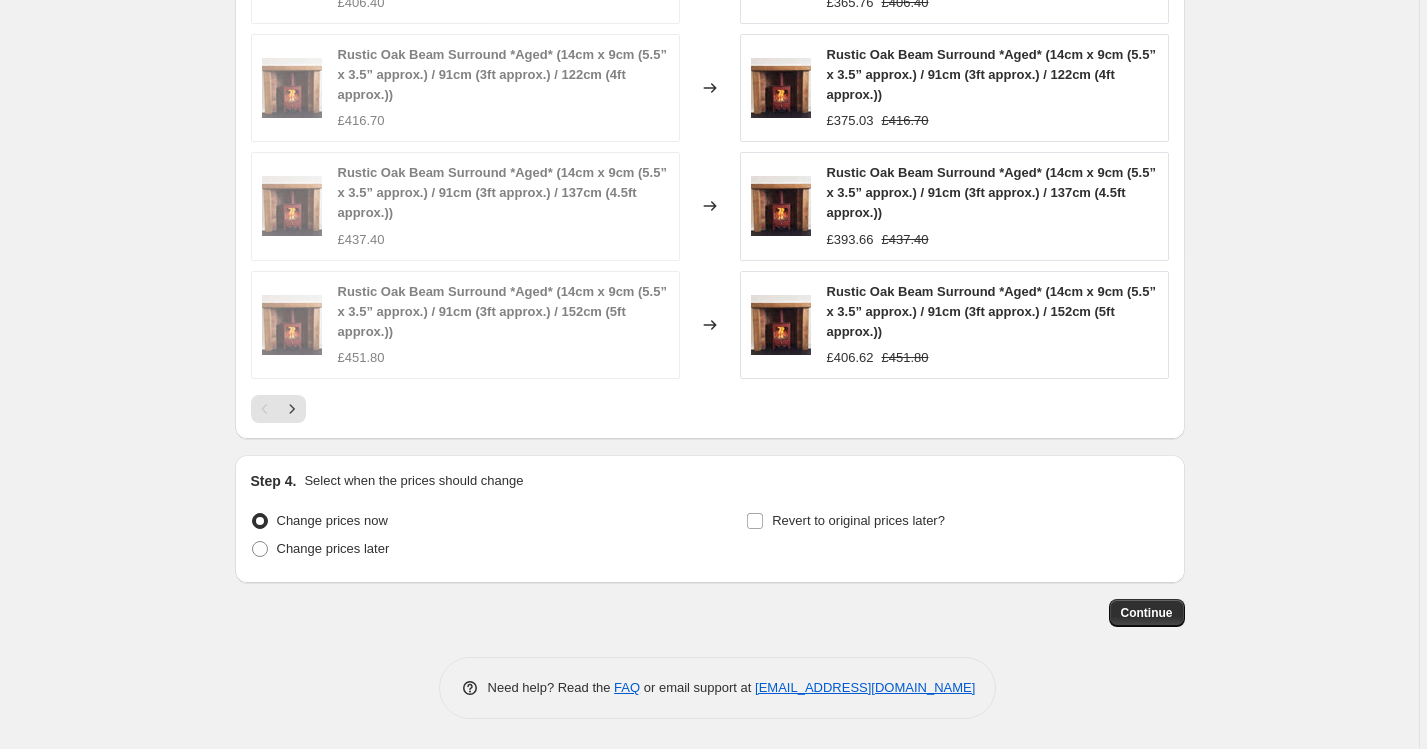 scroll, scrollTop: 1695, scrollLeft: 0, axis: vertical 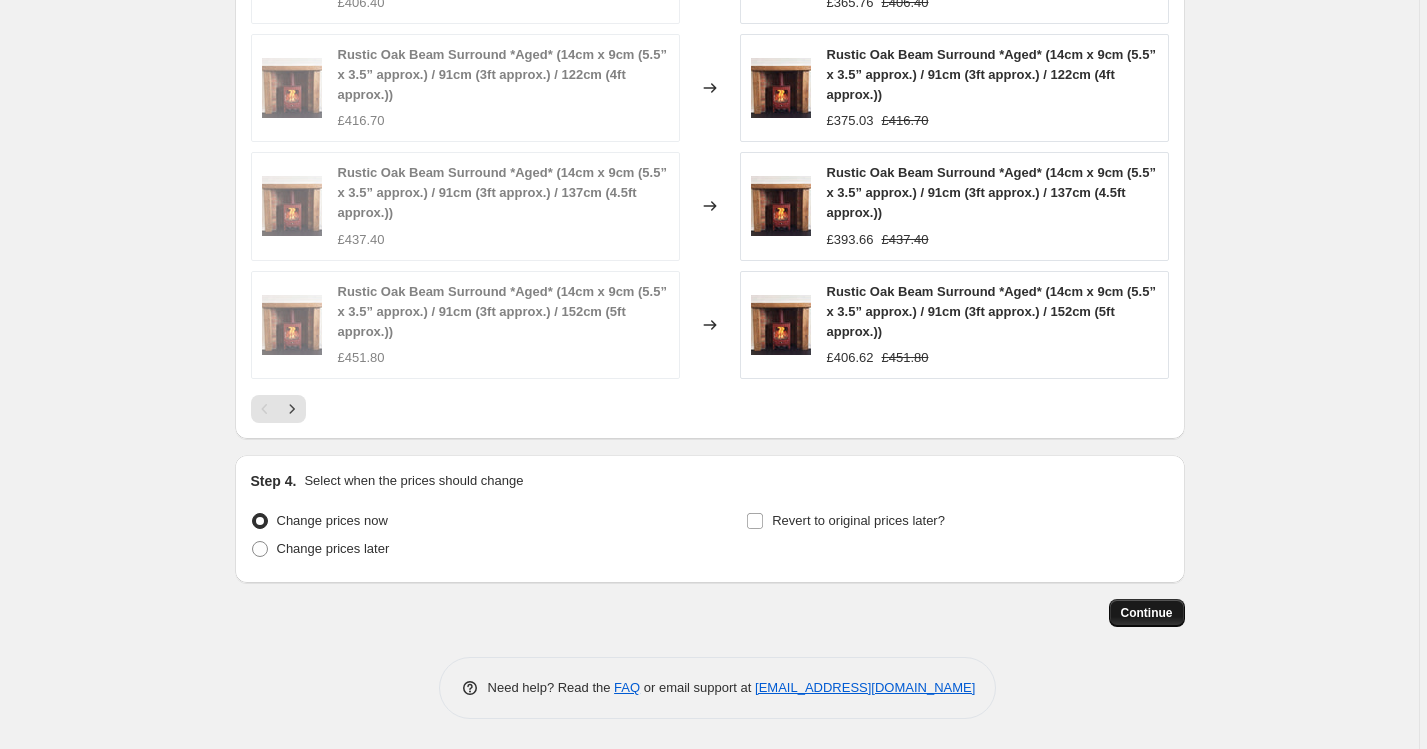 click on "Continue" at bounding box center (1147, 613) 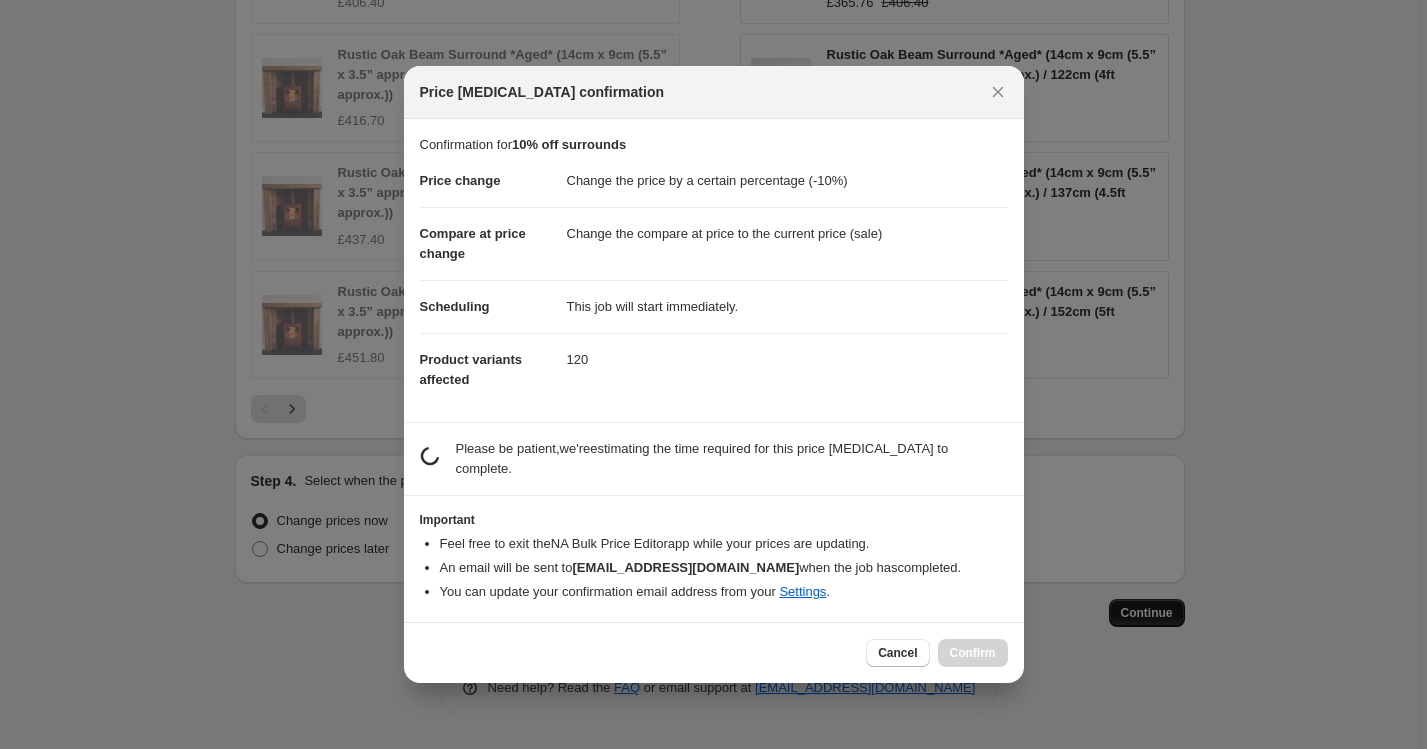 scroll, scrollTop: 0, scrollLeft: 0, axis: both 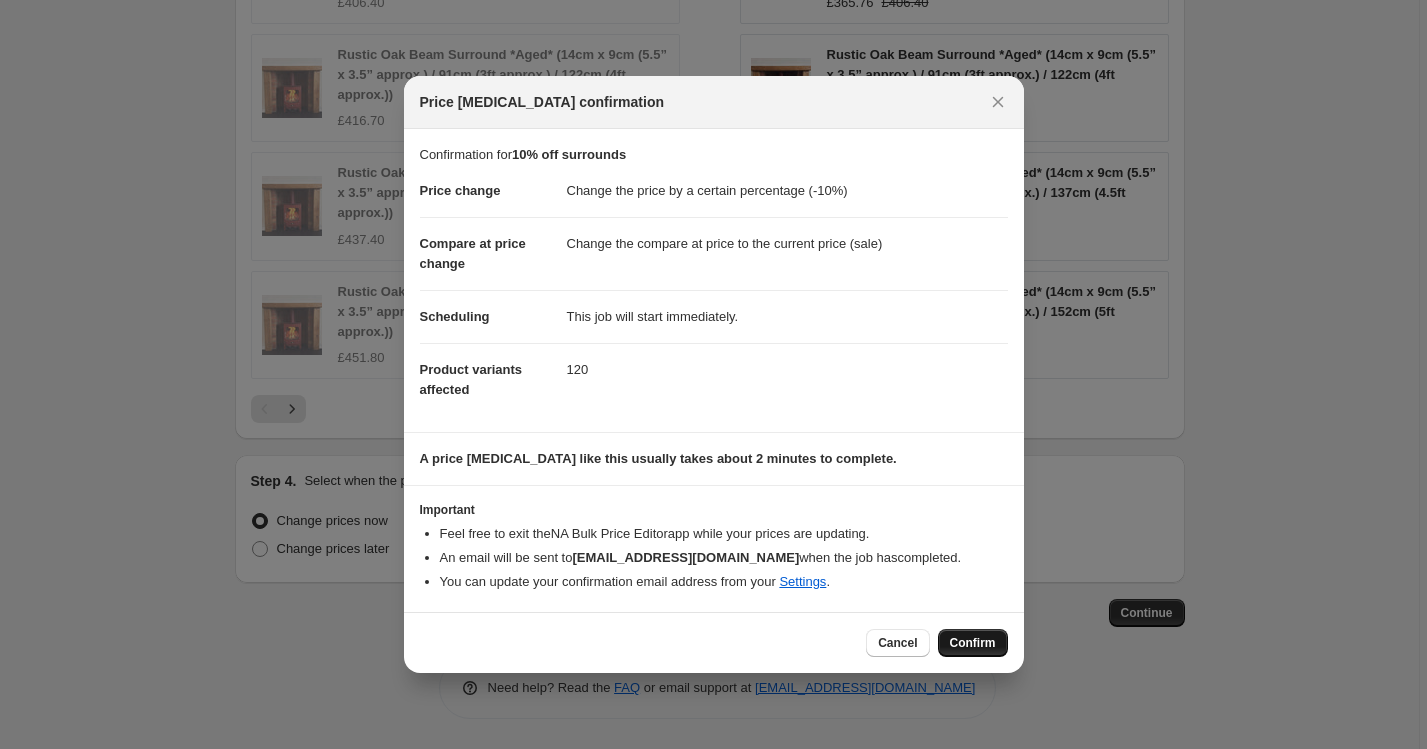 click on "Confirm" at bounding box center (973, 643) 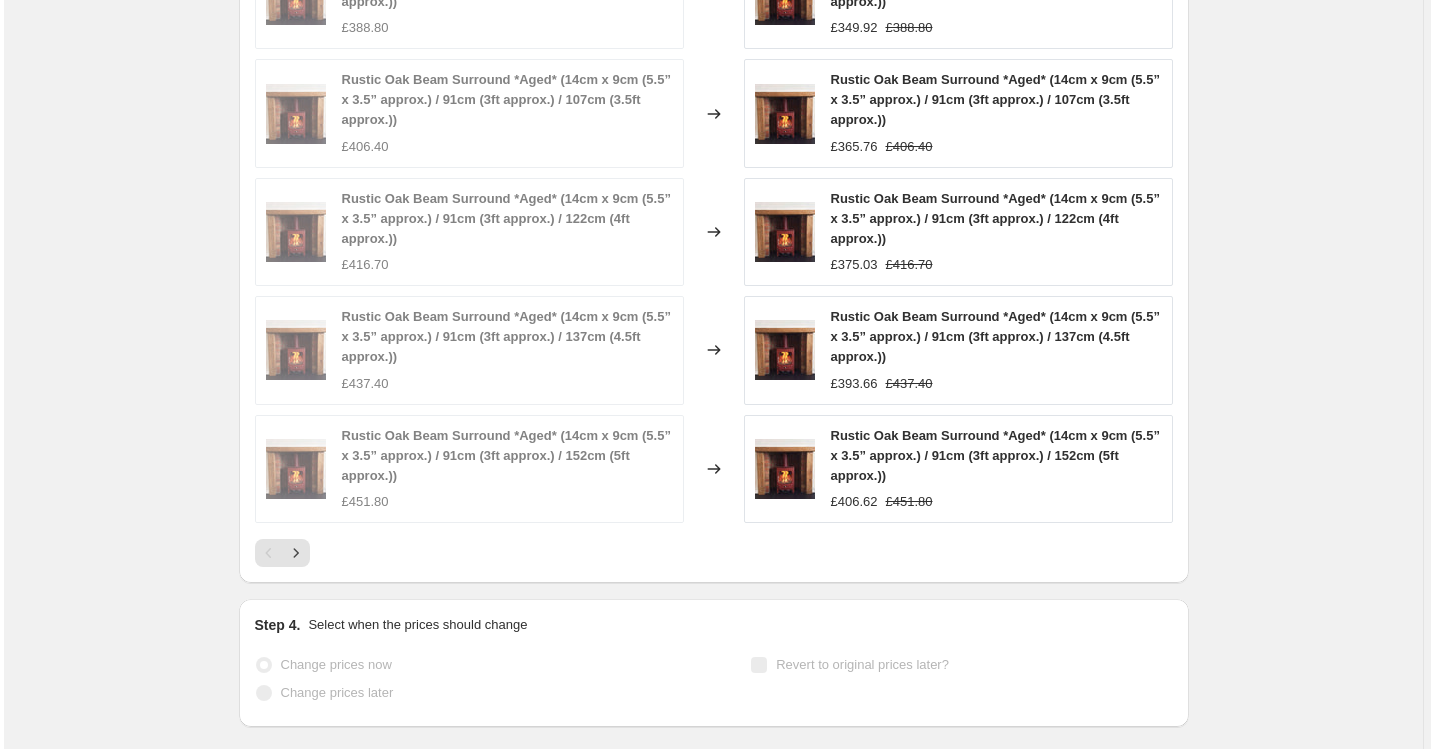 scroll, scrollTop: 0, scrollLeft: 0, axis: both 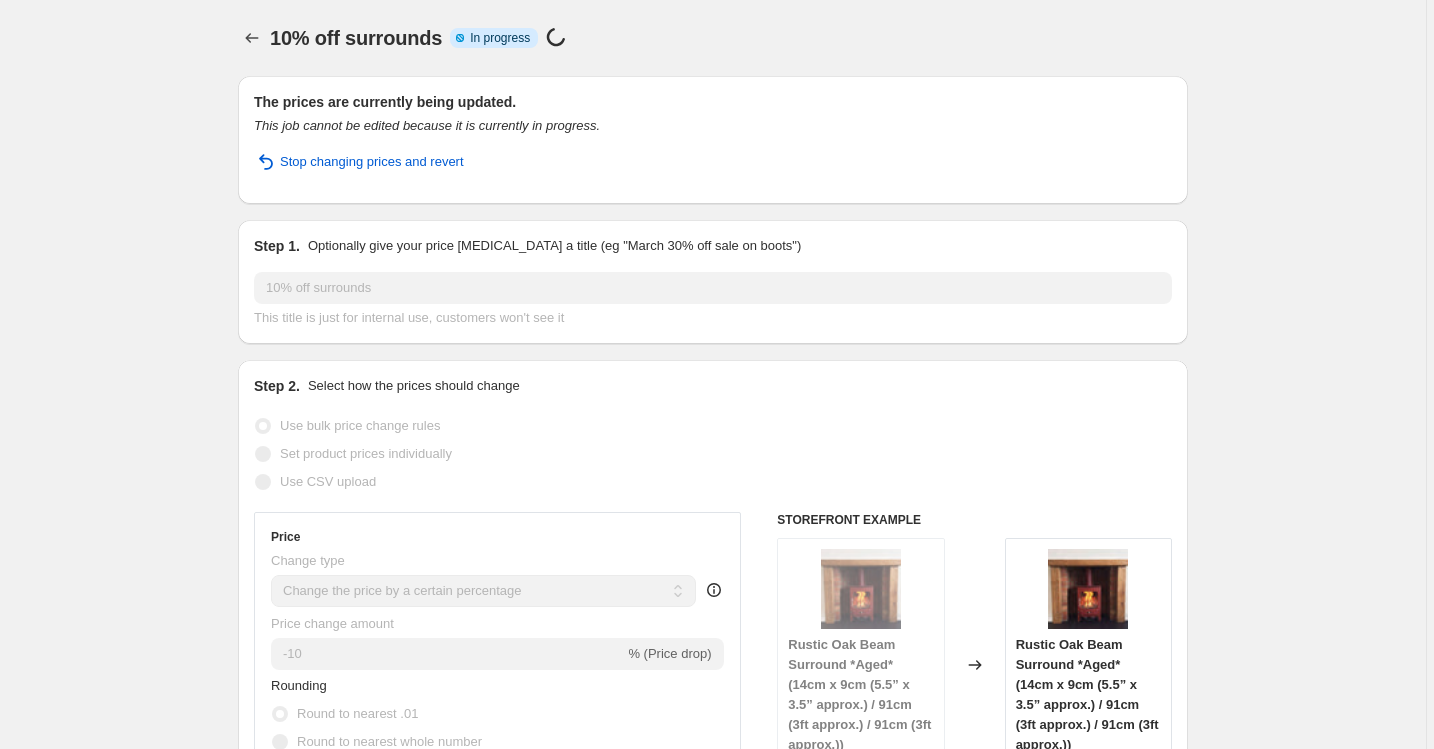select on "percentage" 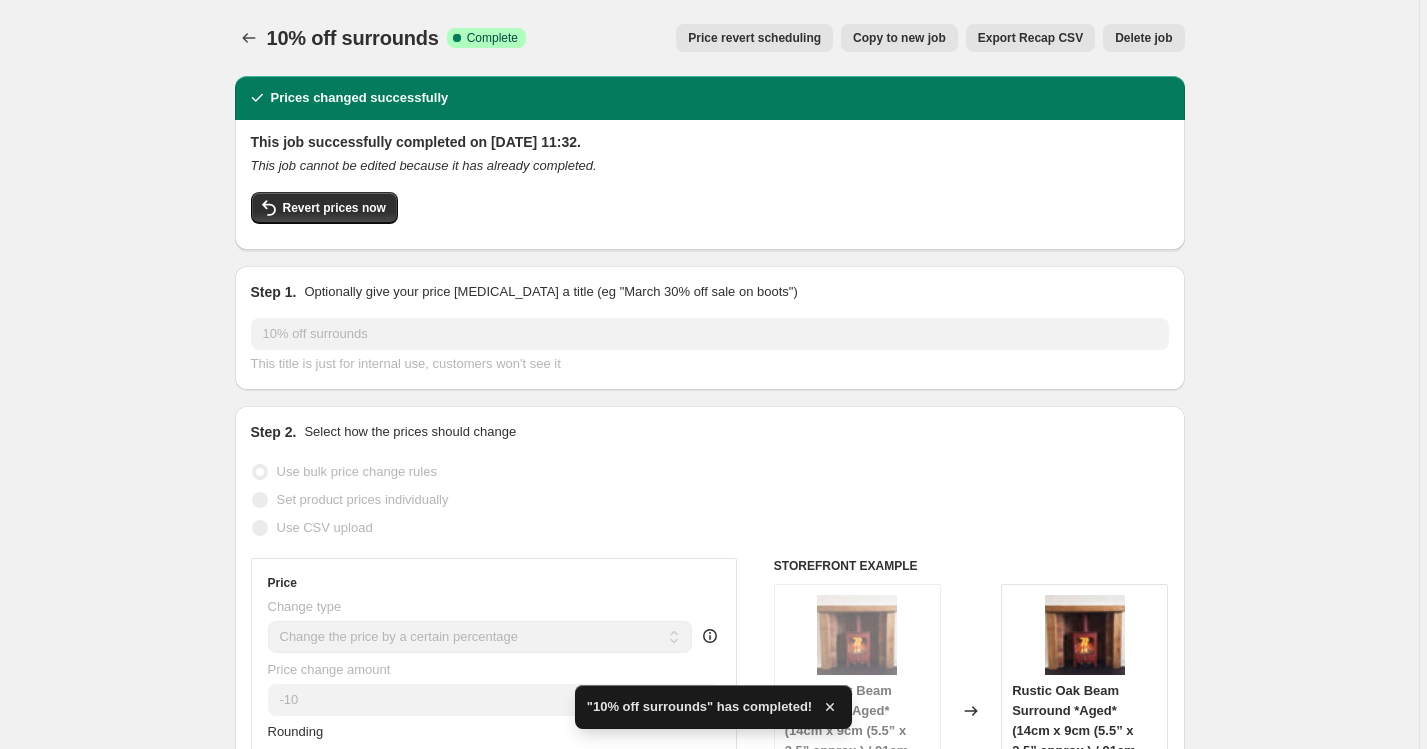 scroll, scrollTop: 0, scrollLeft: 0, axis: both 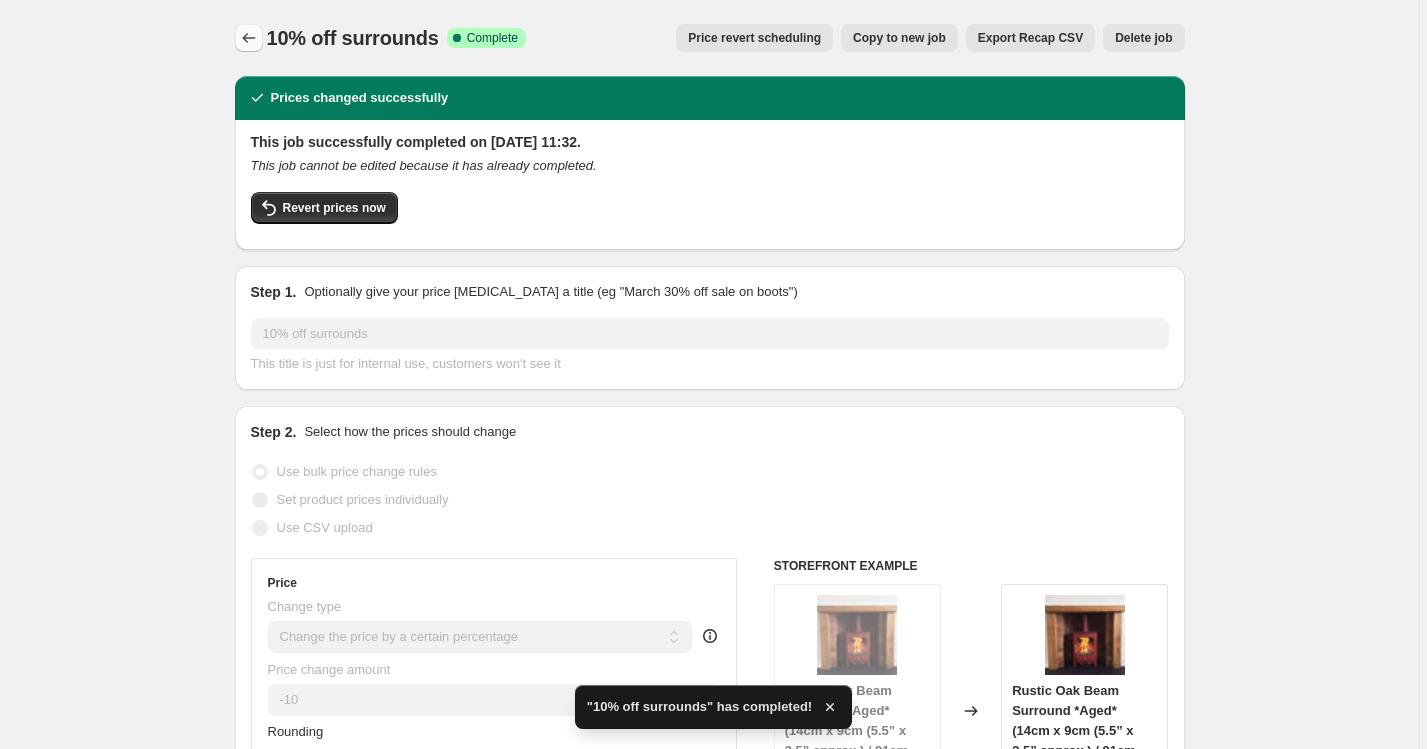 click 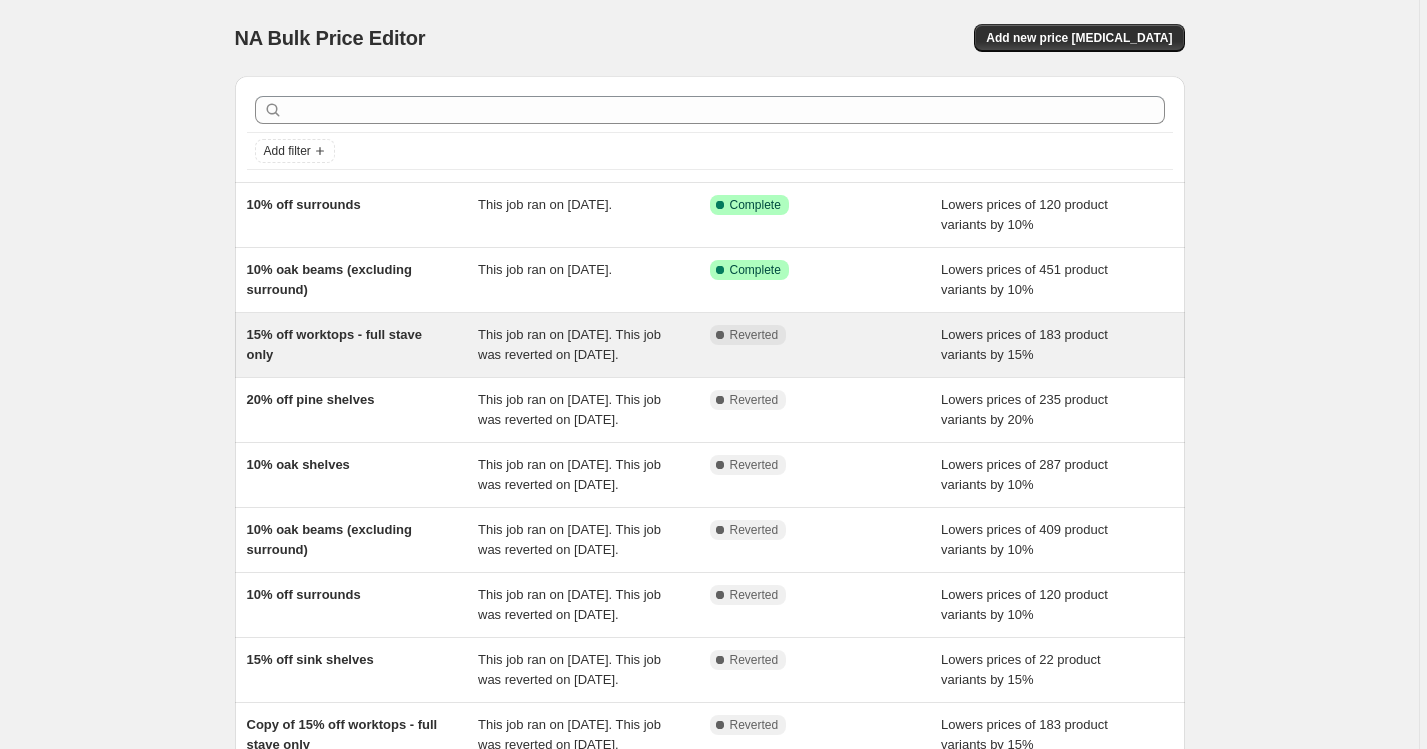click on "15% off worktops - full stave only" at bounding box center [363, 345] 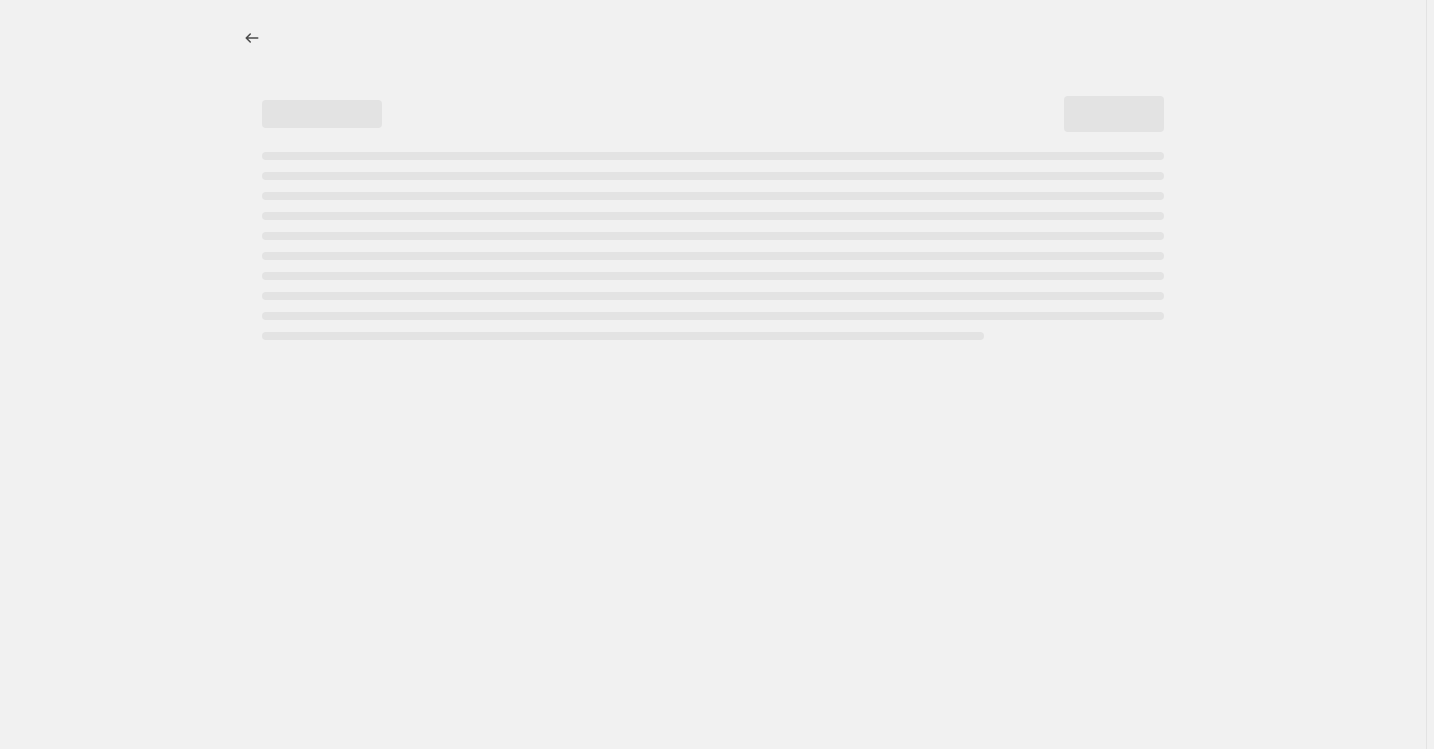 select on "percentage" 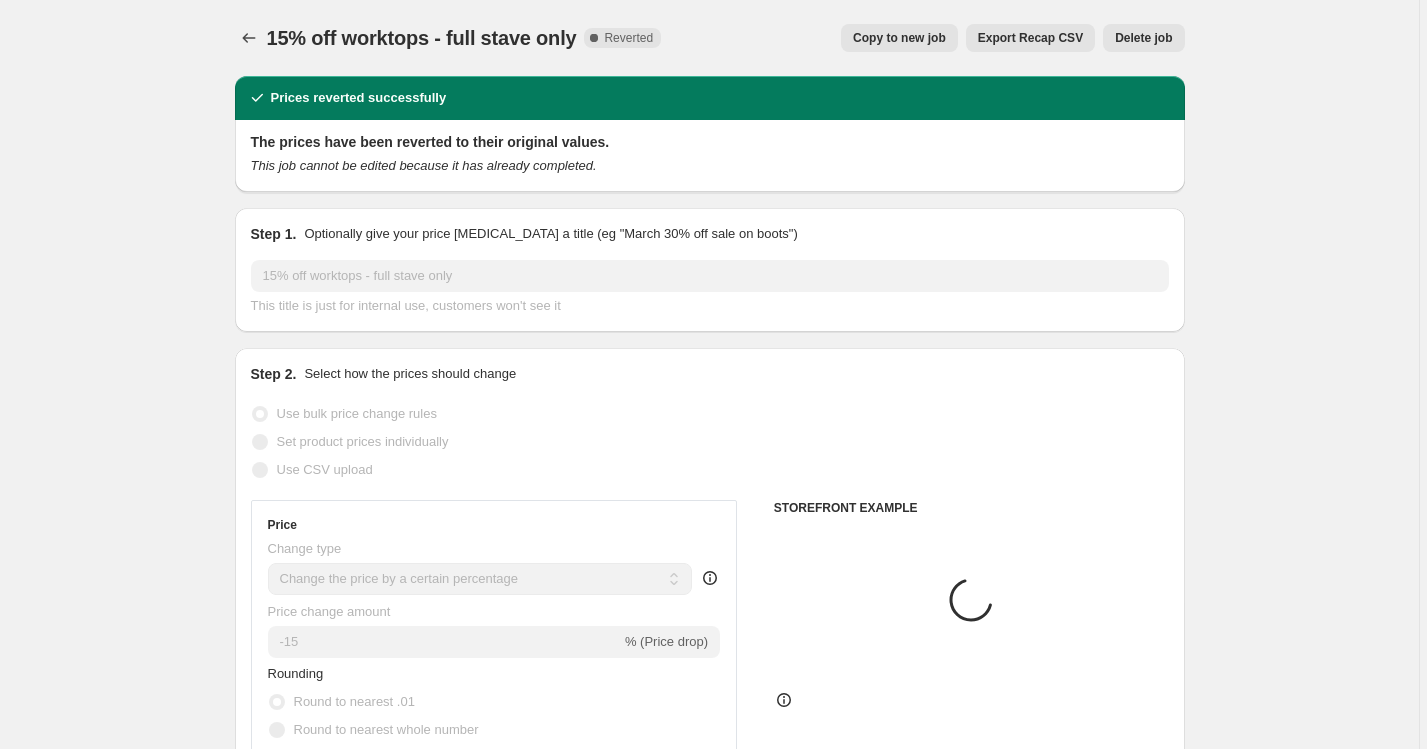 click on "Copy to new job" at bounding box center [899, 38] 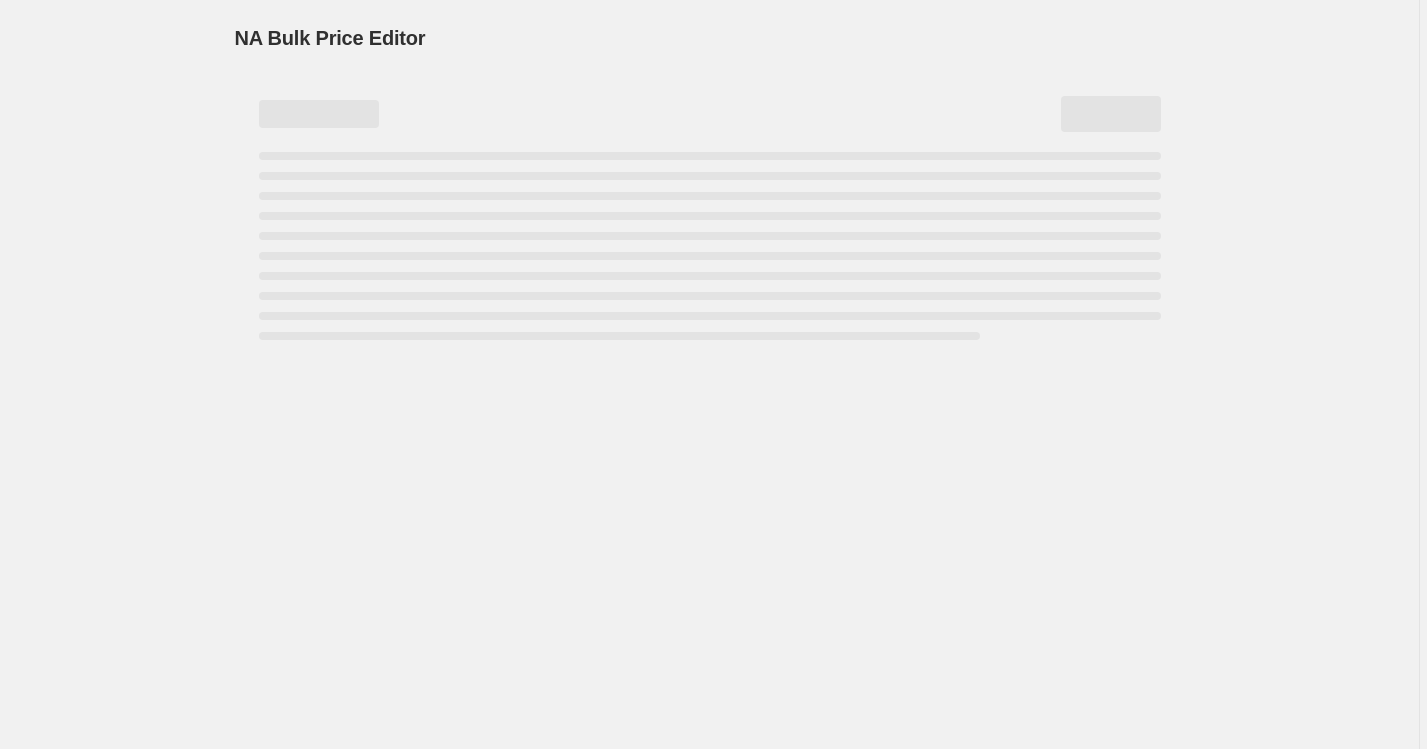 select on "percentage" 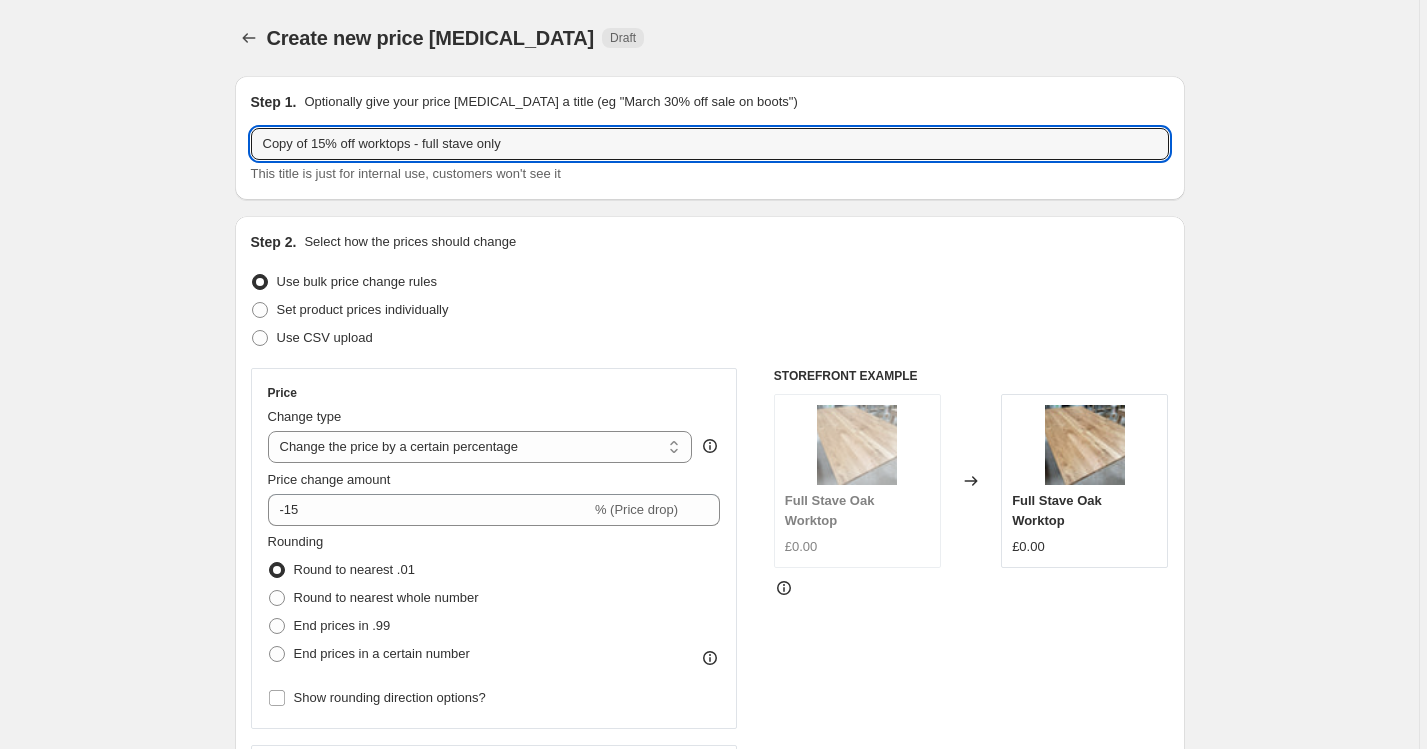drag, startPoint x: 317, startPoint y: 146, endPoint x: 168, endPoint y: 146, distance: 149 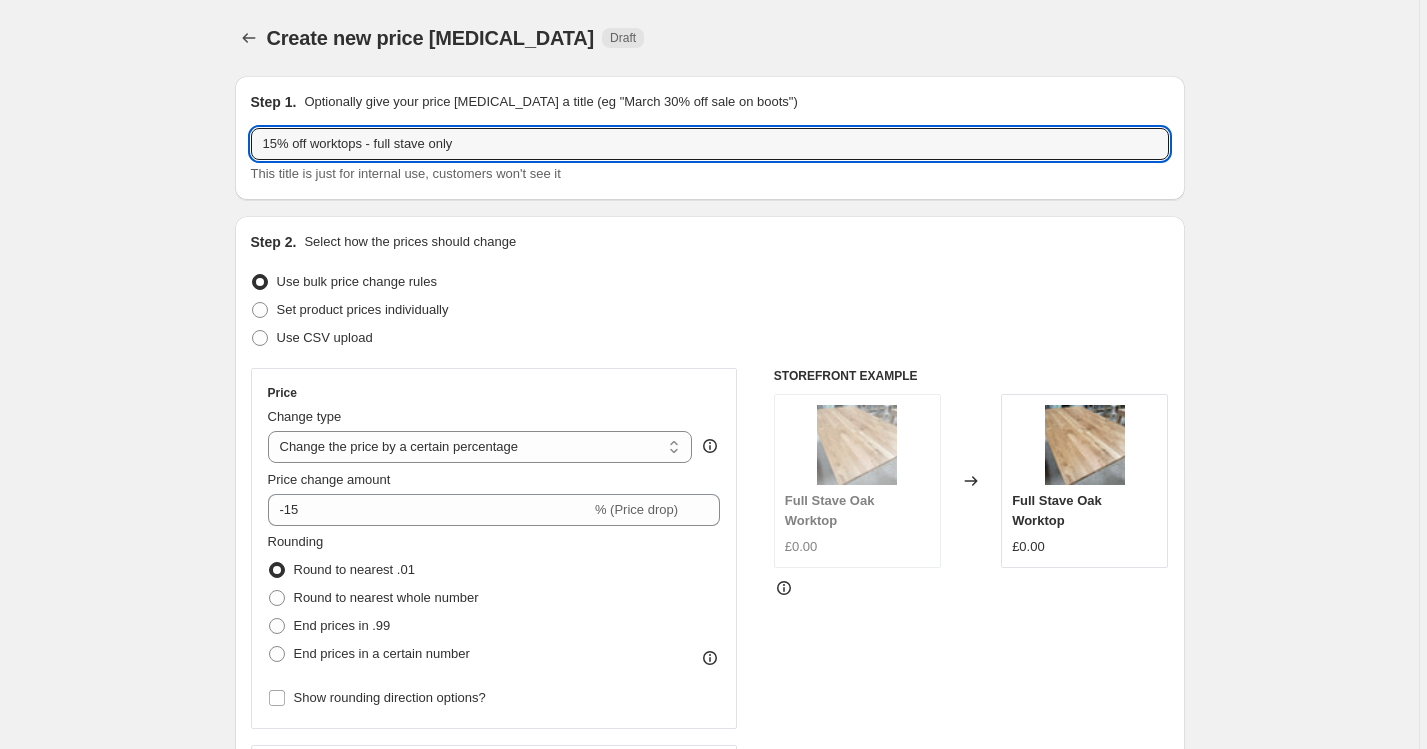 type on "15% off worktops - full stave only" 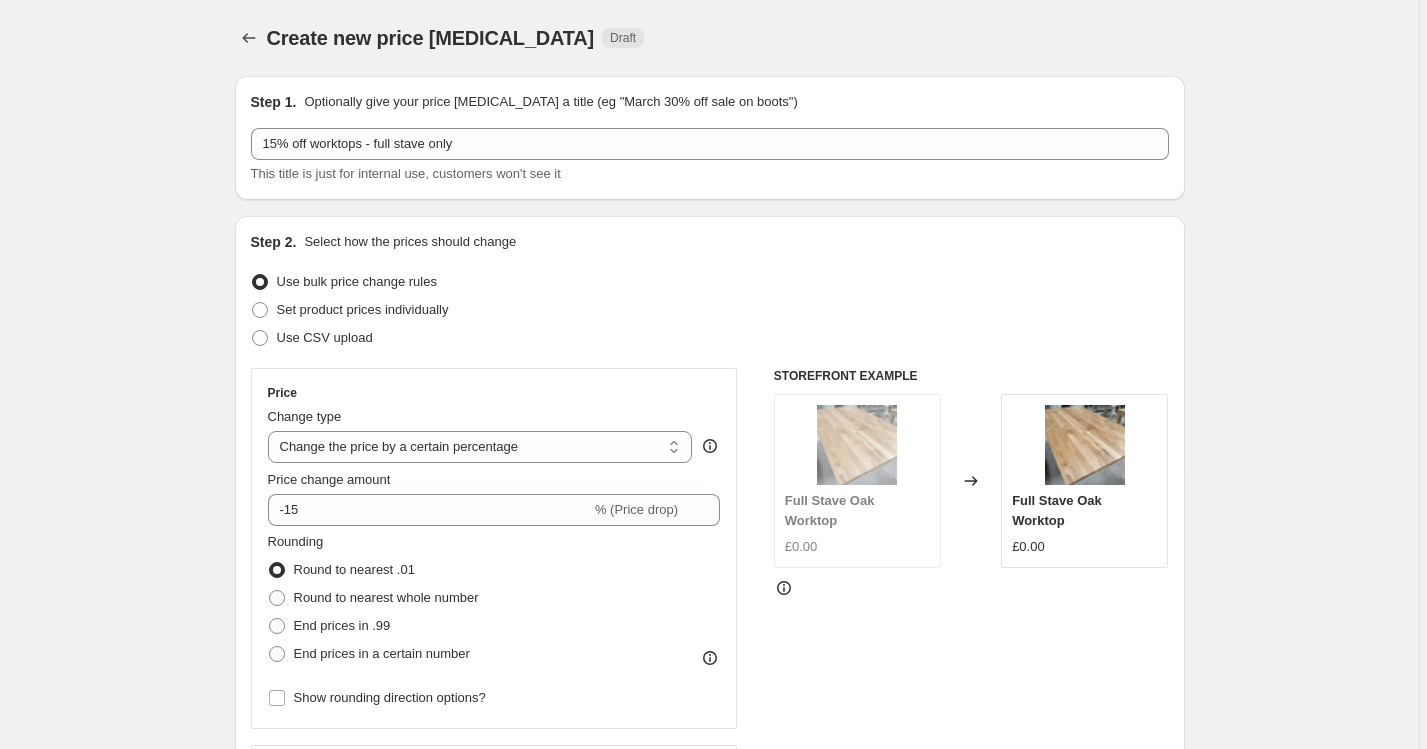 click on "Create new price [MEDICAL_DATA]. This page is ready Create new price [MEDICAL_DATA] Draft Step 1. Optionally give your price [MEDICAL_DATA] a title (eg "March 30% off sale on boots") 15% off worktops - full stave only This title is just for internal use, customers won't see it Step 2. Select how the prices should change Use bulk price change rules Set product prices individually Use CSV upload Price Change type Change the price to a certain amount Change the price by a certain amount Change the price by a certain percentage Change the price to the current compare at price (price before sale) Change the price by a certain amount relative to the compare at price Change the price by a certain percentage relative to the compare at price Don't change the price Change the price by a certain percentage relative to the cost per item Change price to certain cost margin Change the price by a certain percentage Price change amount -15 % (Price drop) Rounding Round to nearest .01 Round to nearest whole number End prices in .99   FAQ" at bounding box center (709, 1313) 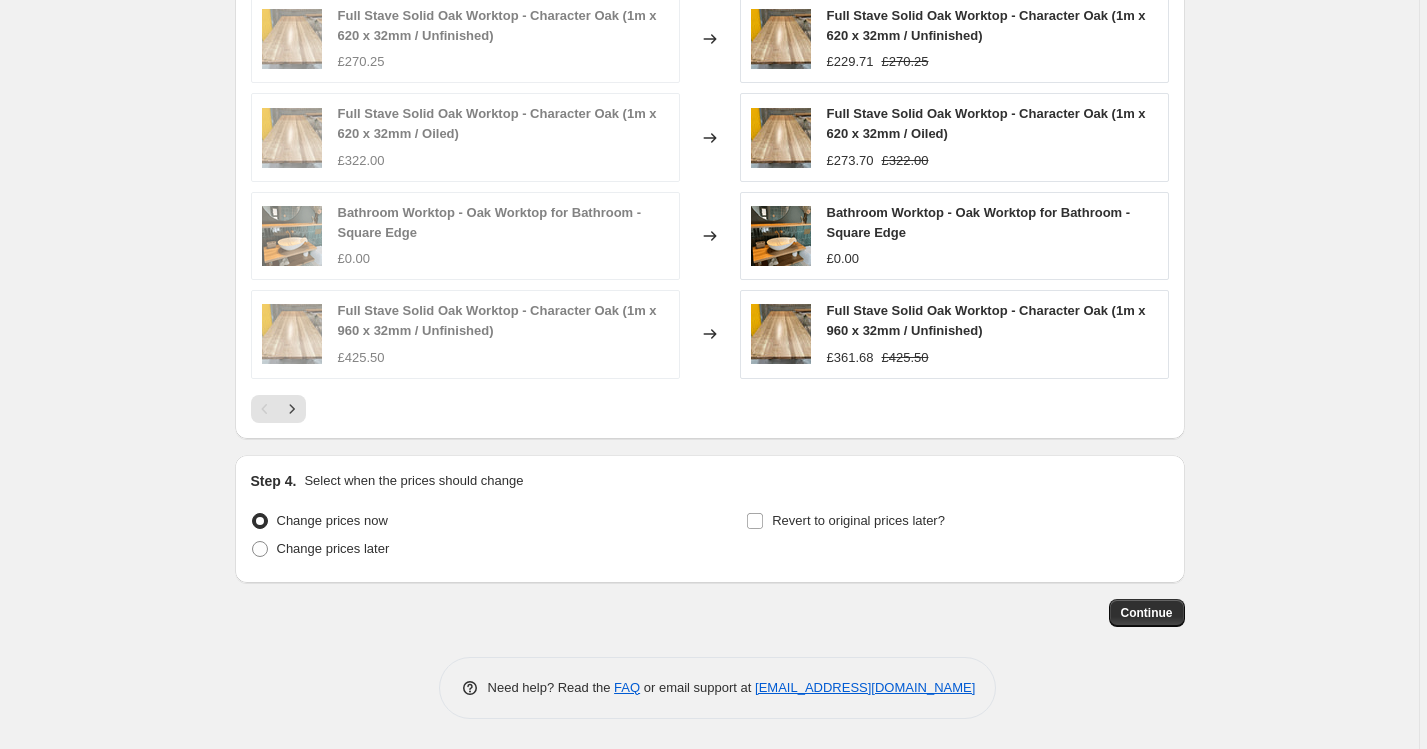 scroll, scrollTop: 1889, scrollLeft: 0, axis: vertical 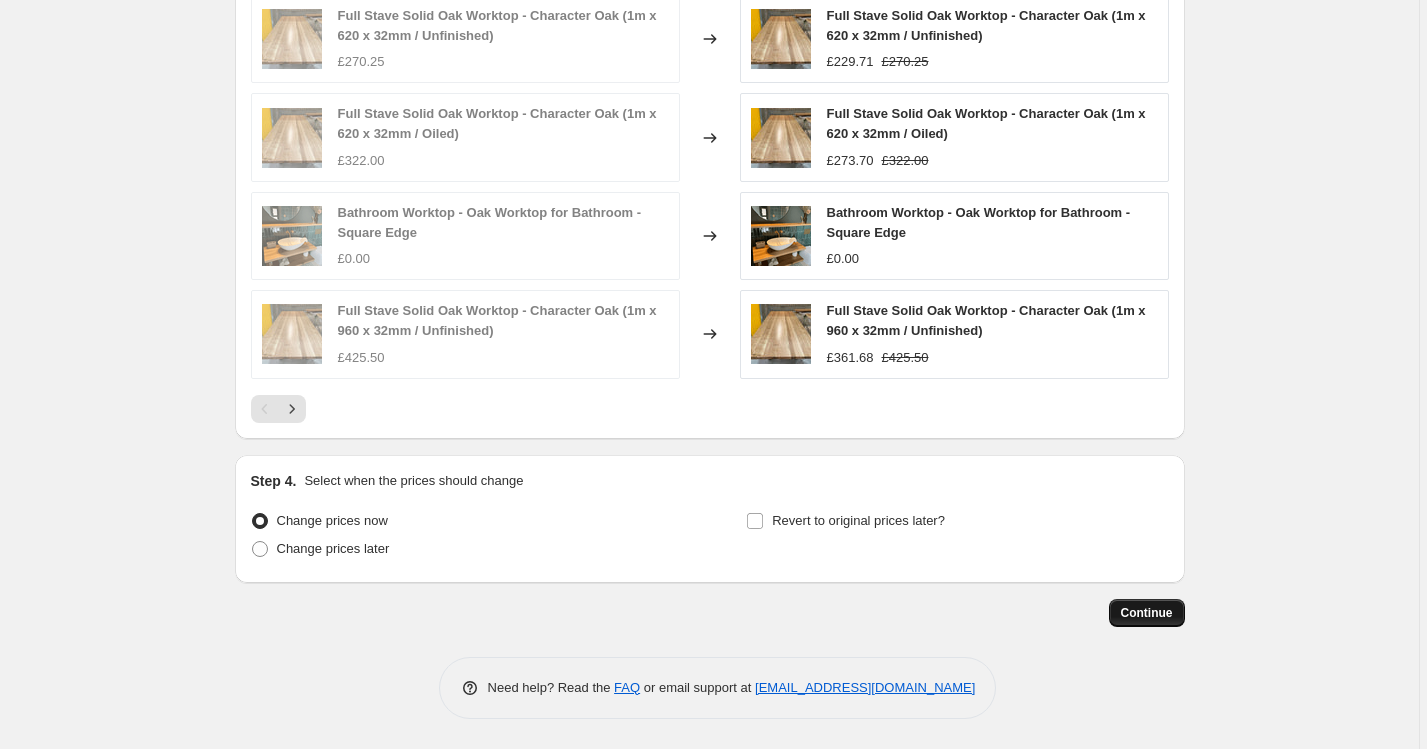 click on "Continue" at bounding box center (1147, 613) 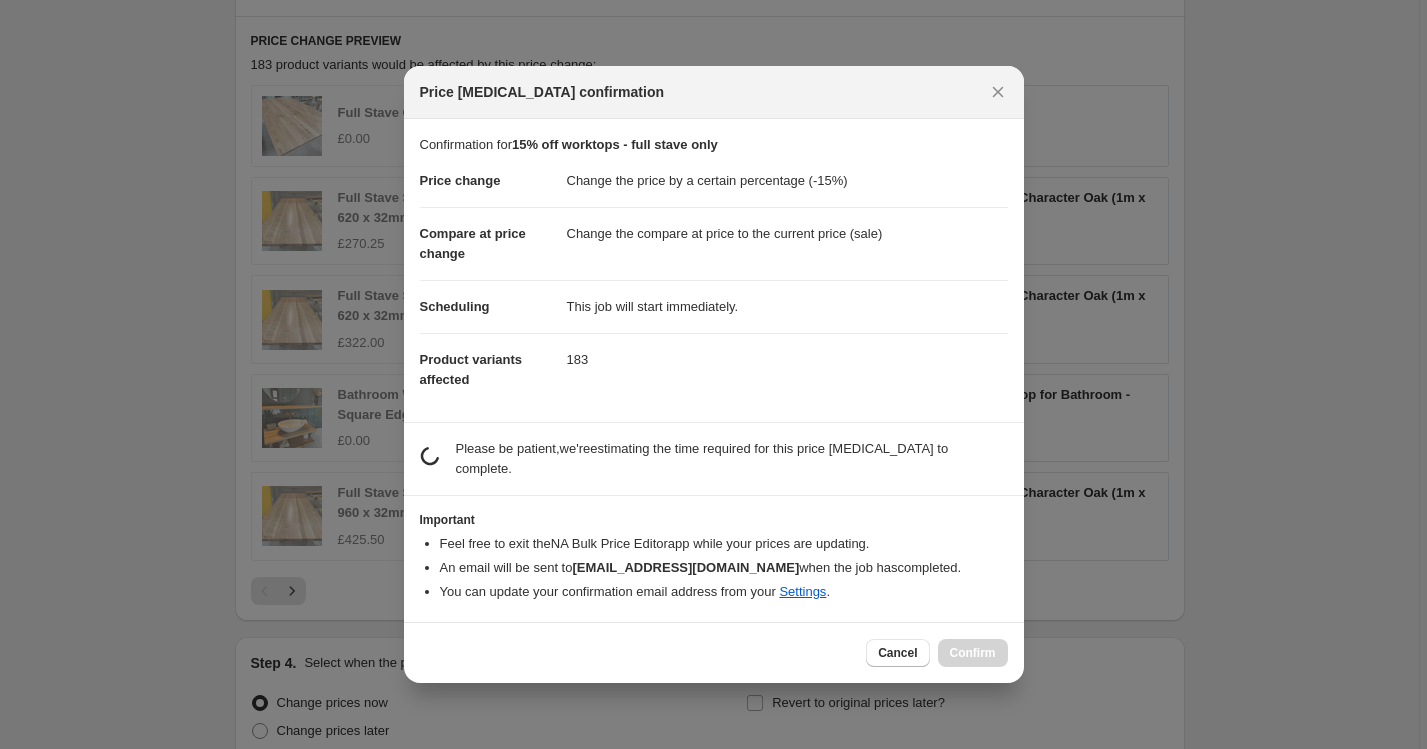 scroll, scrollTop: 0, scrollLeft: 0, axis: both 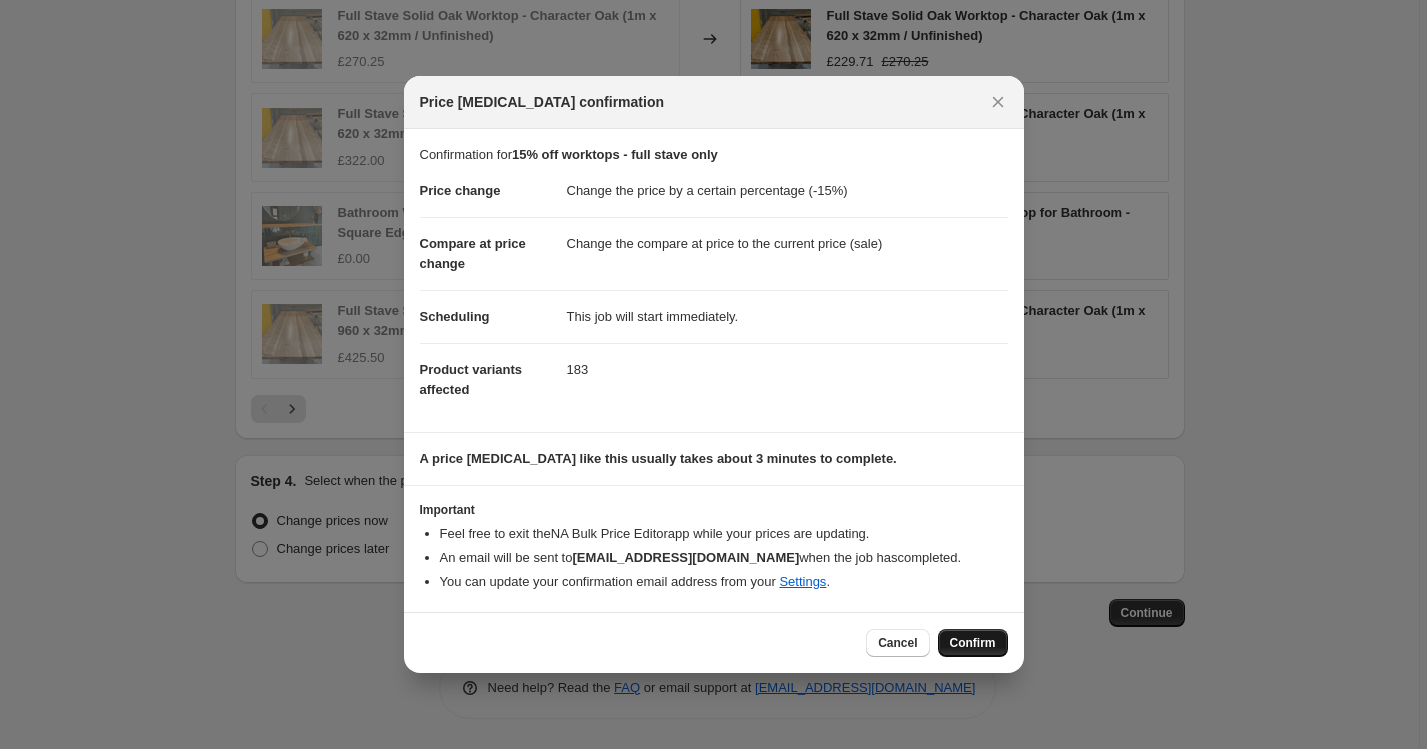 click on "Confirm" at bounding box center [973, 643] 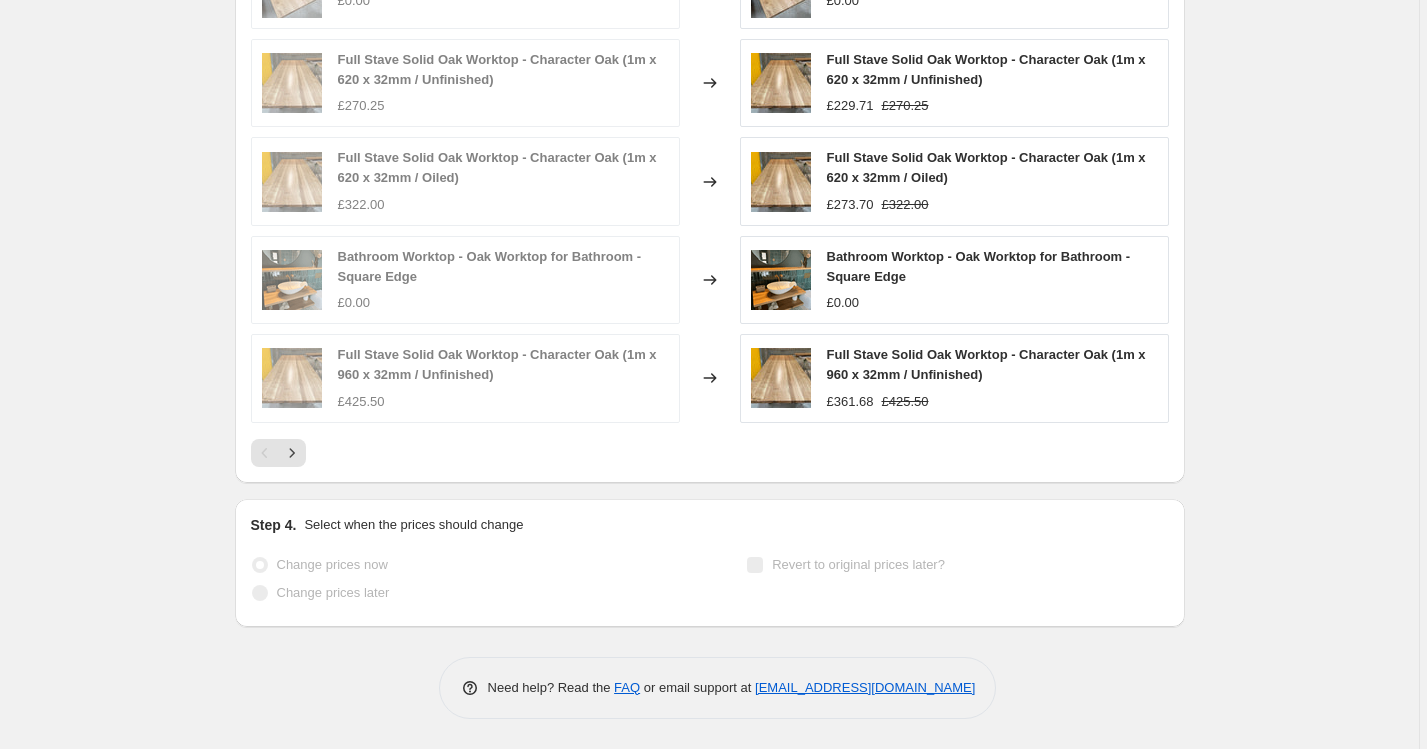 scroll, scrollTop: 0, scrollLeft: 0, axis: both 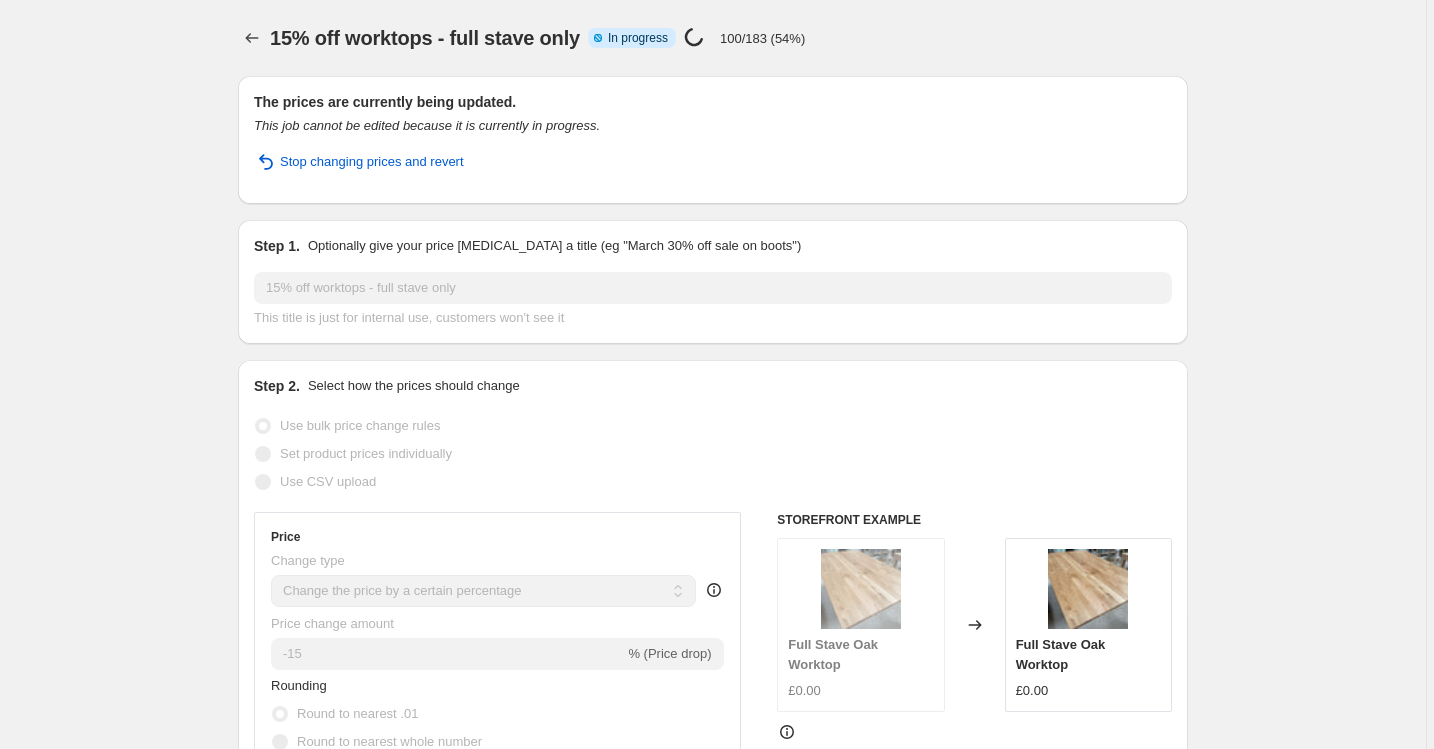 select on "percentage" 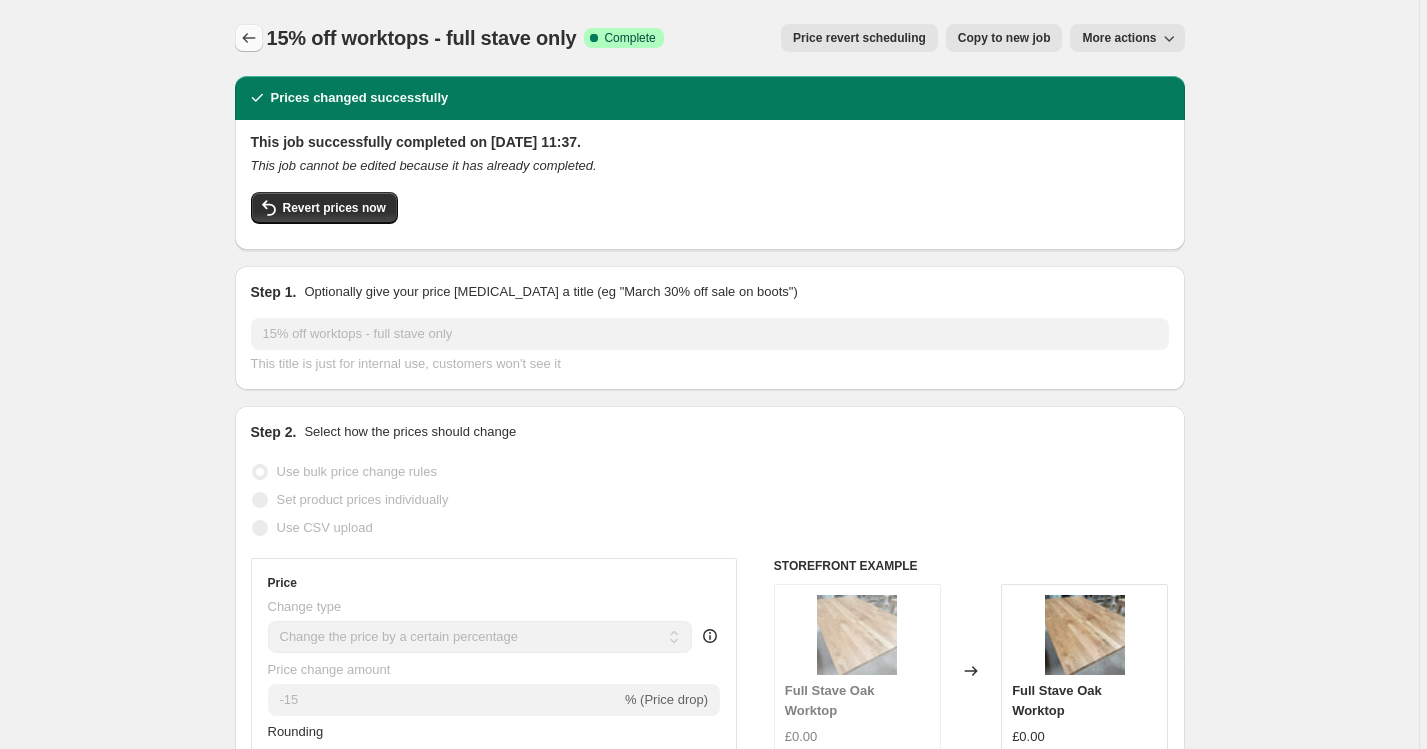 click at bounding box center (249, 38) 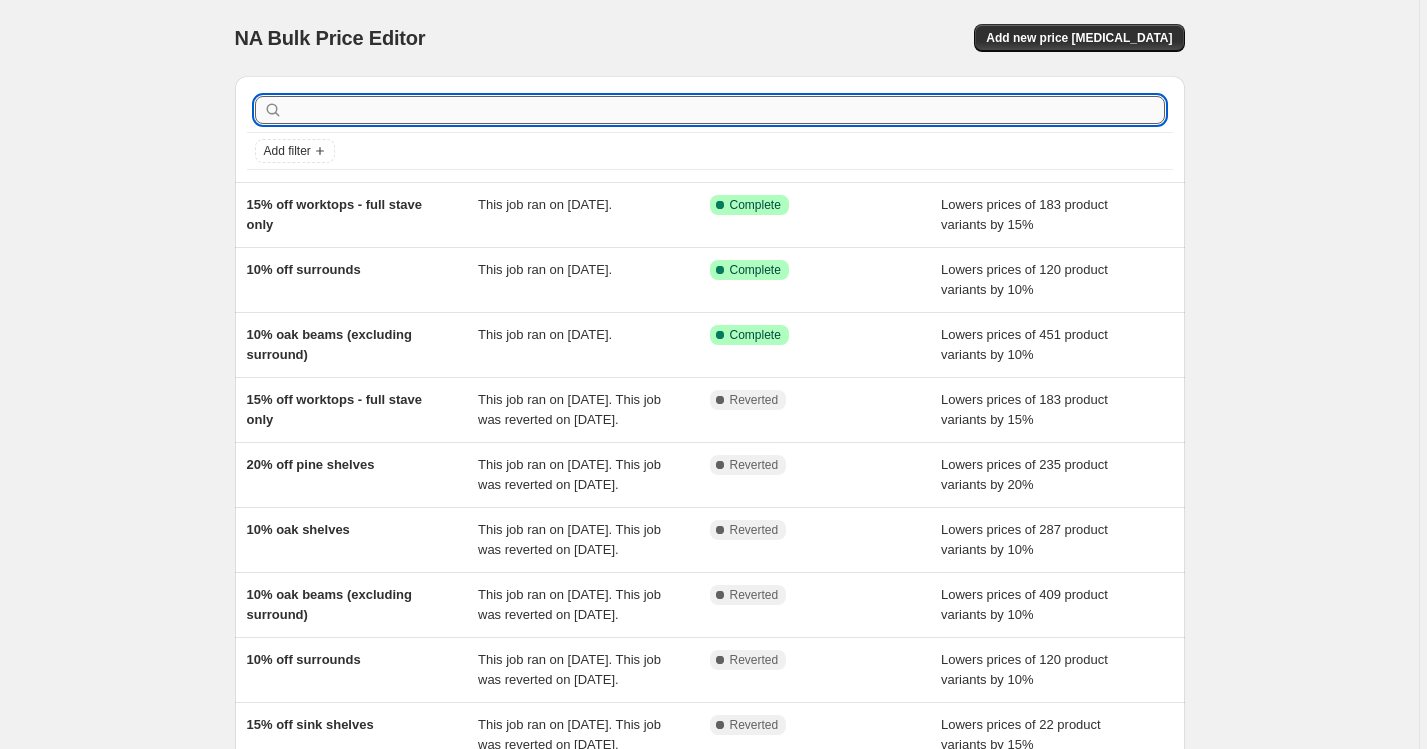 click at bounding box center [726, 110] 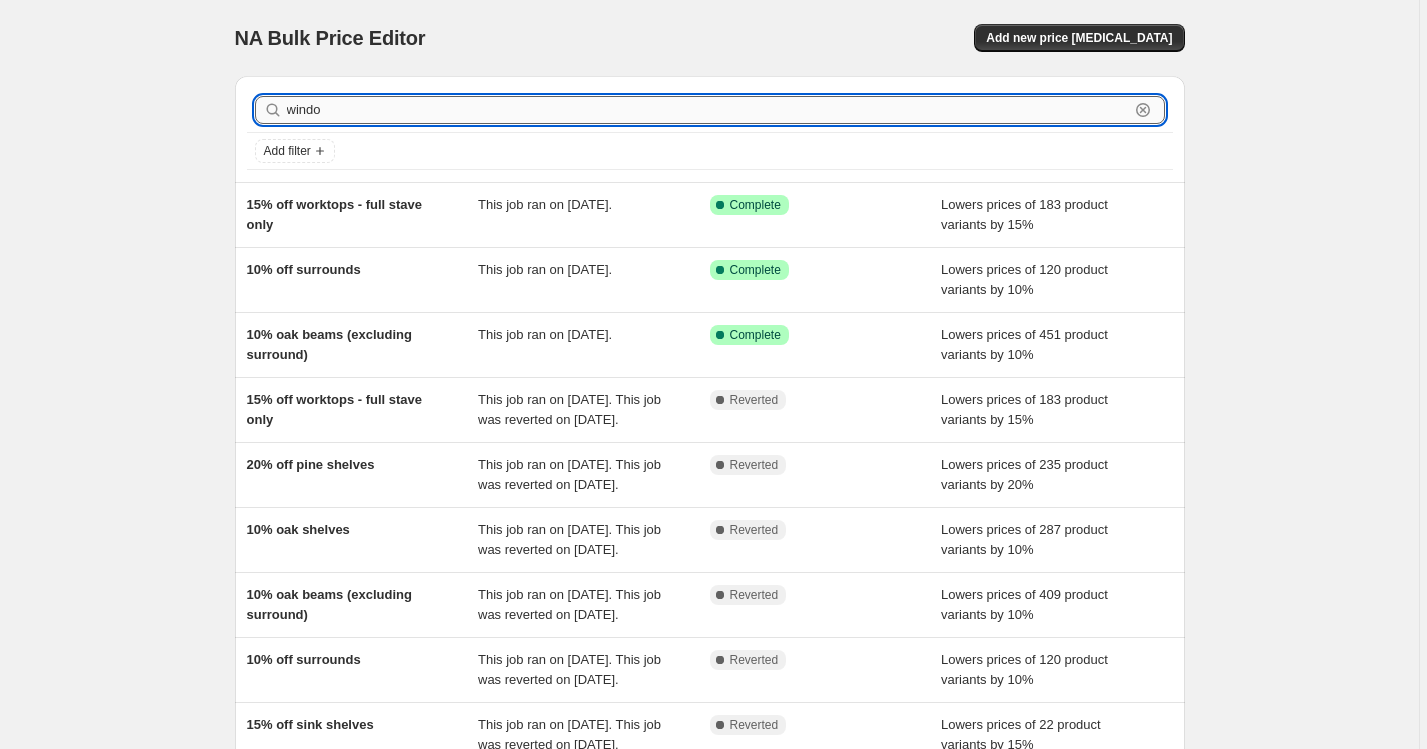 type on "window" 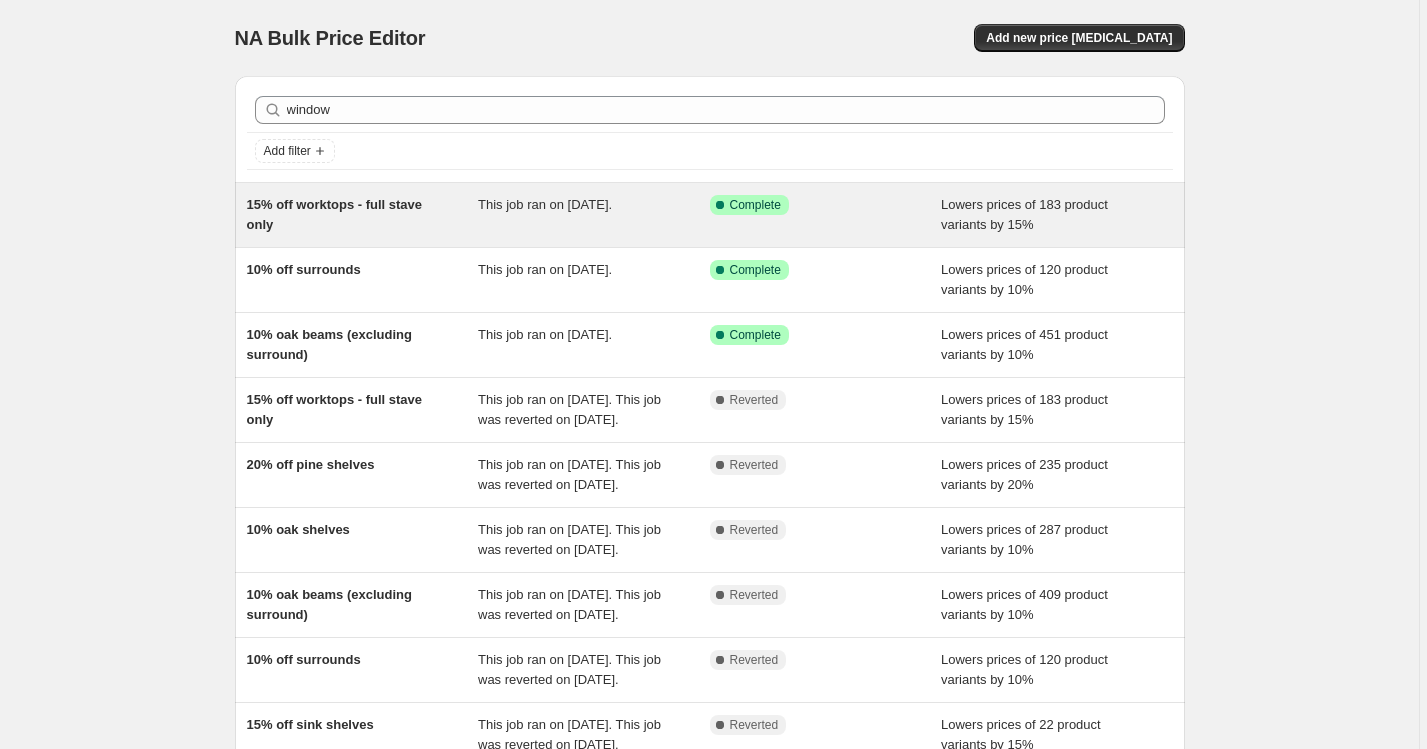 click on "15% off worktops - full stave only" at bounding box center (363, 215) 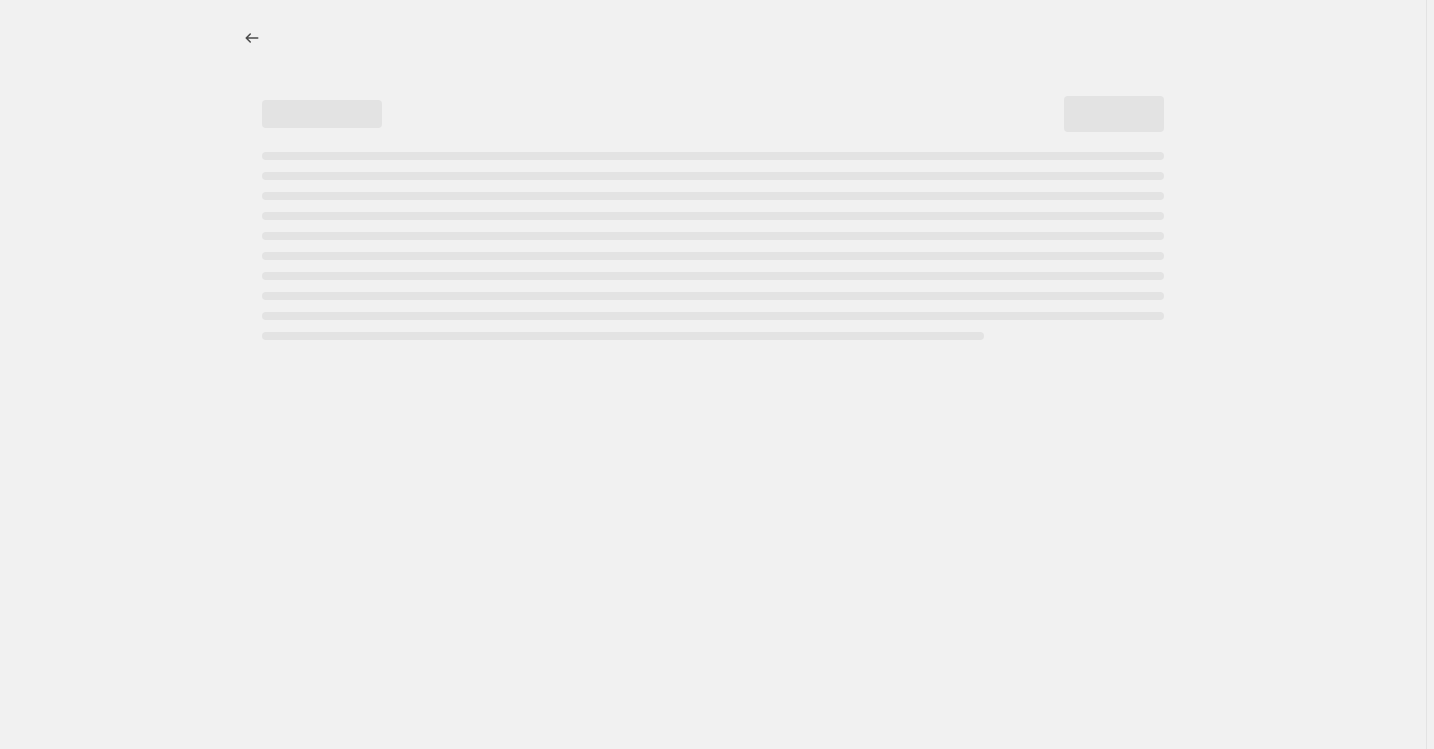 select on "percentage" 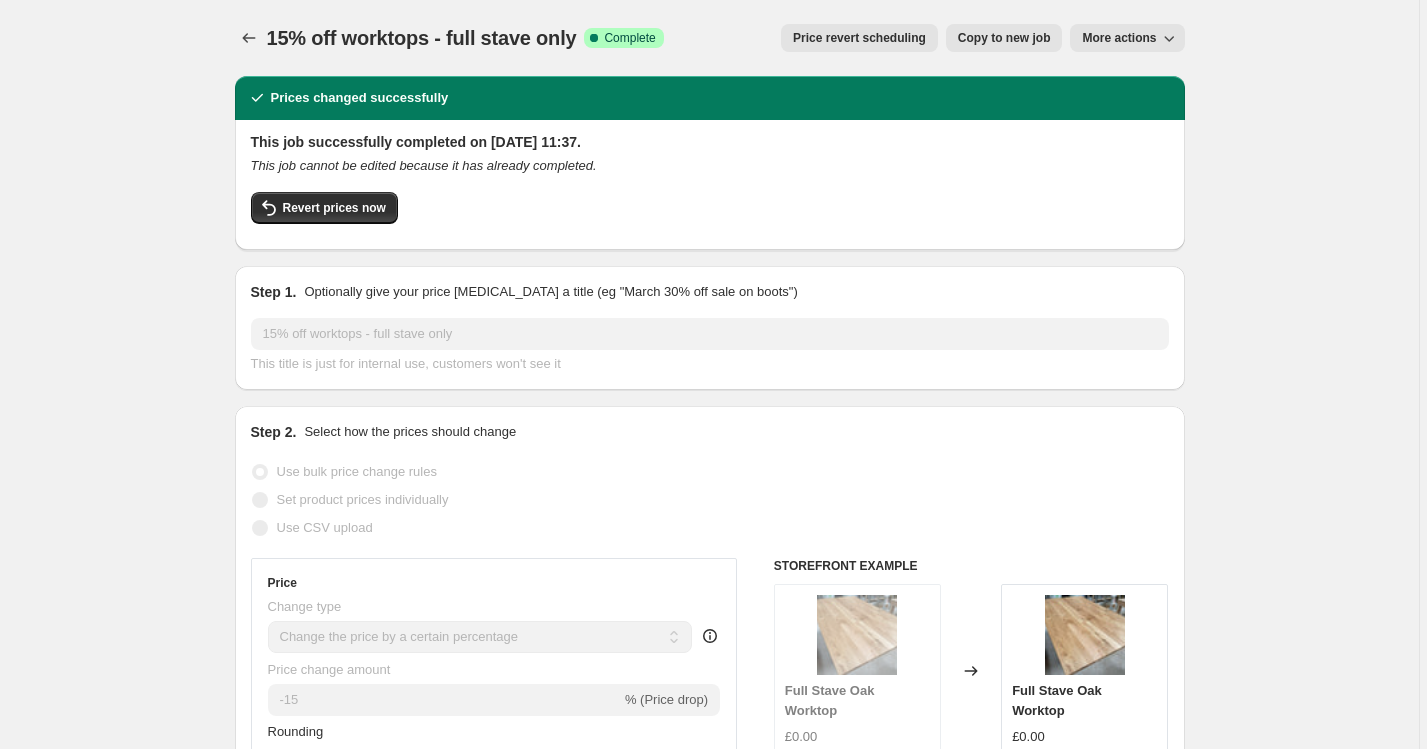 scroll, scrollTop: 0, scrollLeft: 0, axis: both 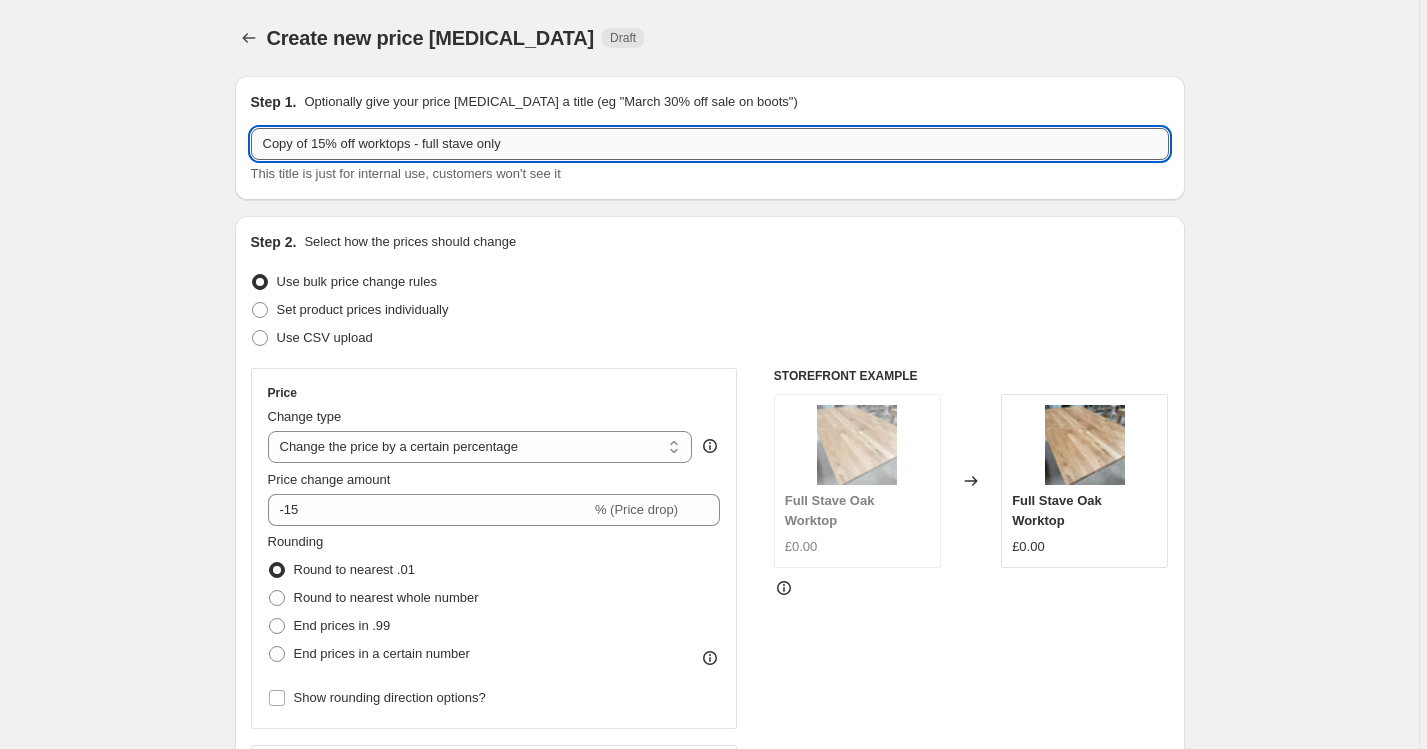 drag, startPoint x: 365, startPoint y: 145, endPoint x: 546, endPoint y: 145, distance: 181 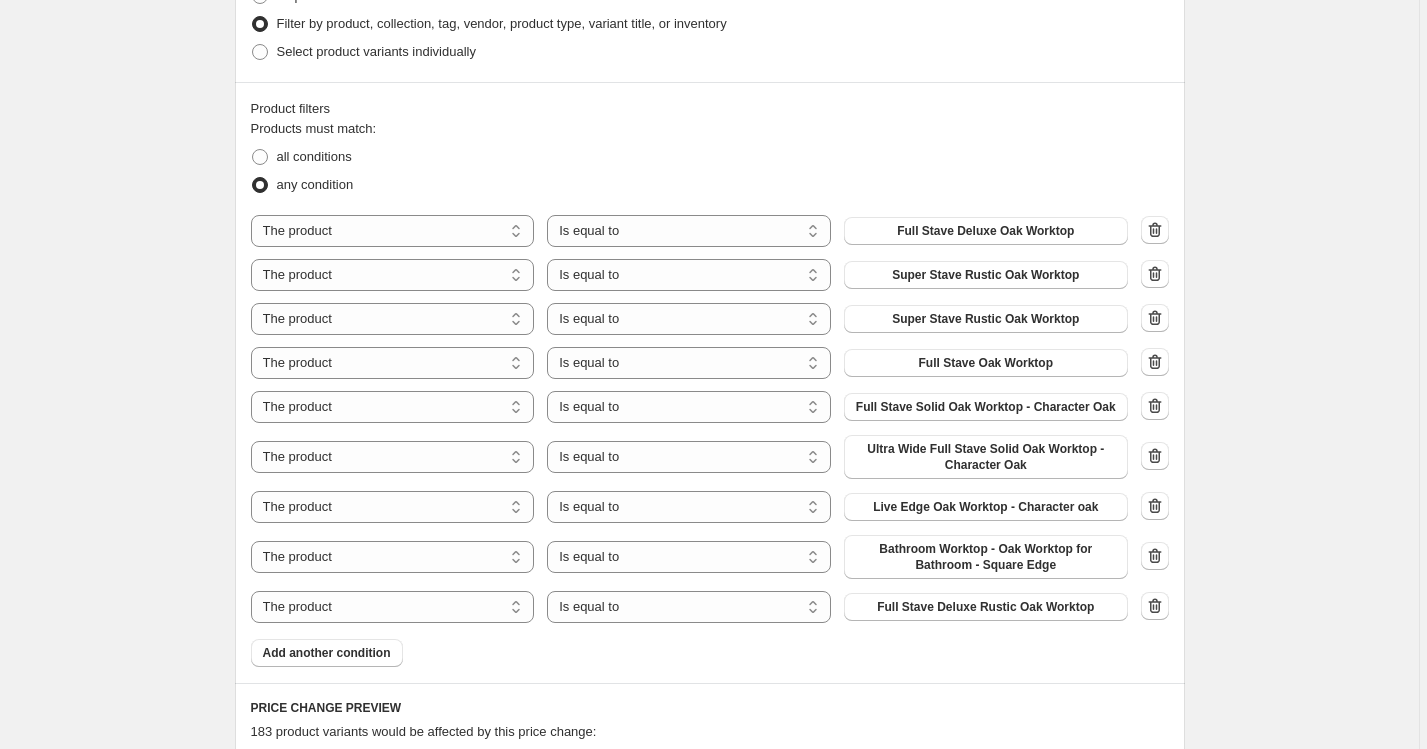 scroll, scrollTop: 1158, scrollLeft: 0, axis: vertical 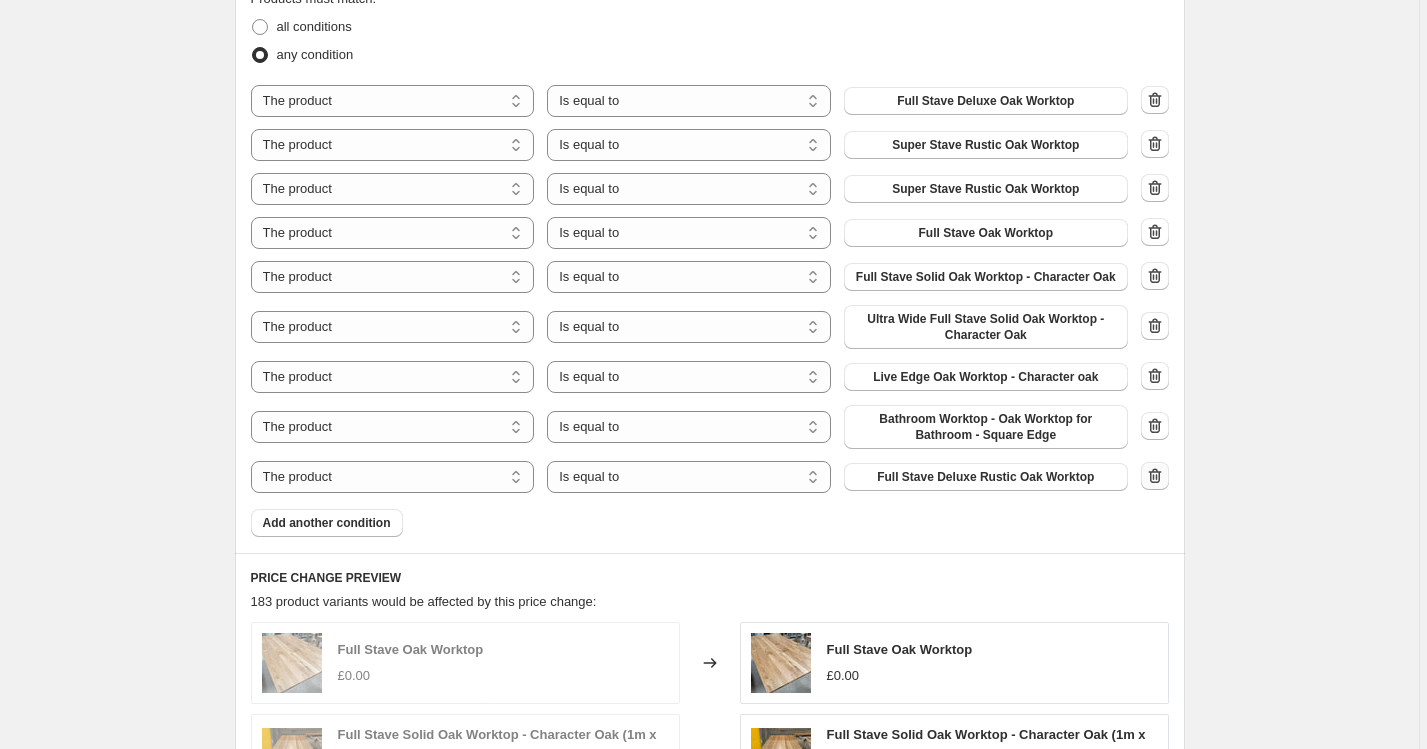 click 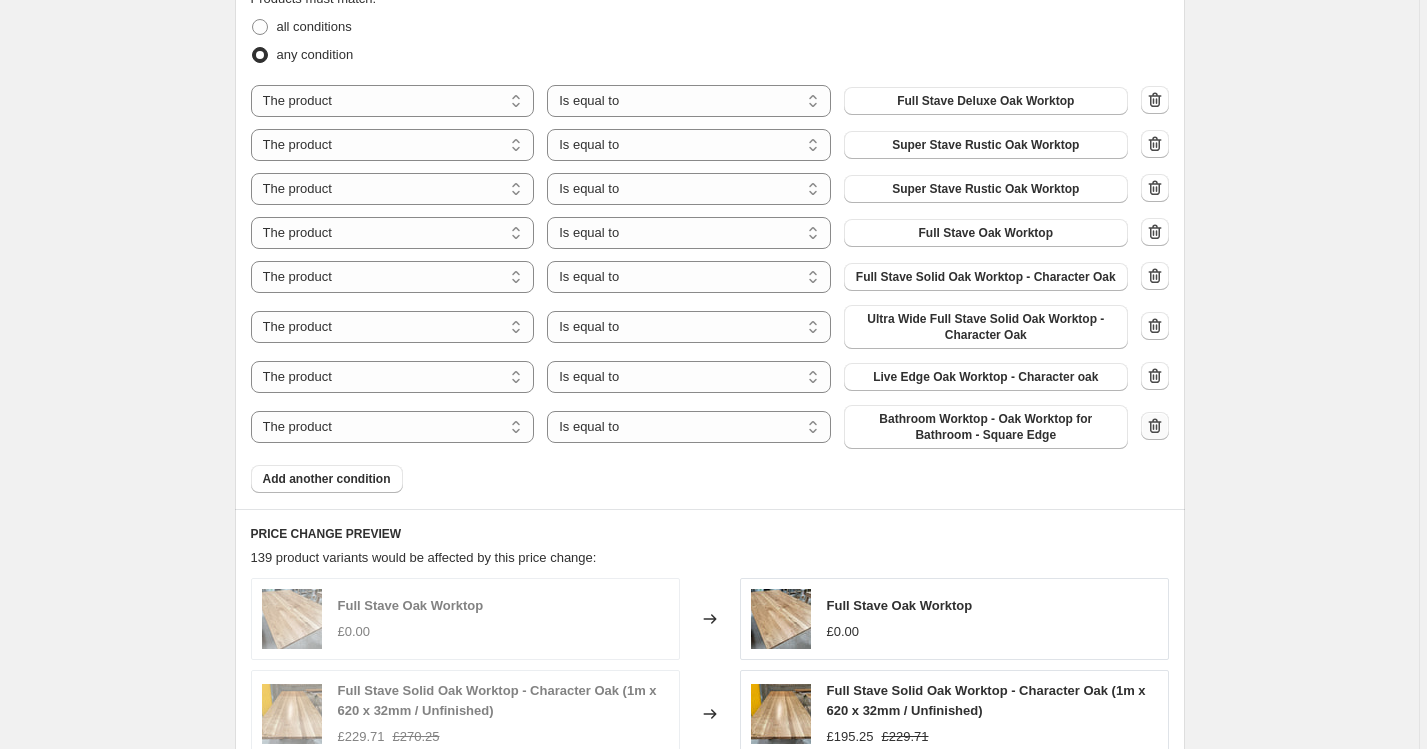 click 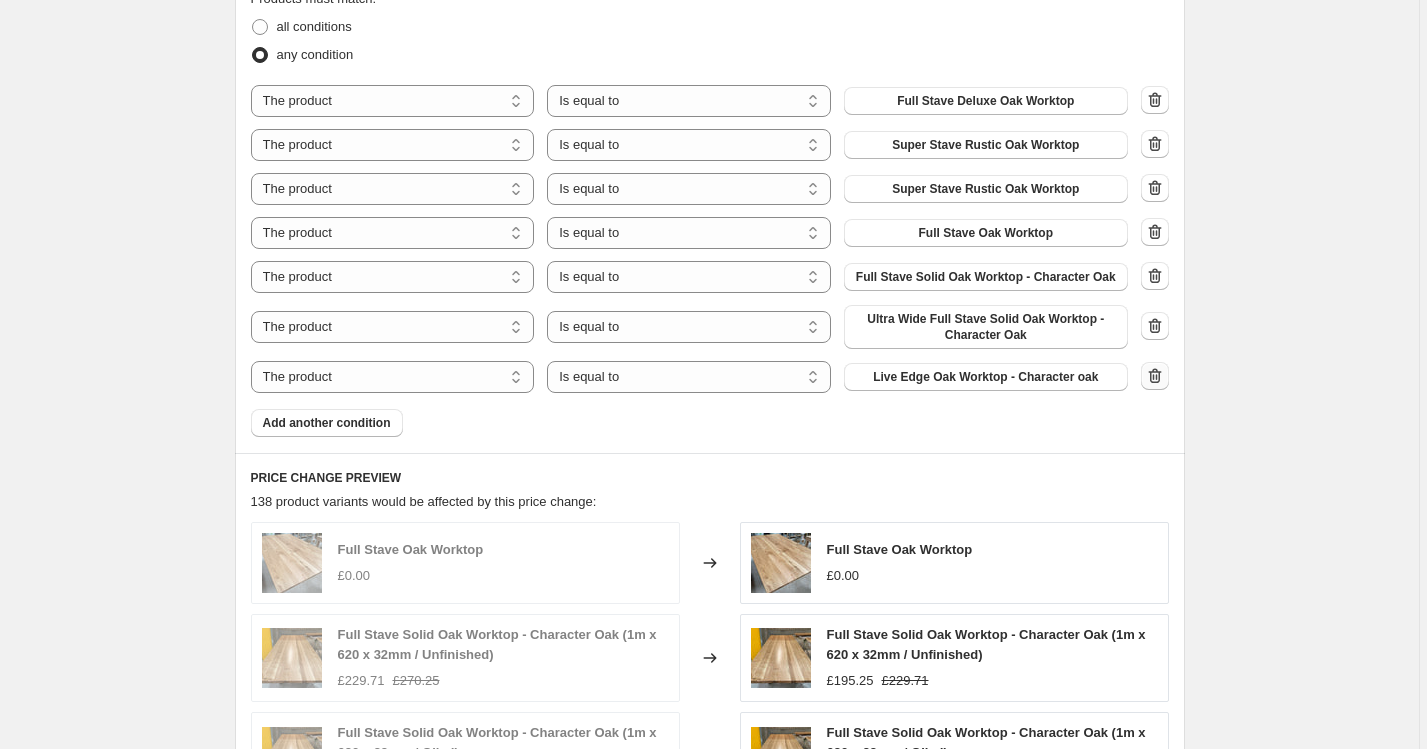 click 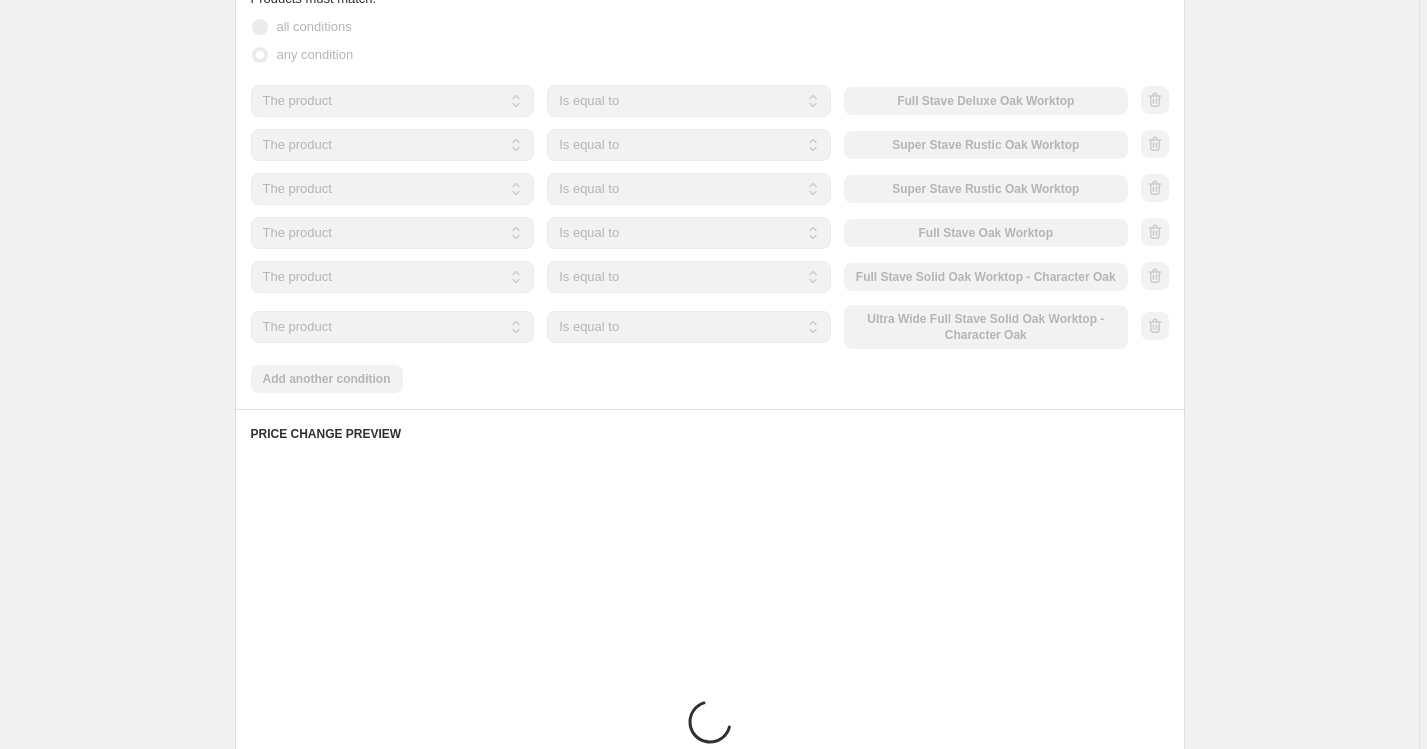 click at bounding box center [1155, 327] 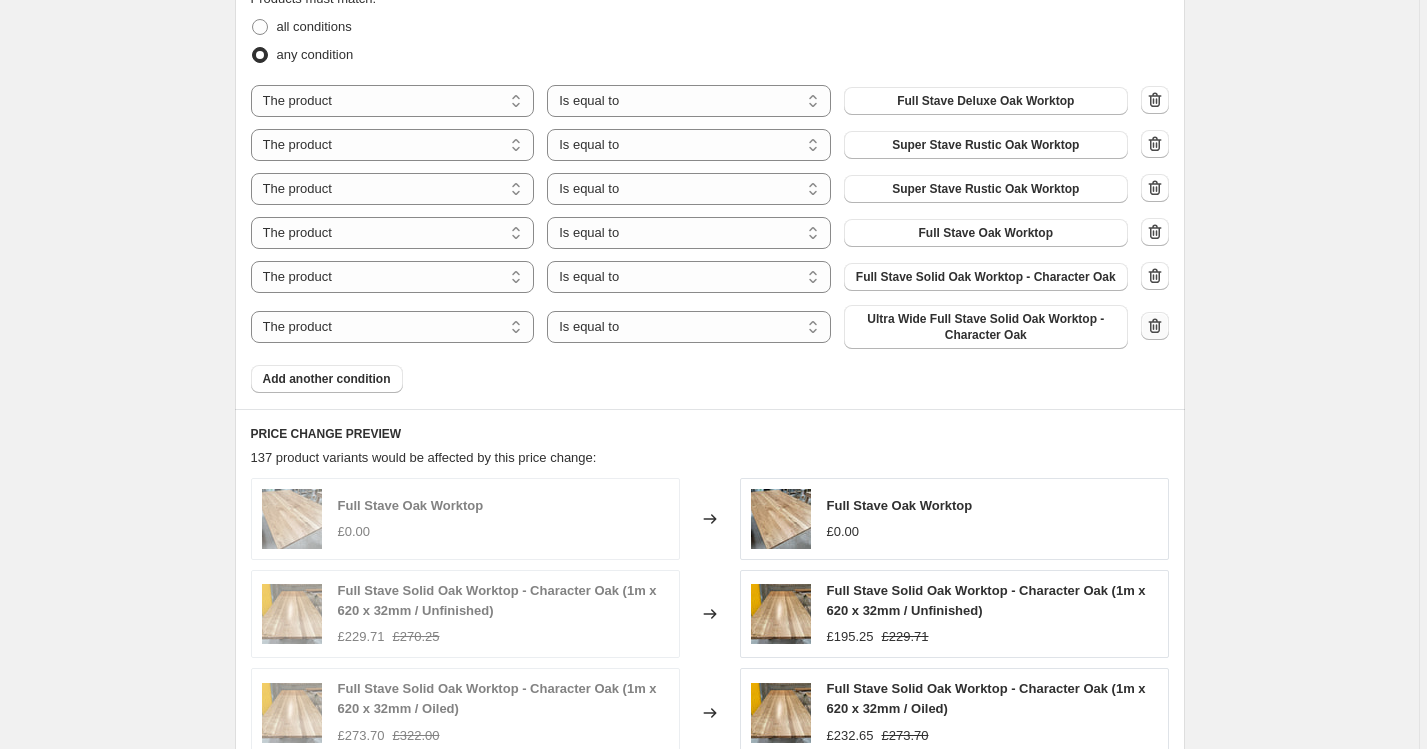 click 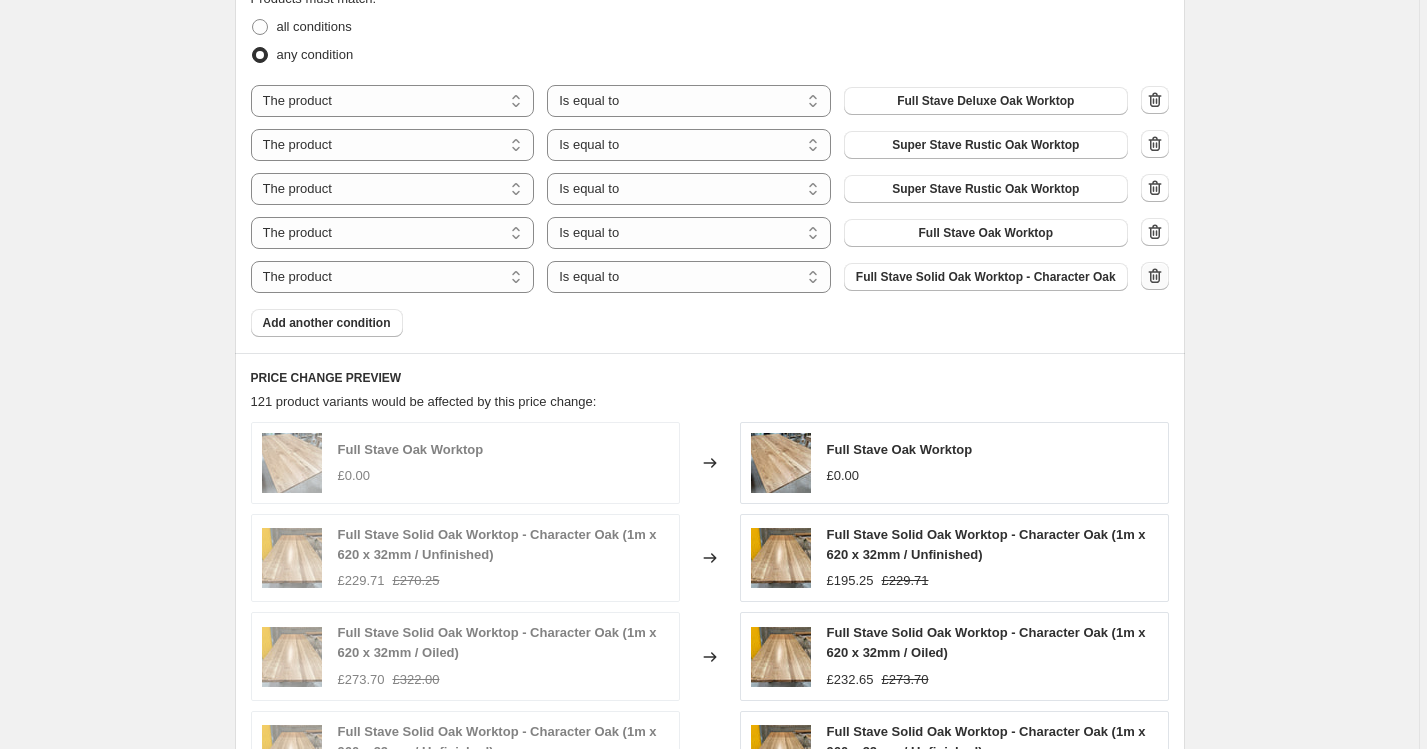 click 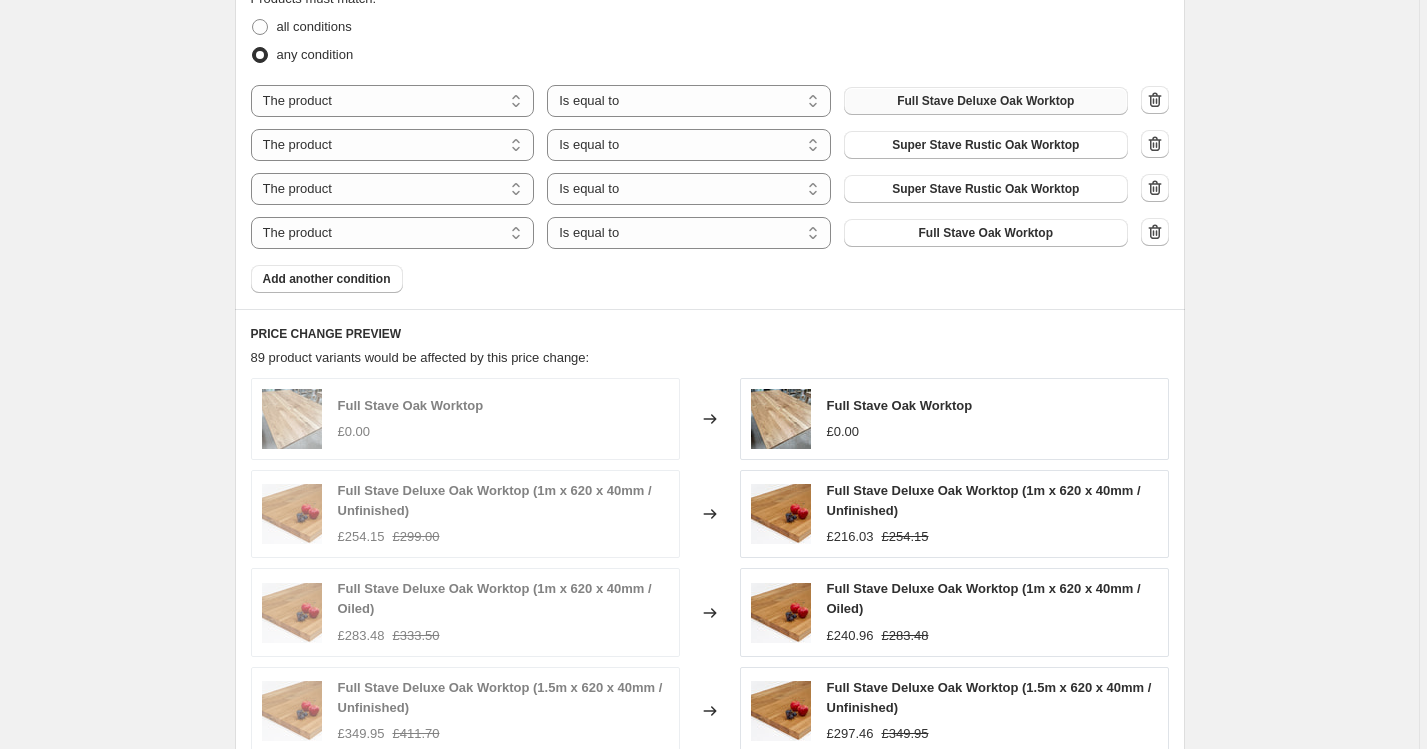 click on "Full Stave Deluxe Oak Worktop" at bounding box center [985, 101] 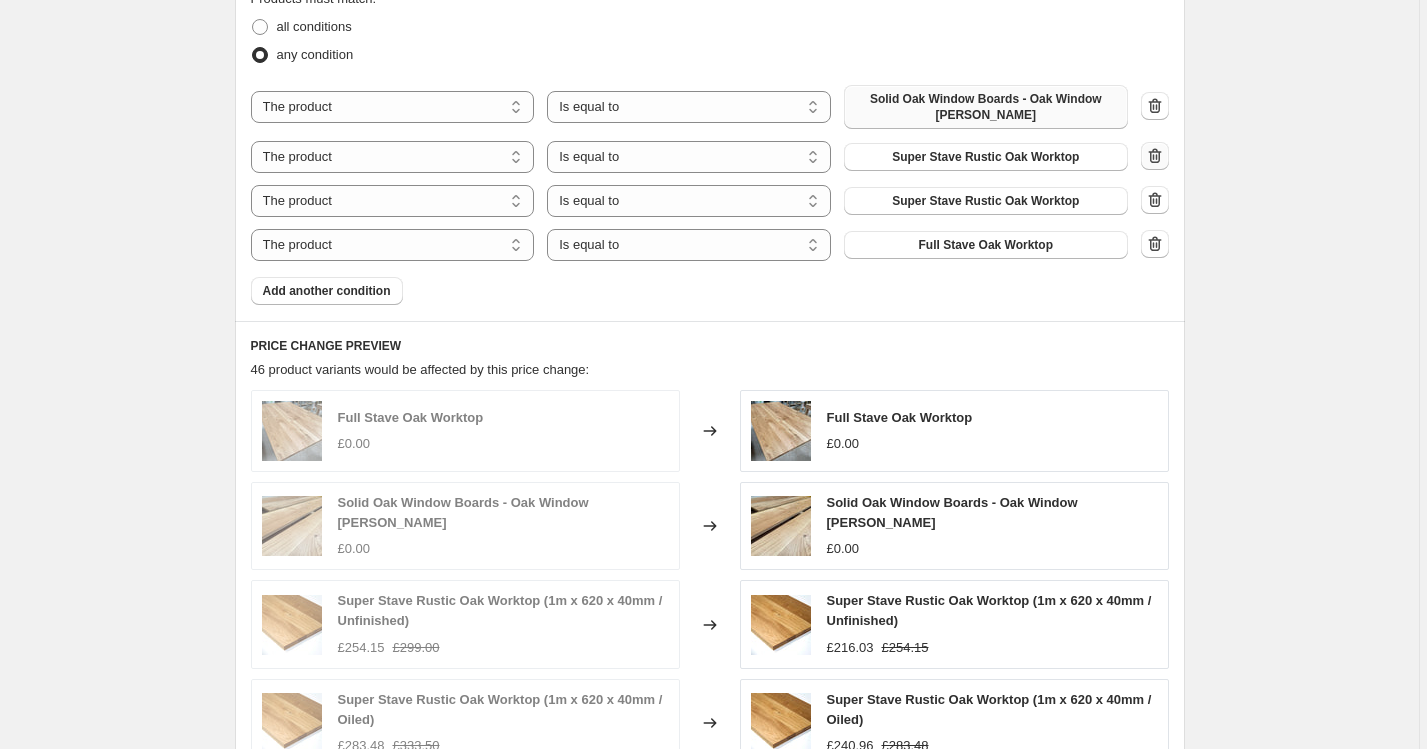click 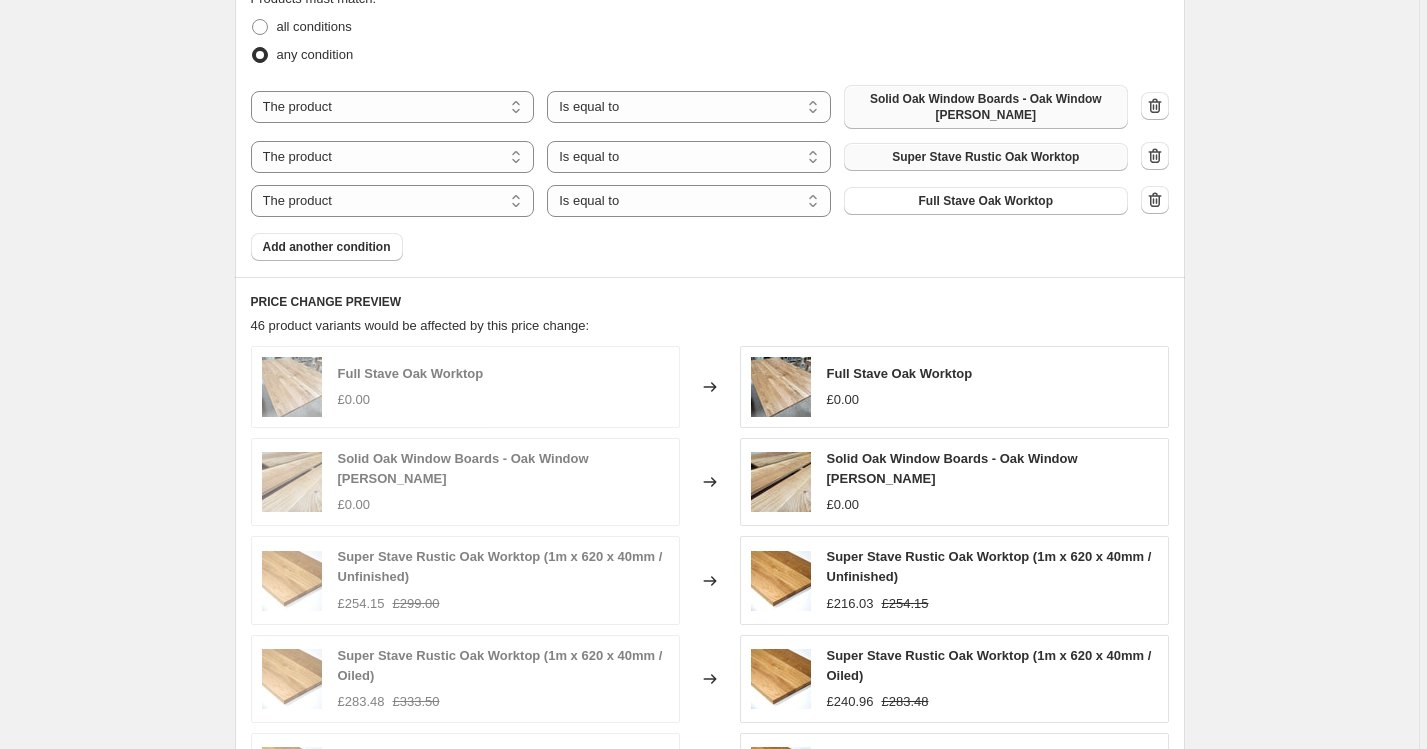 click on "Super Stave Rustic Oak Worktop" at bounding box center (986, 157) 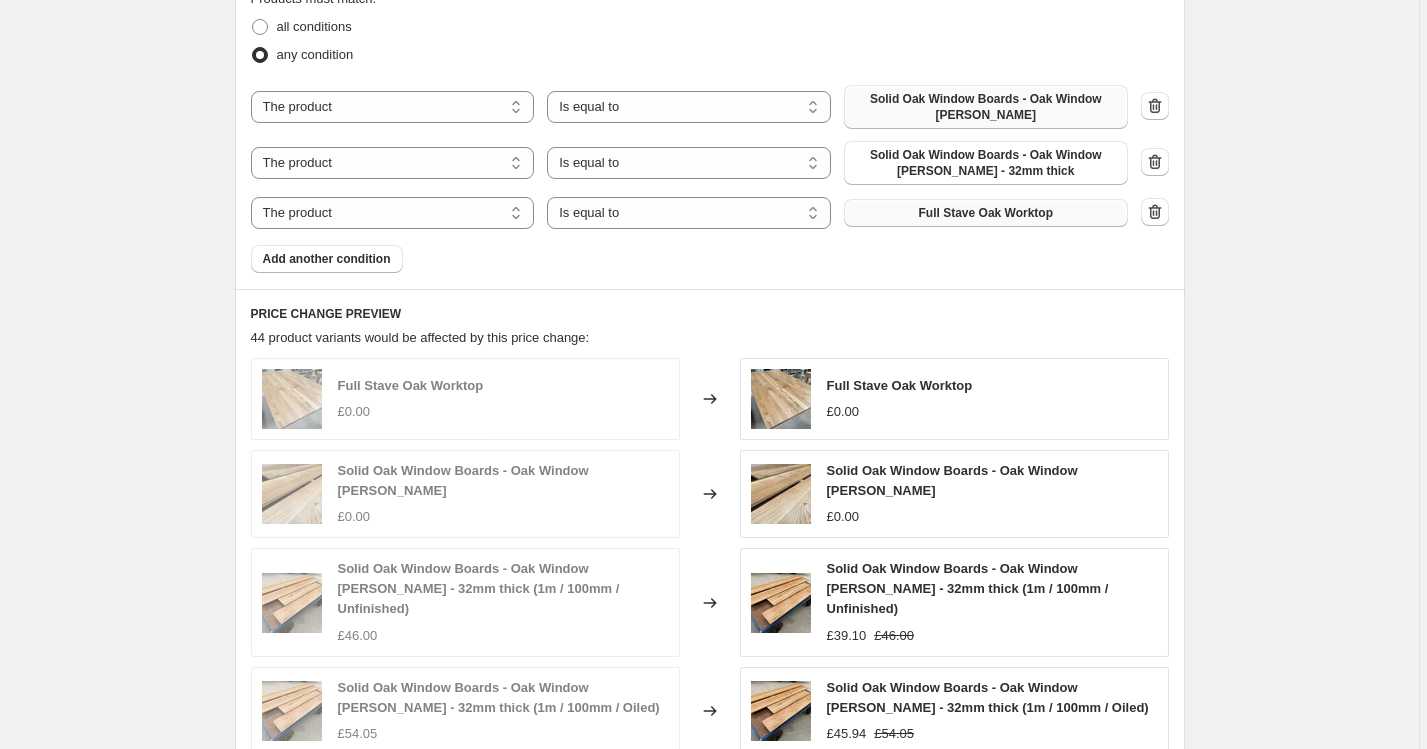 click on "Full Stave Oak Worktop" at bounding box center (986, 213) 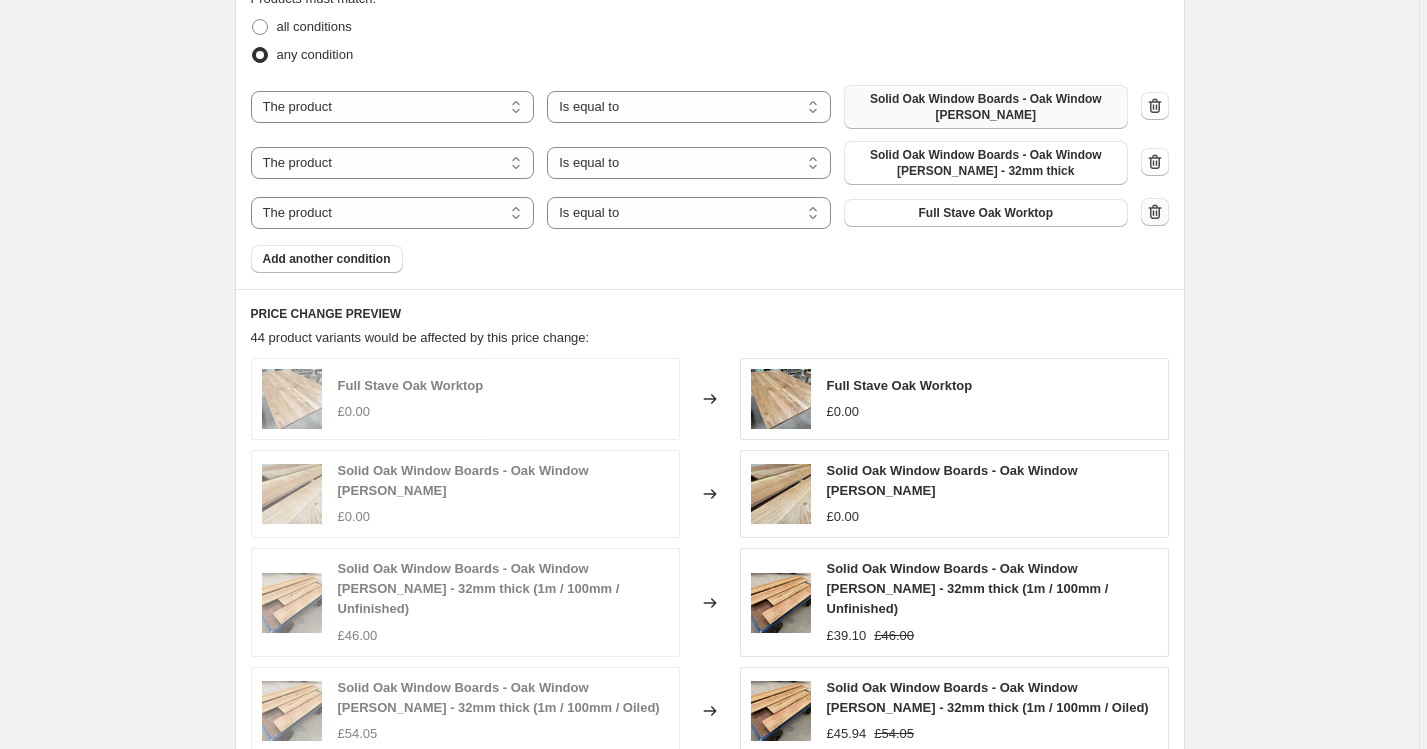 click 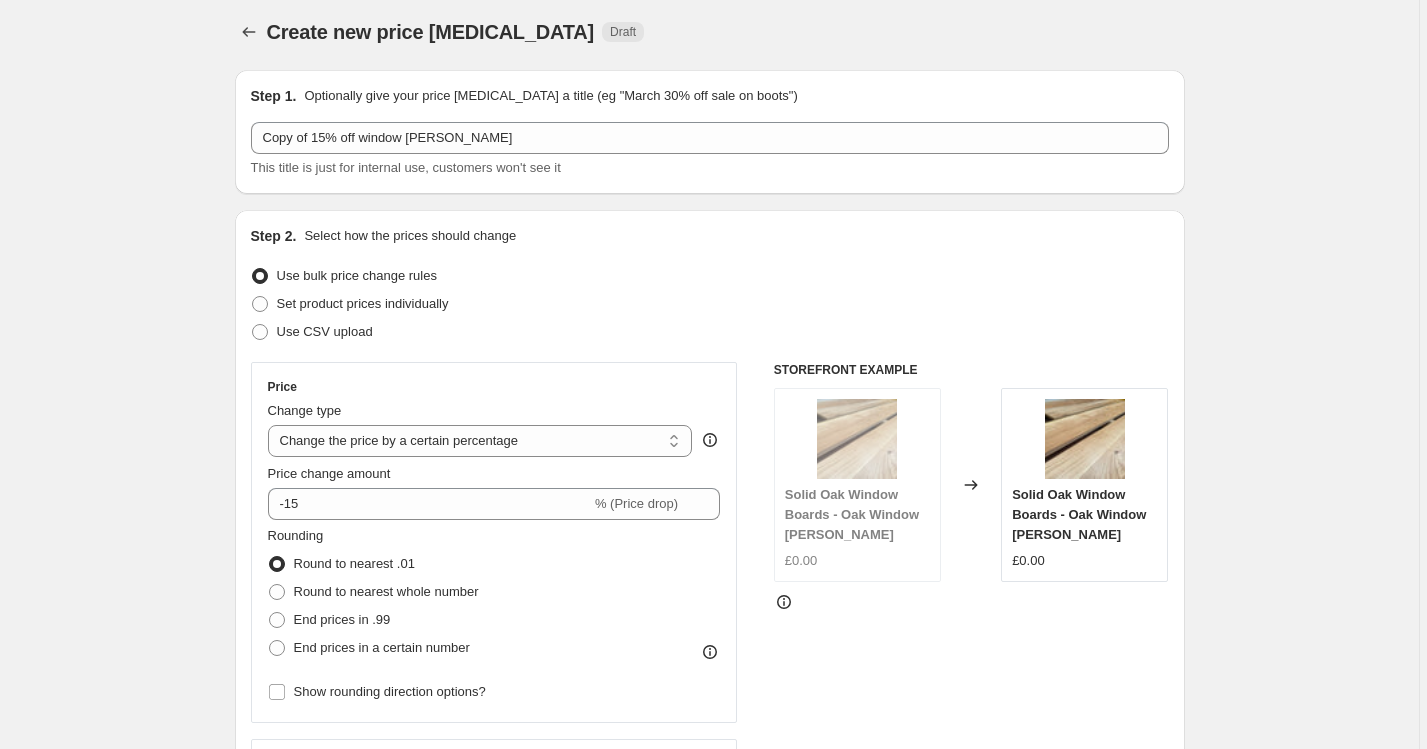 scroll, scrollTop: 5, scrollLeft: 0, axis: vertical 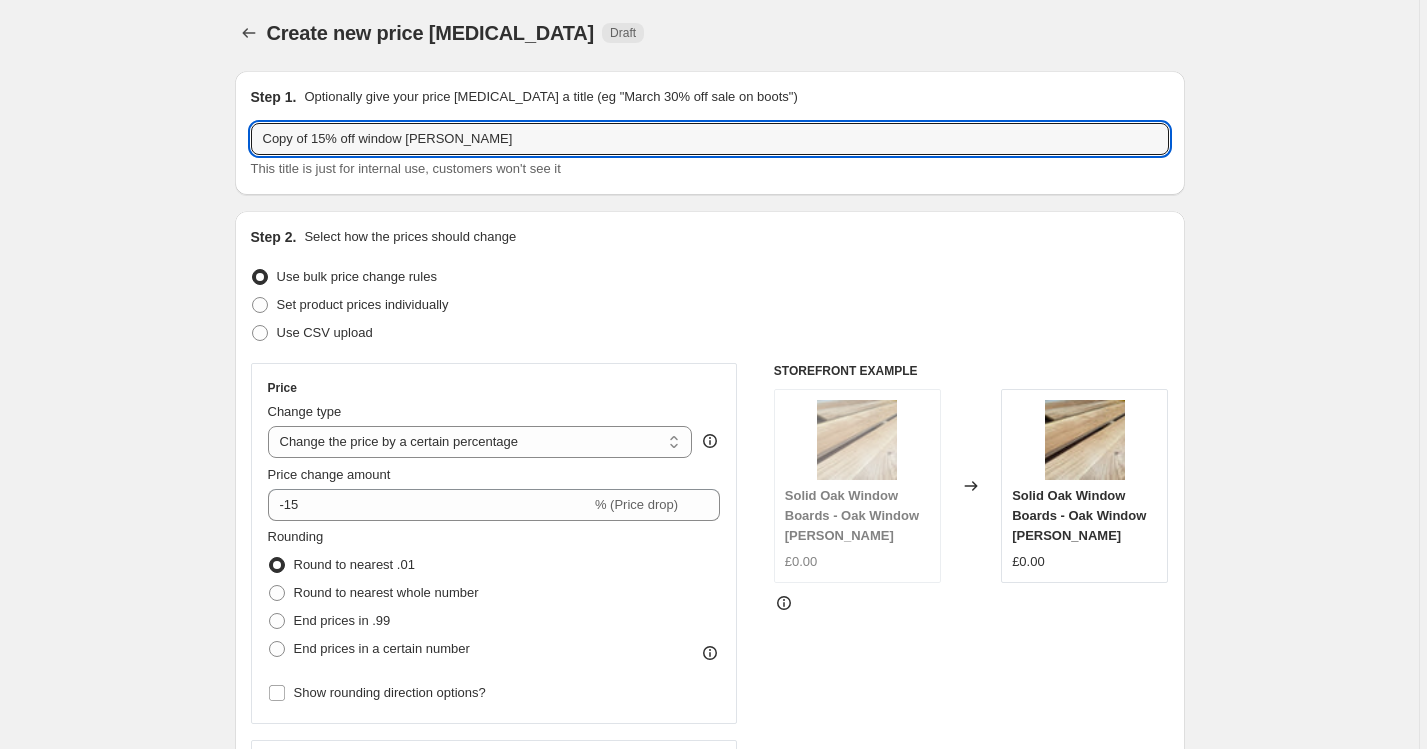 drag, startPoint x: 319, startPoint y: 142, endPoint x: 110, endPoint y: 141, distance: 209.0024 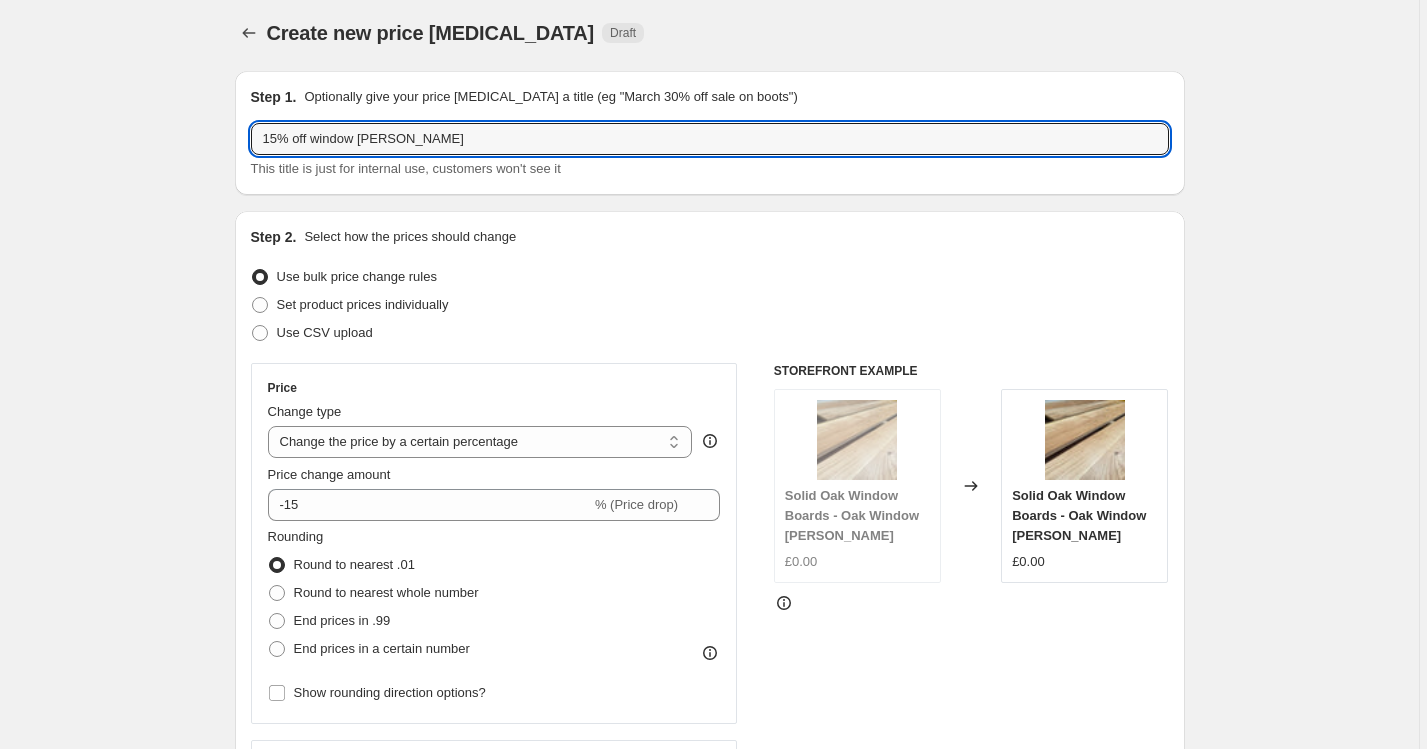 type on "15% off window [PERSON_NAME]" 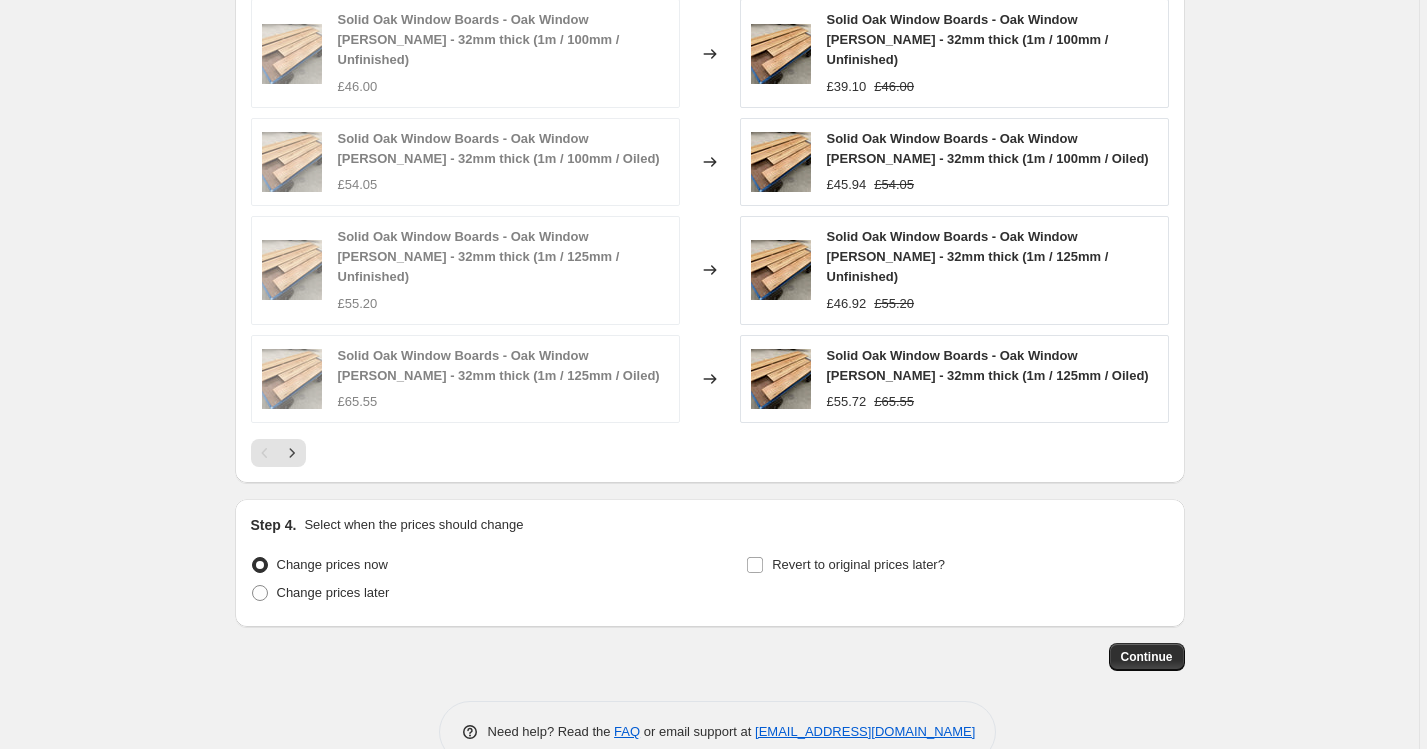 scroll, scrollTop: 1569, scrollLeft: 0, axis: vertical 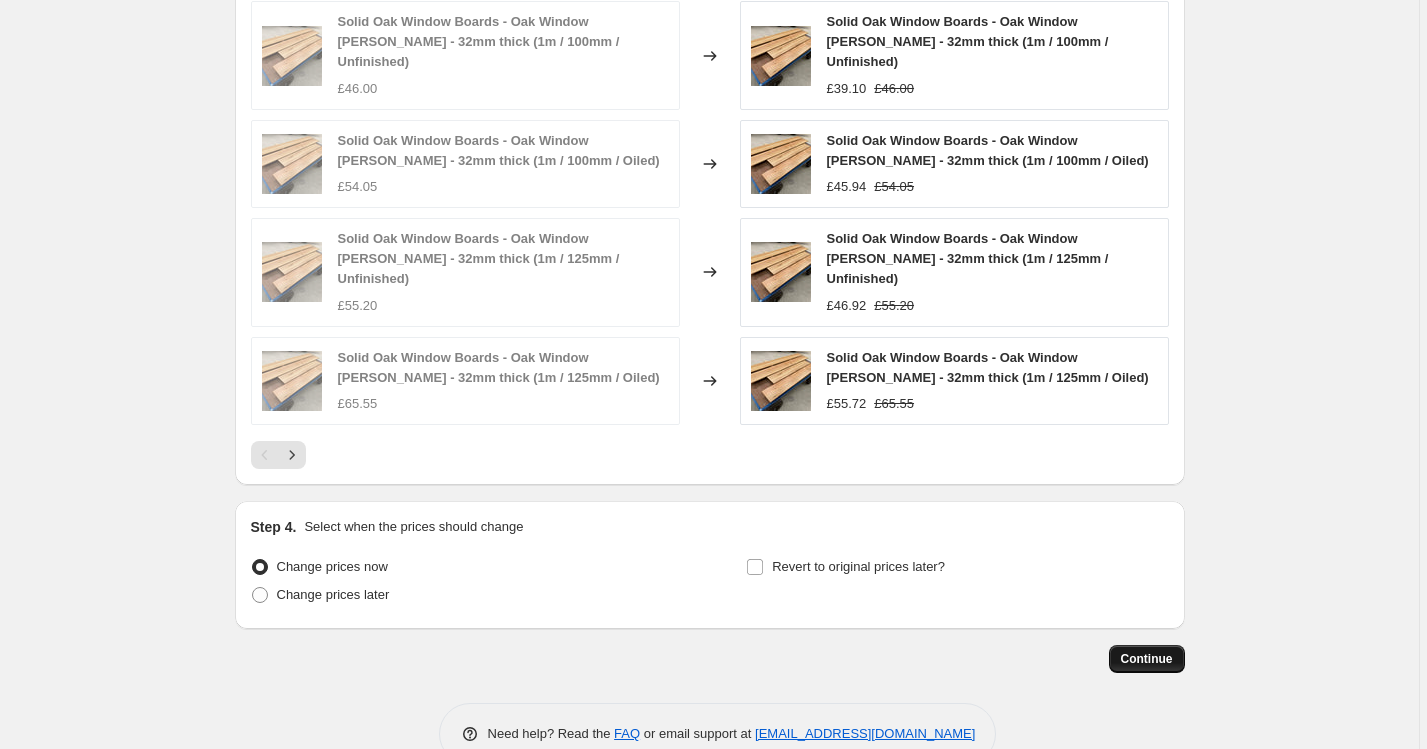 click on "Continue" at bounding box center [1147, 659] 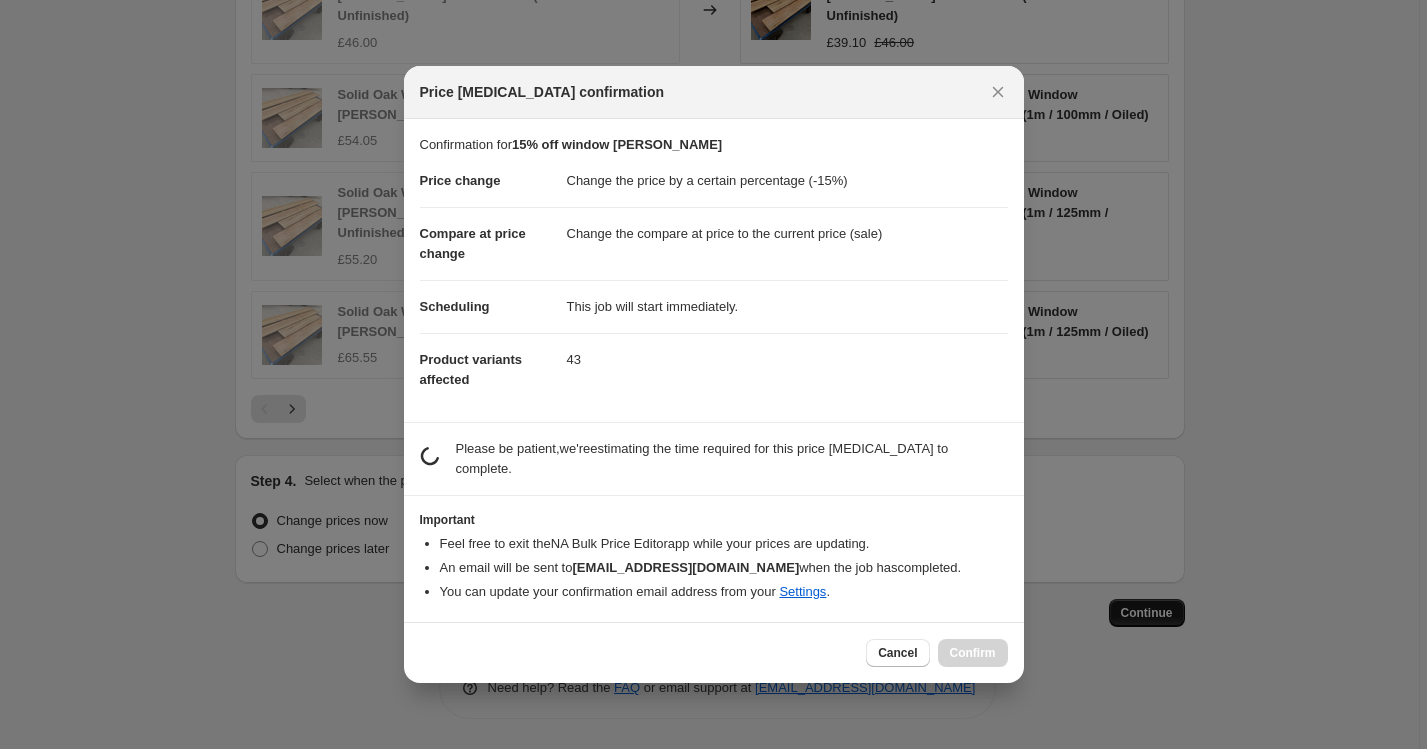 scroll, scrollTop: 0, scrollLeft: 0, axis: both 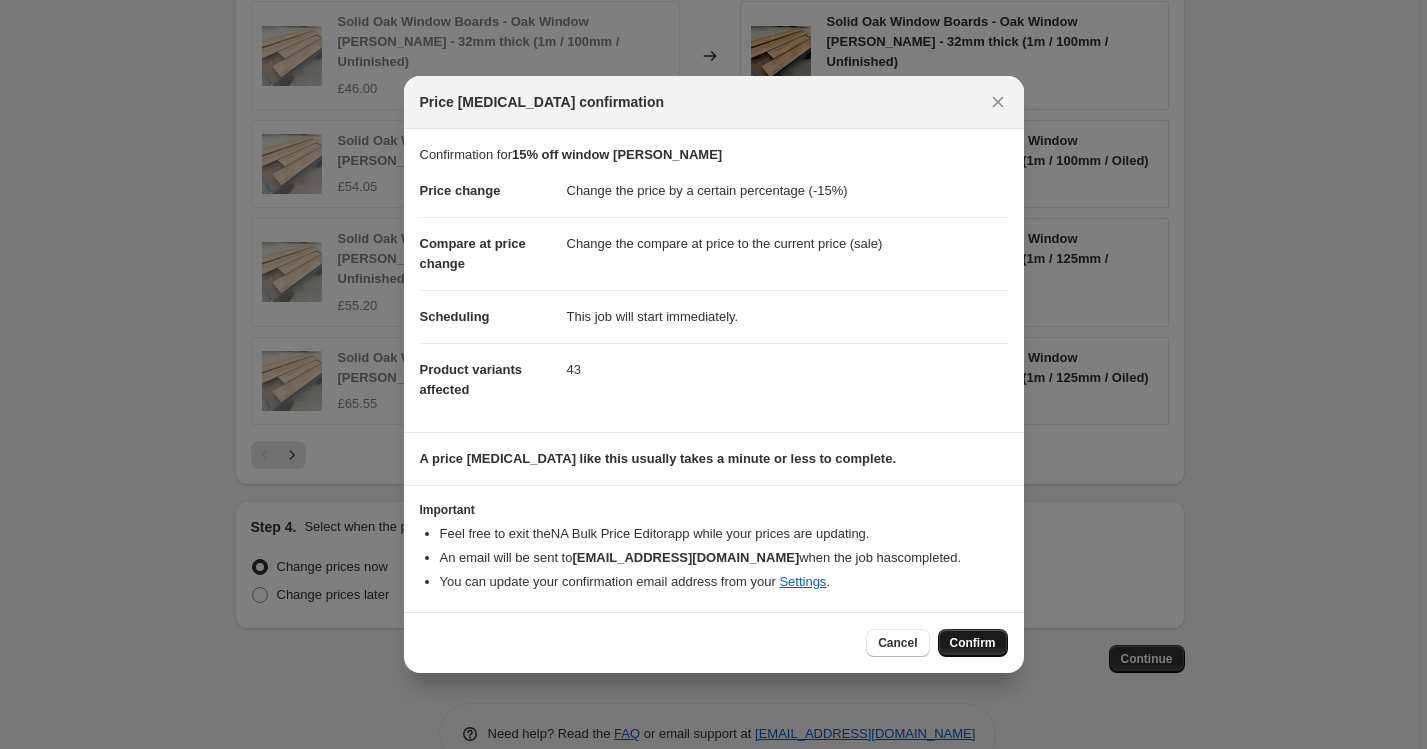 click on "Confirm" at bounding box center [973, 643] 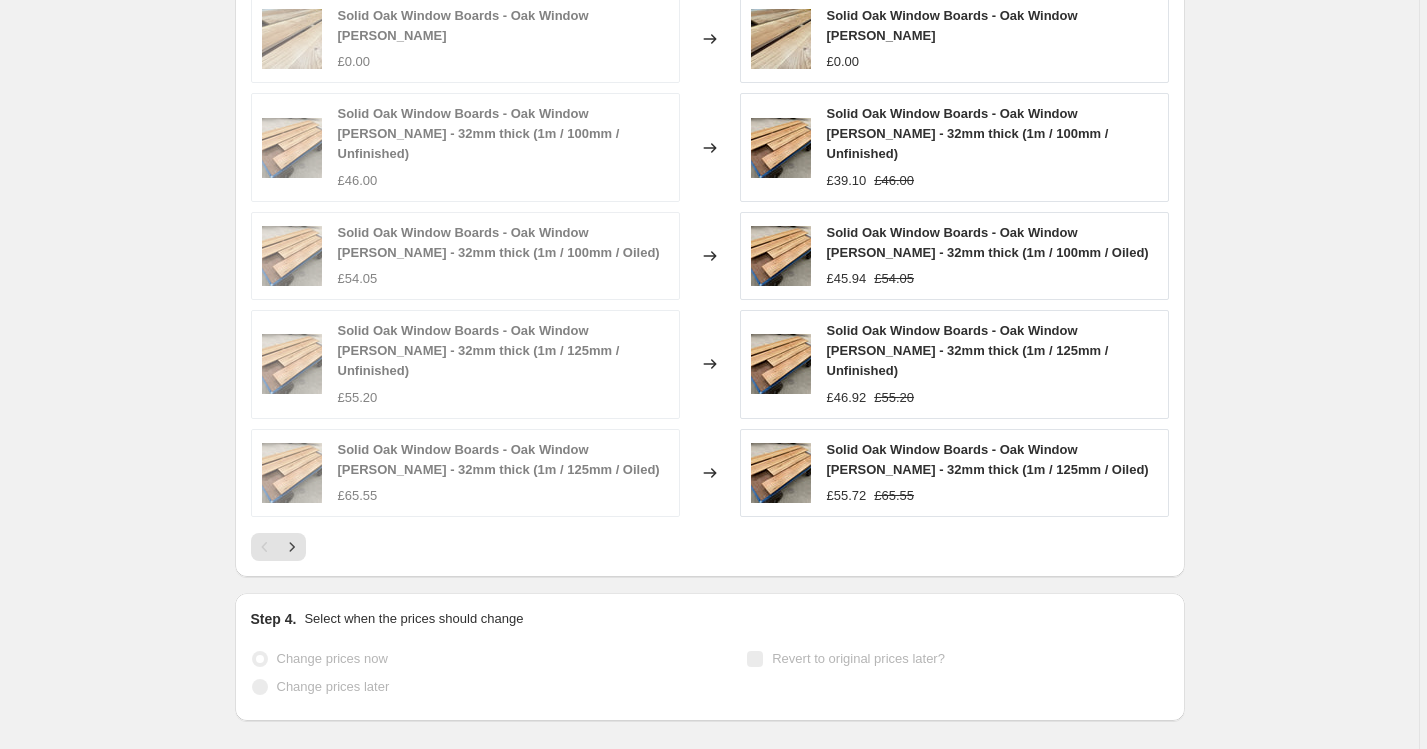 scroll, scrollTop: 0, scrollLeft: 0, axis: both 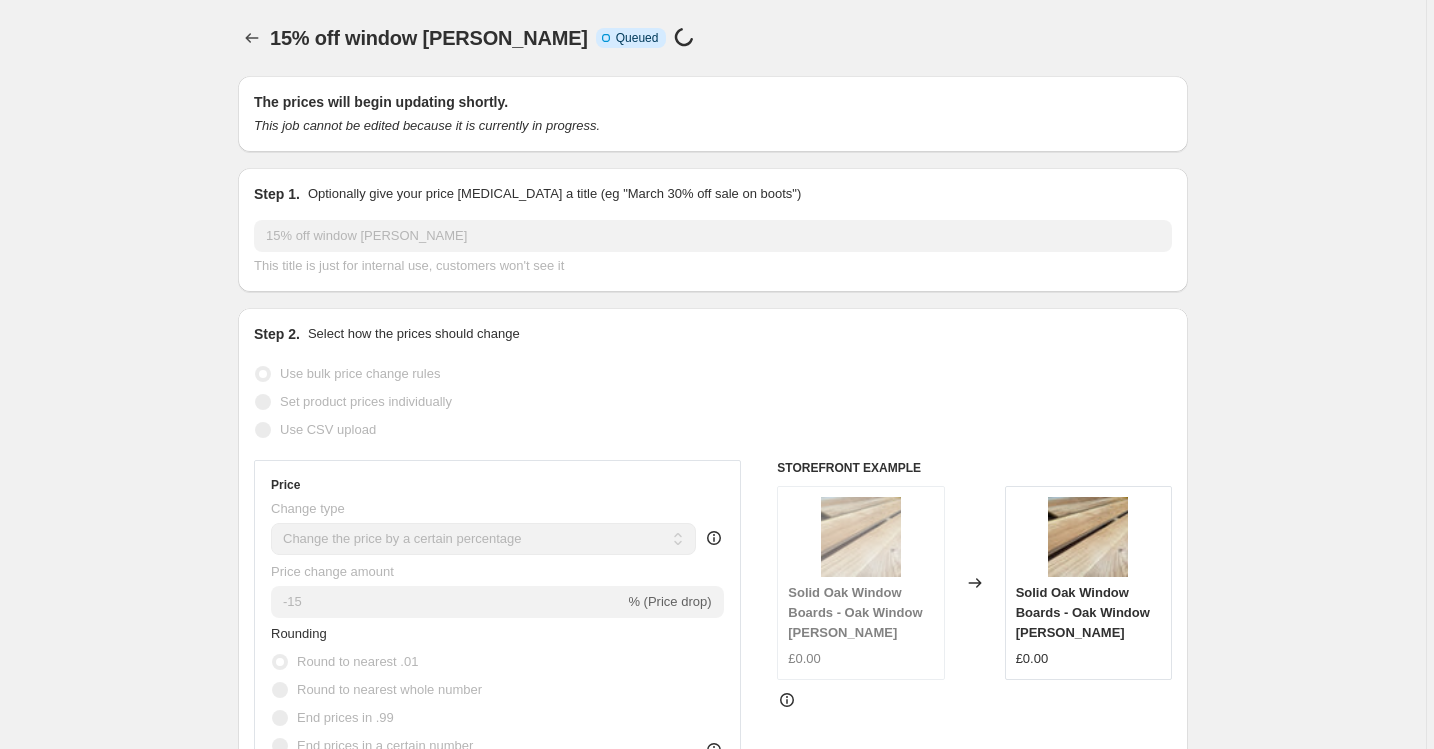 select on "percentage" 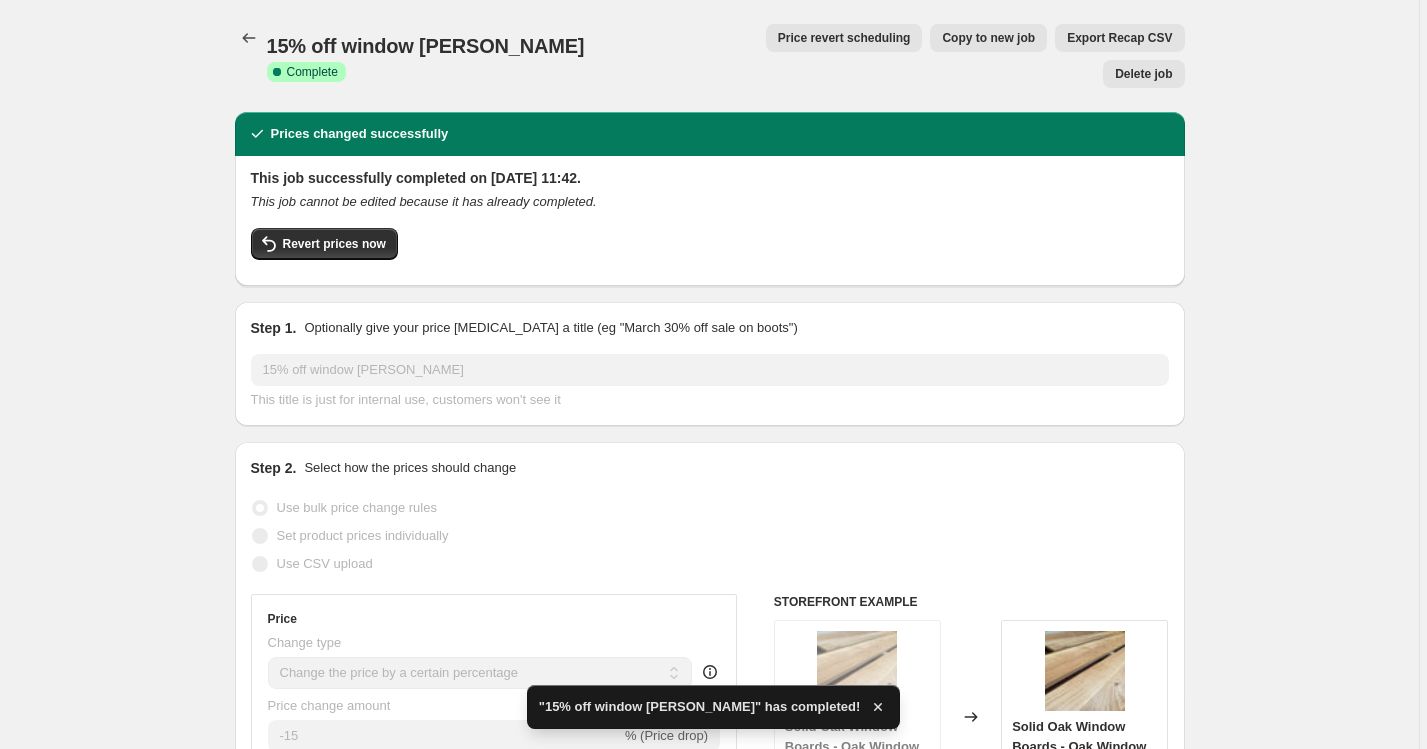 click on "Copy to new job" at bounding box center (988, 38) 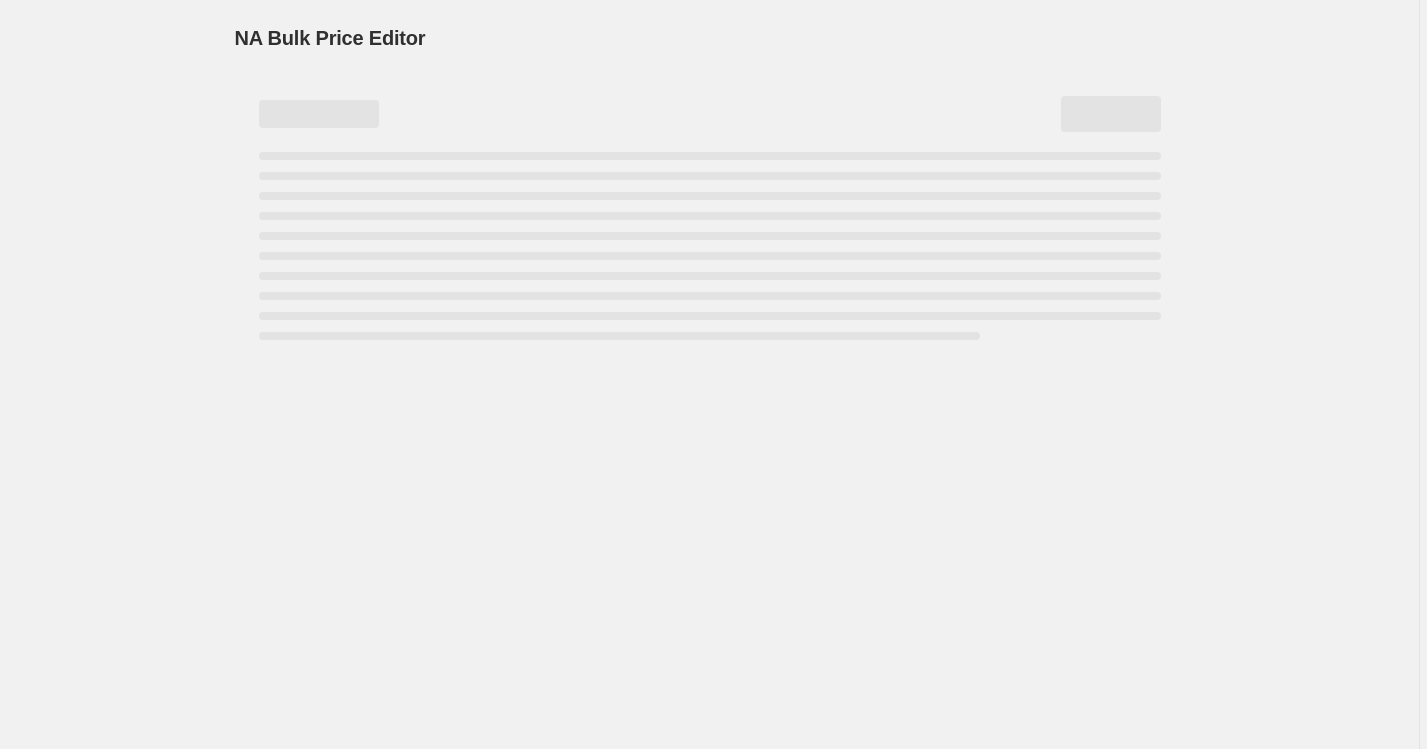 select on "percentage" 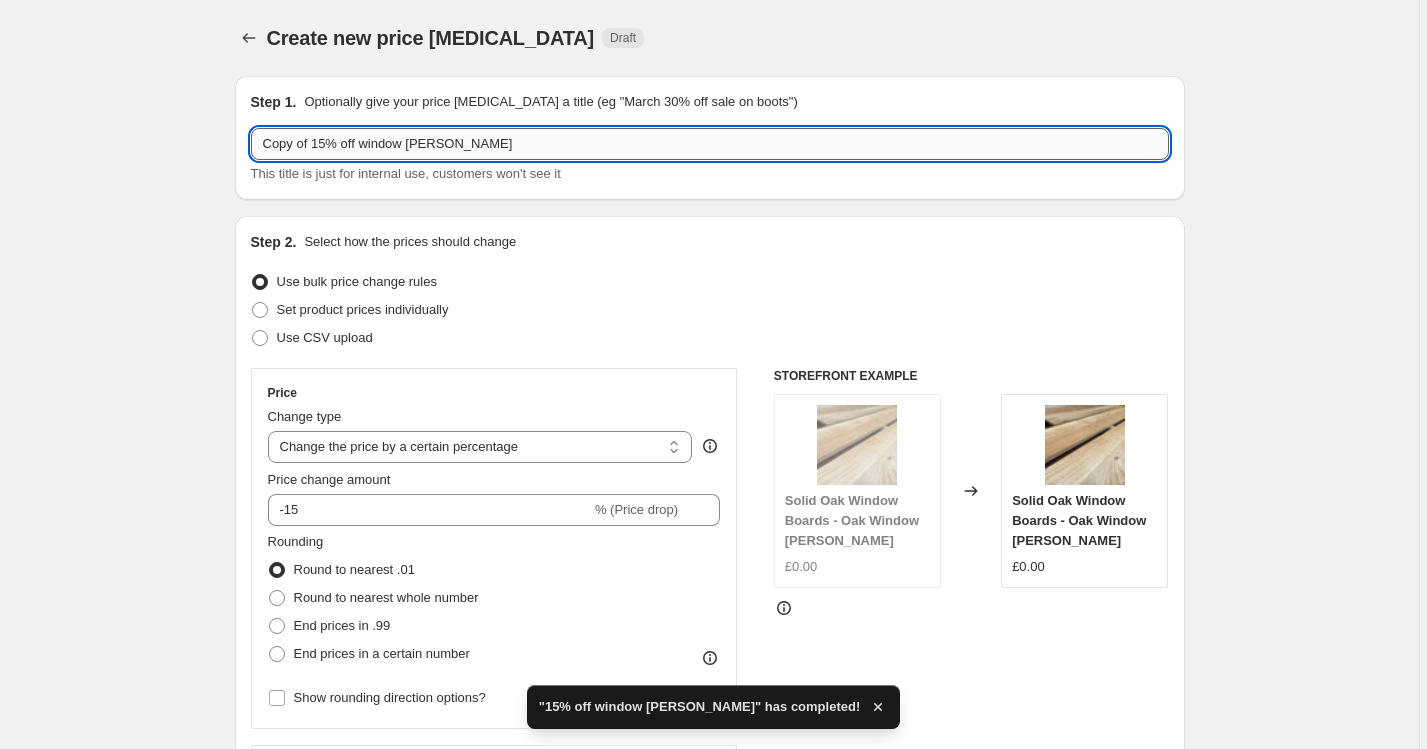 click on "Copy of 15% off window [PERSON_NAME]" at bounding box center (710, 144) 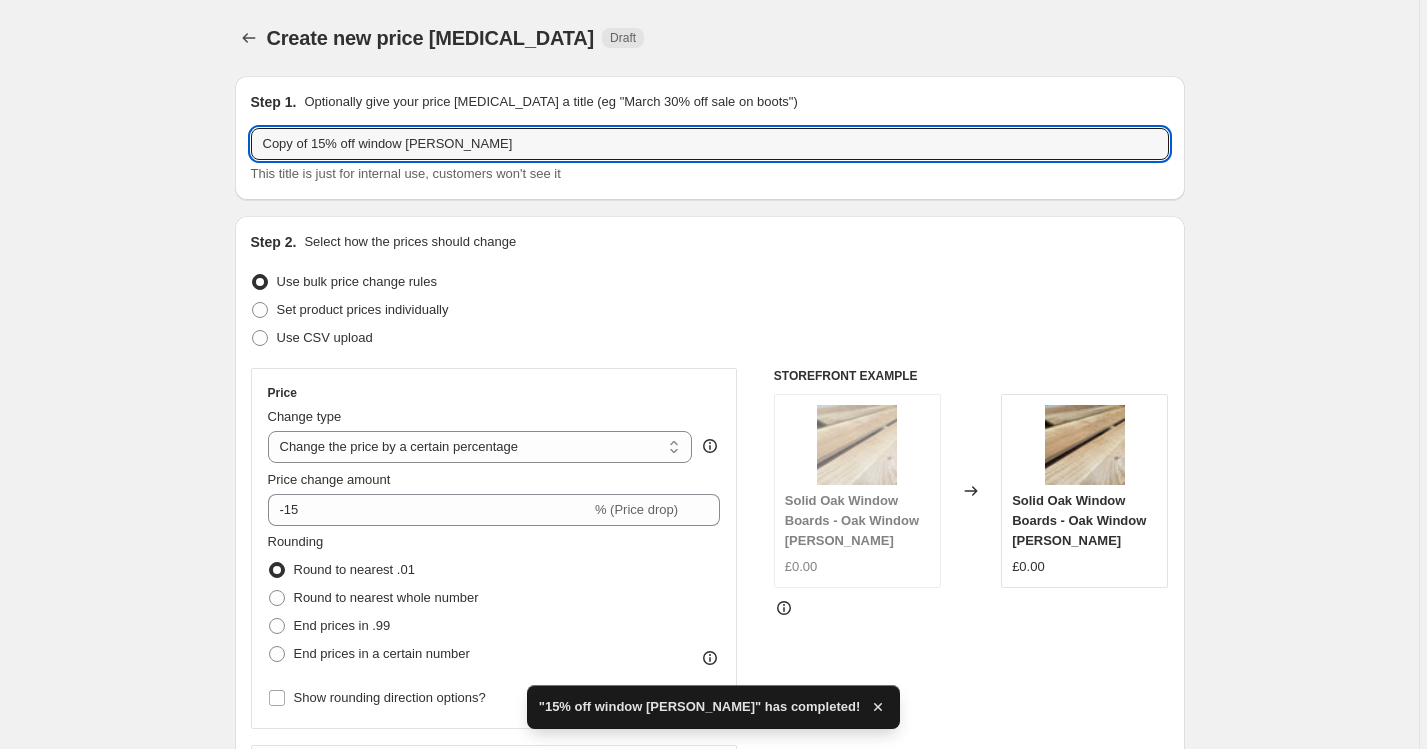 drag, startPoint x: 329, startPoint y: 144, endPoint x: 140, endPoint y: 144, distance: 189 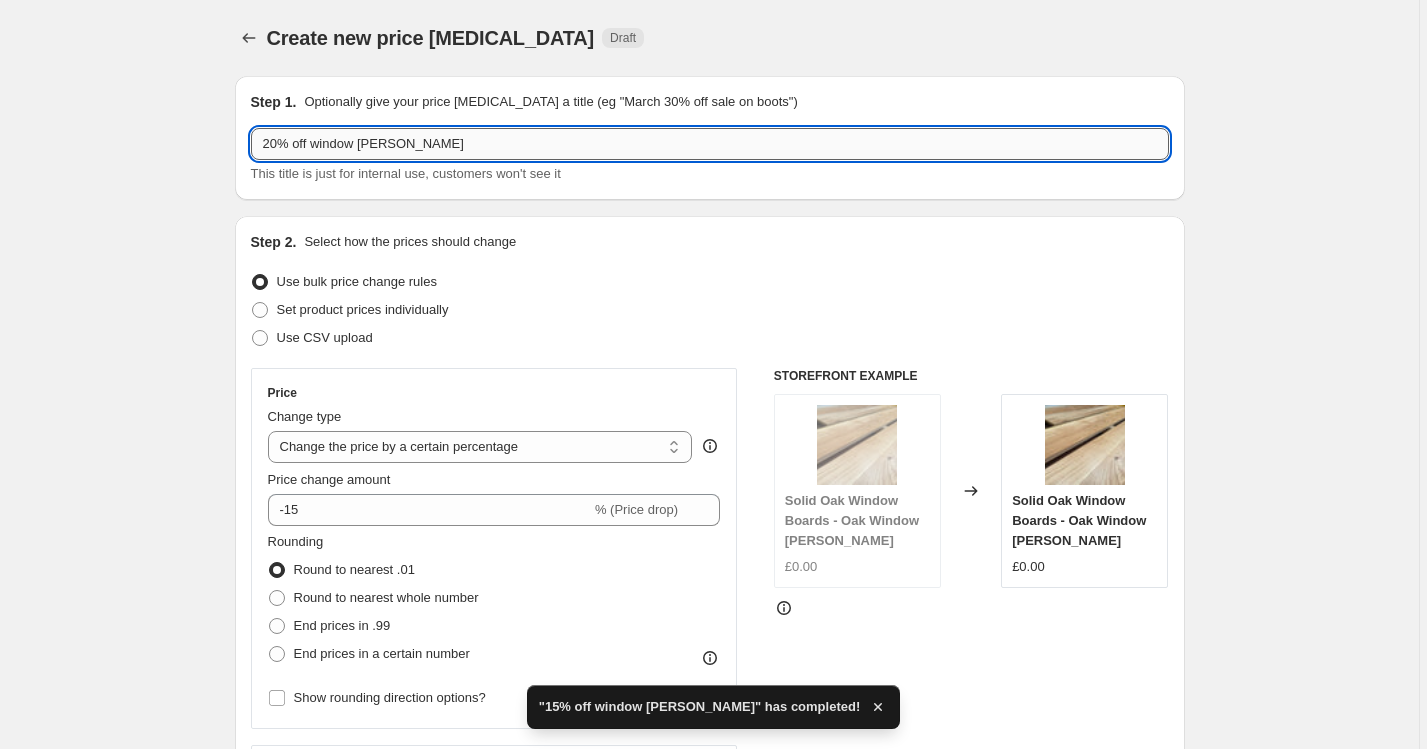 click on "20% off window [PERSON_NAME]" at bounding box center [710, 144] 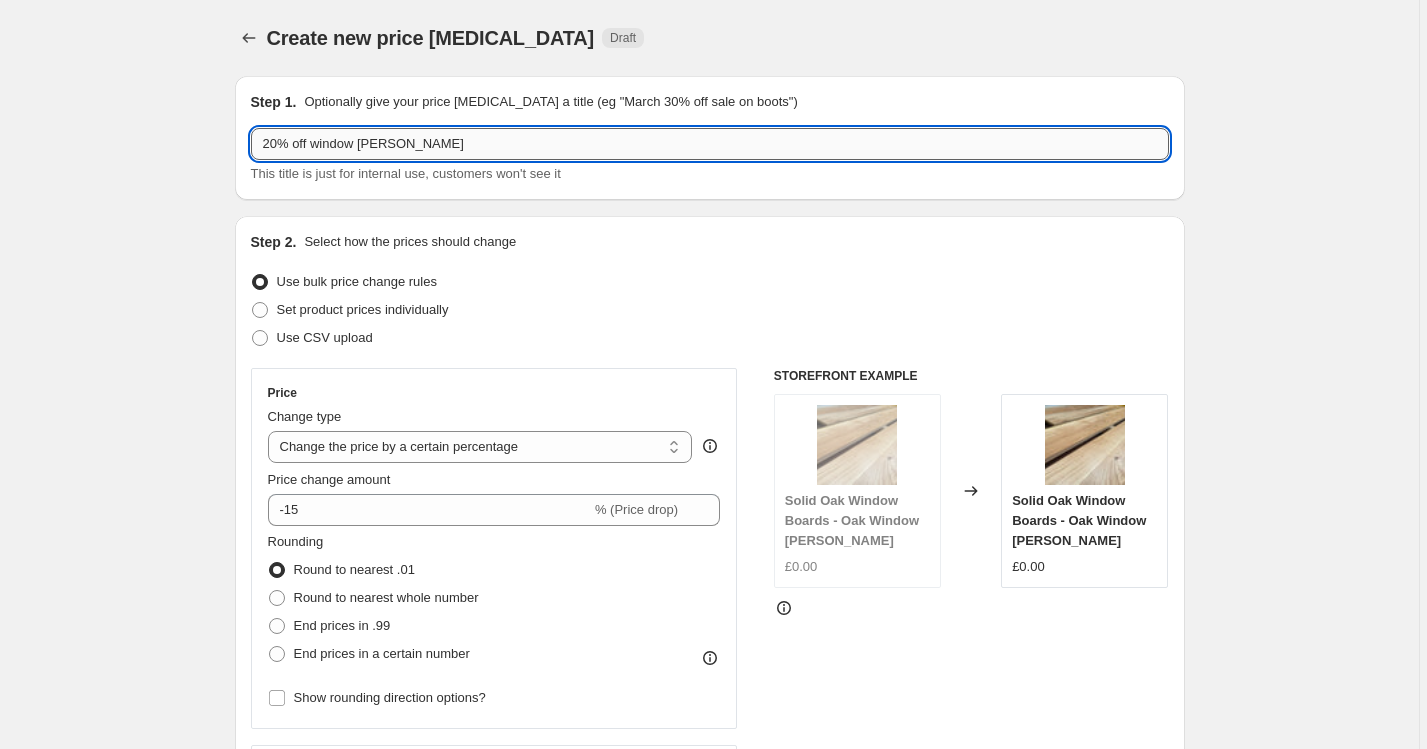click on "20% off window [PERSON_NAME]" at bounding box center (710, 144) 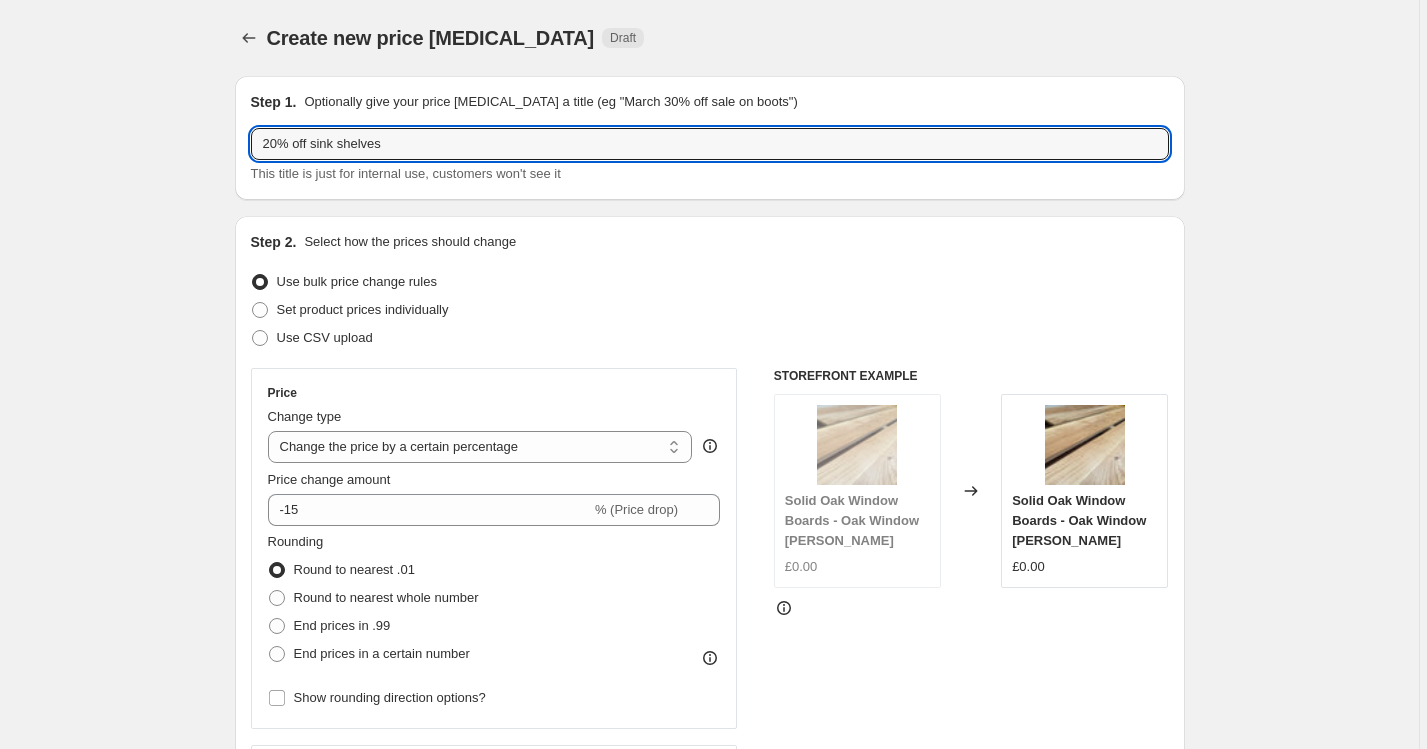 type on "20% off sink shelves" 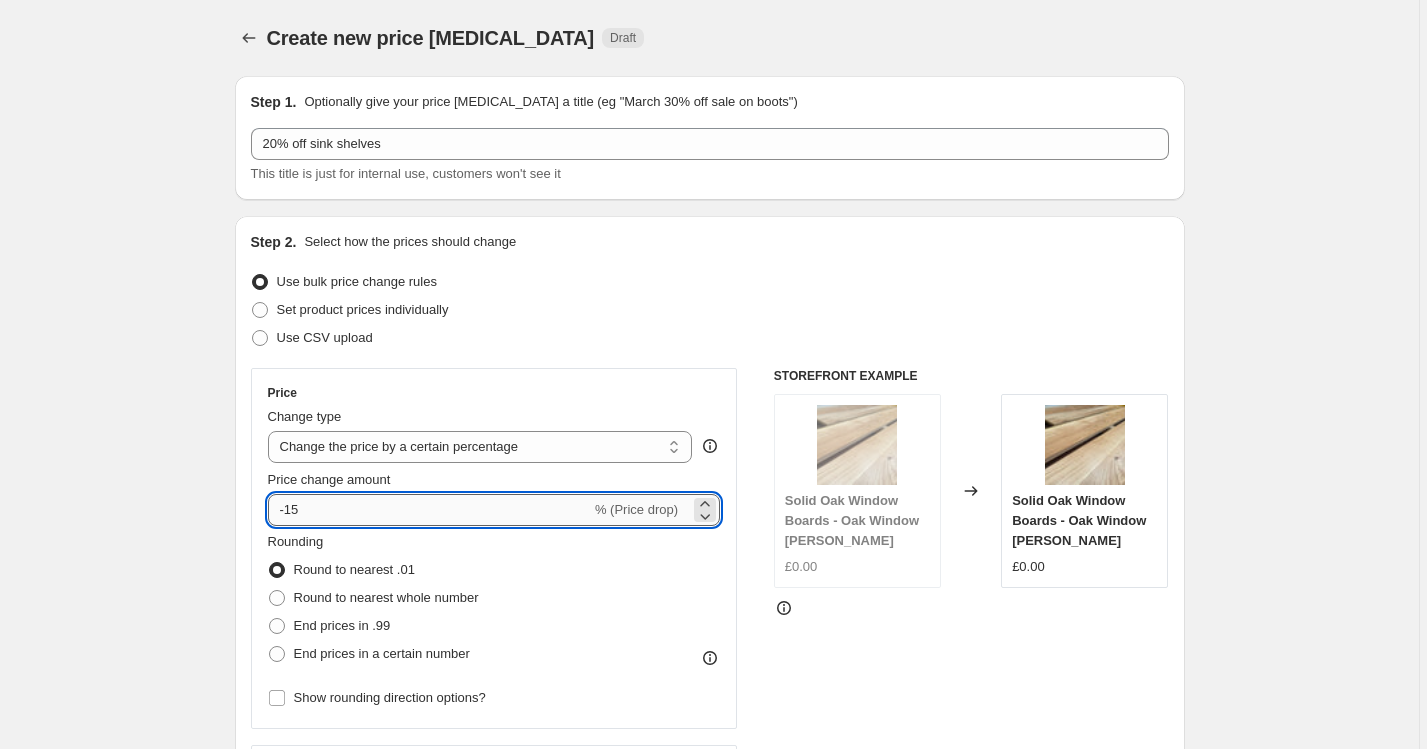 click on "-15" at bounding box center [429, 510] 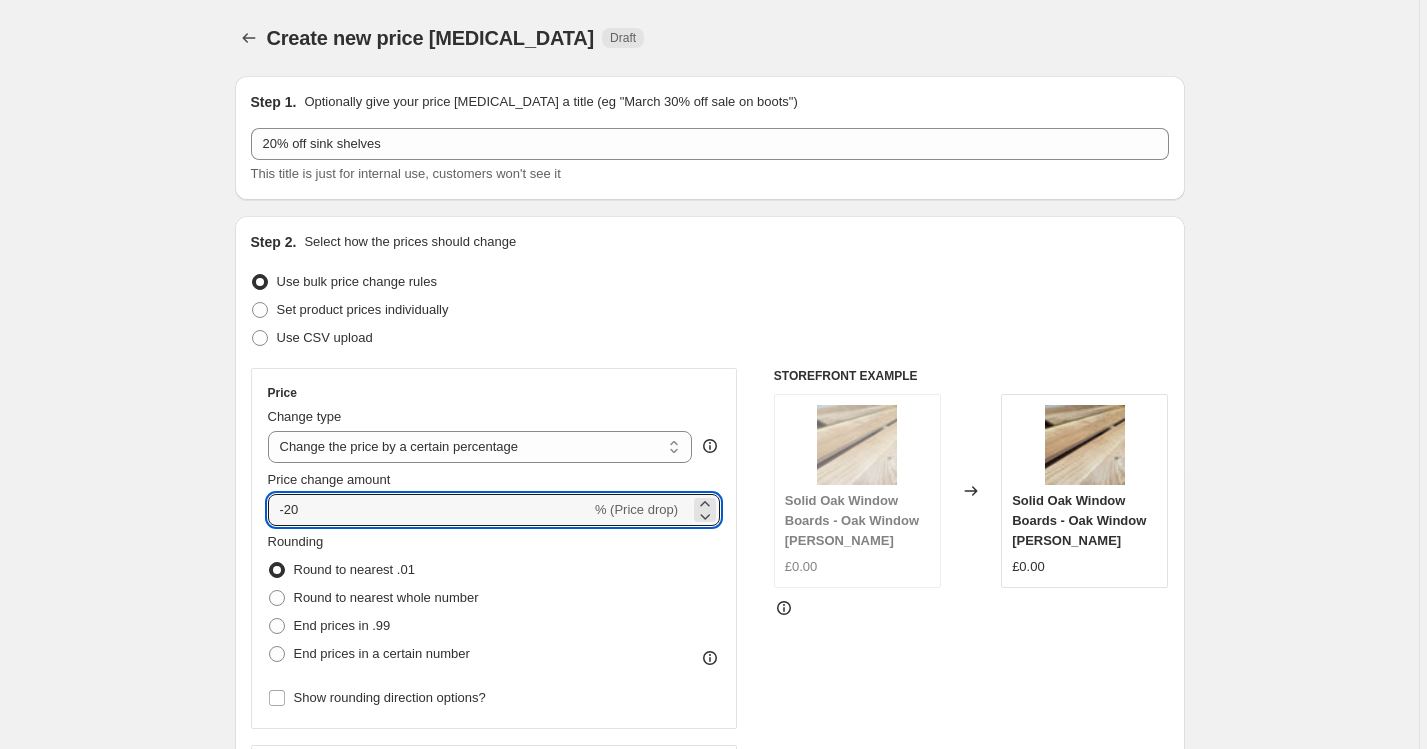 type on "-20" 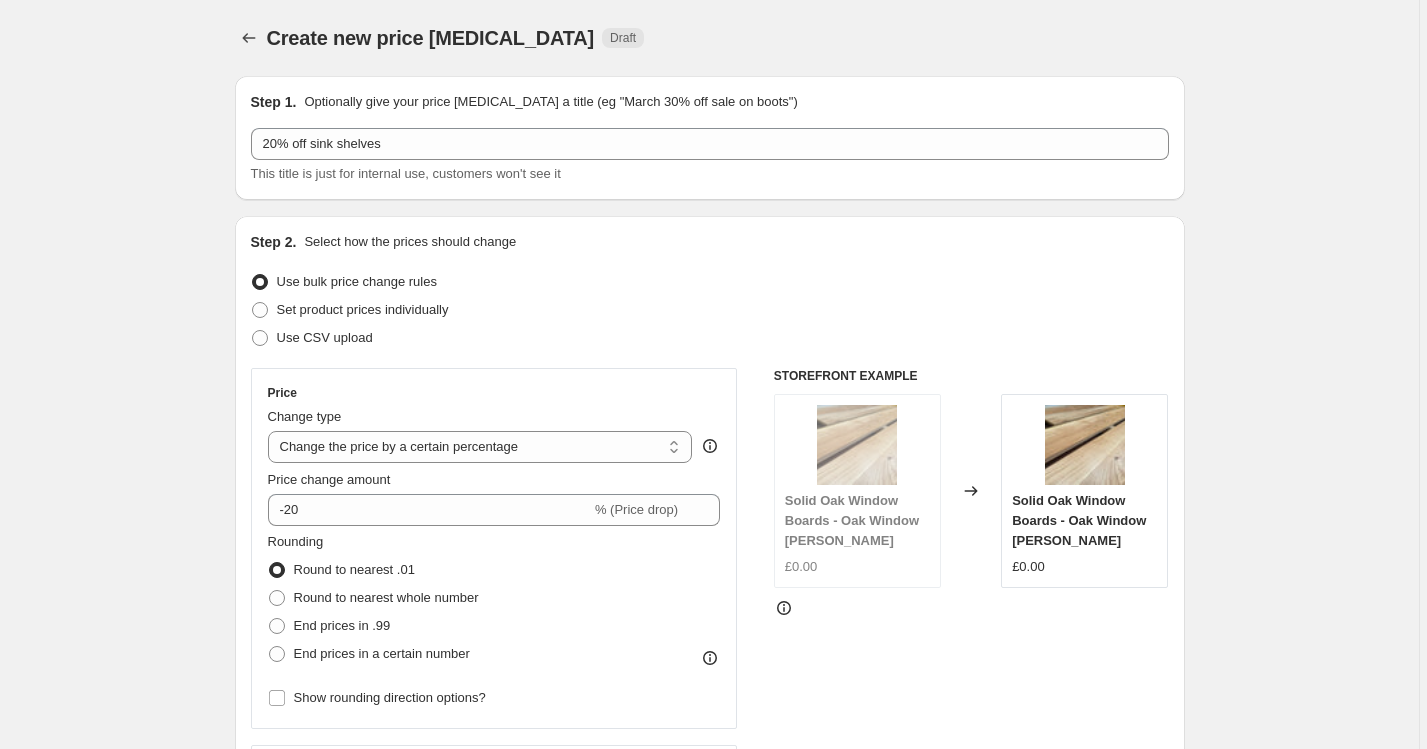 click on "Create new price [MEDICAL_DATA]. This page is ready Create new price [MEDICAL_DATA] Draft Step 1. Optionally give your price [MEDICAL_DATA] a title (eg "March 30% off sale on boots") 20% off sink shelves This title is just for internal use, customers won't see it Step 2. Select how the prices should change Use bulk price change rules Set product prices individually Use CSV upload Price Change type Change the price to a certain amount Change the price by a certain amount Change the price by a certain percentage Change the price to the current compare at price (price before sale) Change the price by a certain amount relative to the compare at price Change the price by a certain percentage relative to the compare at price Don't change the price Change the price by a certain percentage relative to the cost per item Change price to certain cost margin Change the price by a certain percentage Price change amount -20 % (Price drop) Rounding Round to nearest .01 Round to nearest whole number End prices in .99 Compare at price" at bounding box center [709, 1182] 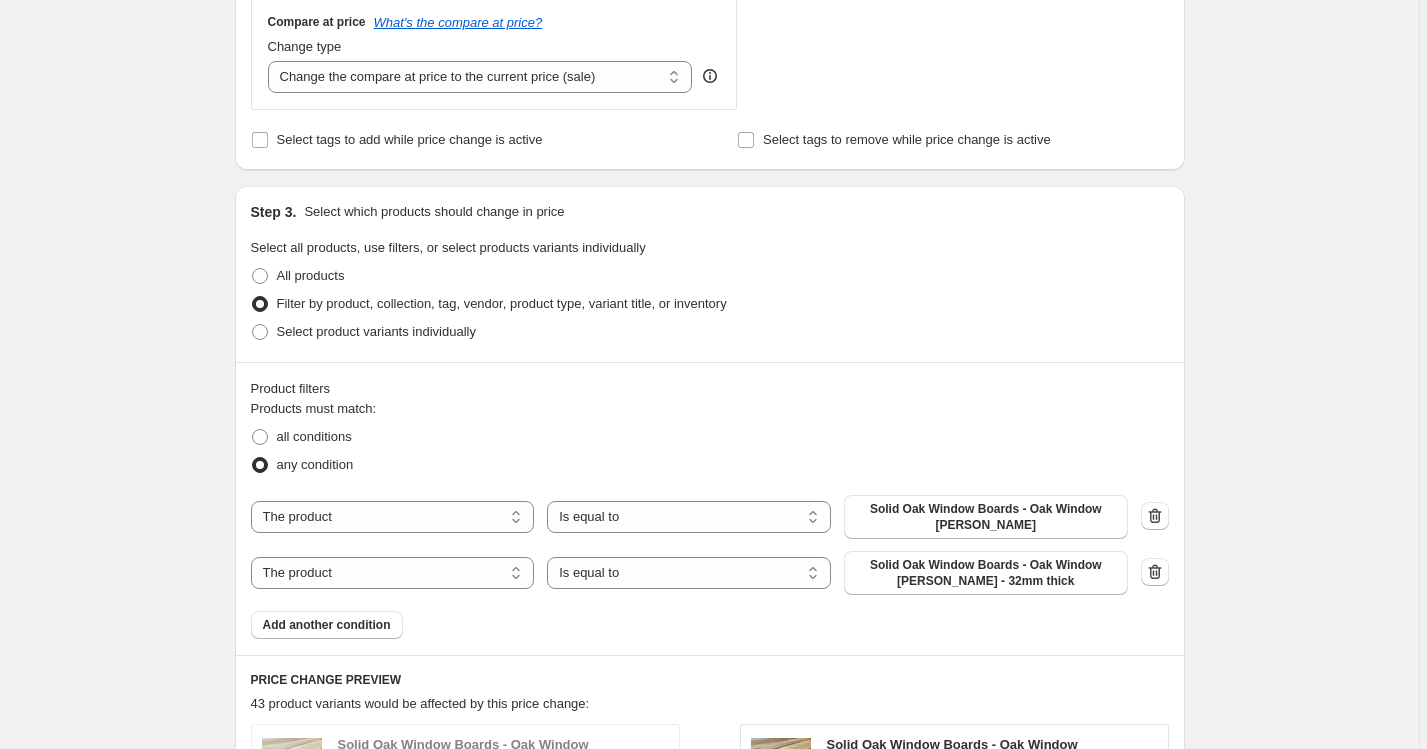 scroll, scrollTop: 829, scrollLeft: 0, axis: vertical 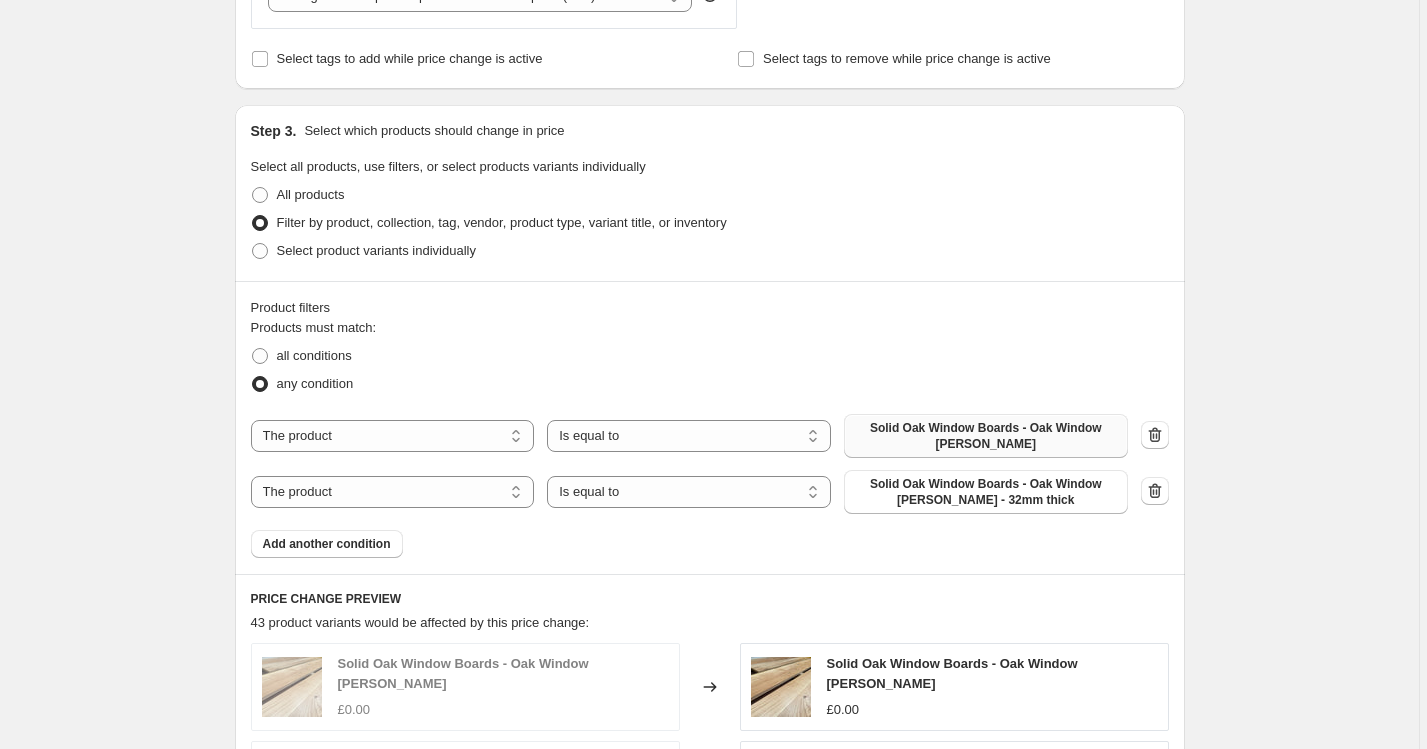 click on "Solid Oak Window Boards - Oak Window [PERSON_NAME]" at bounding box center [986, 436] 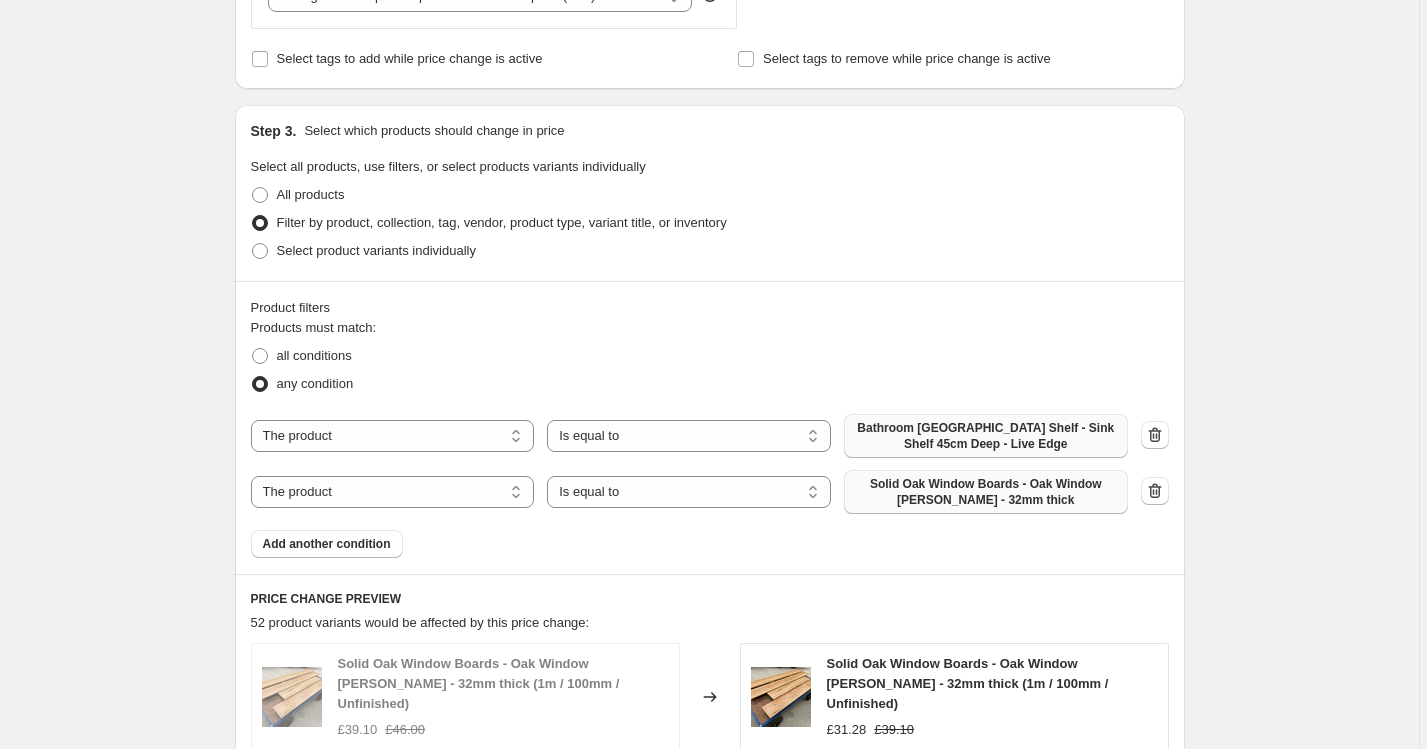 click on "Solid Oak Window Boards - Oak Window [PERSON_NAME] - 32mm thick" at bounding box center (986, 492) 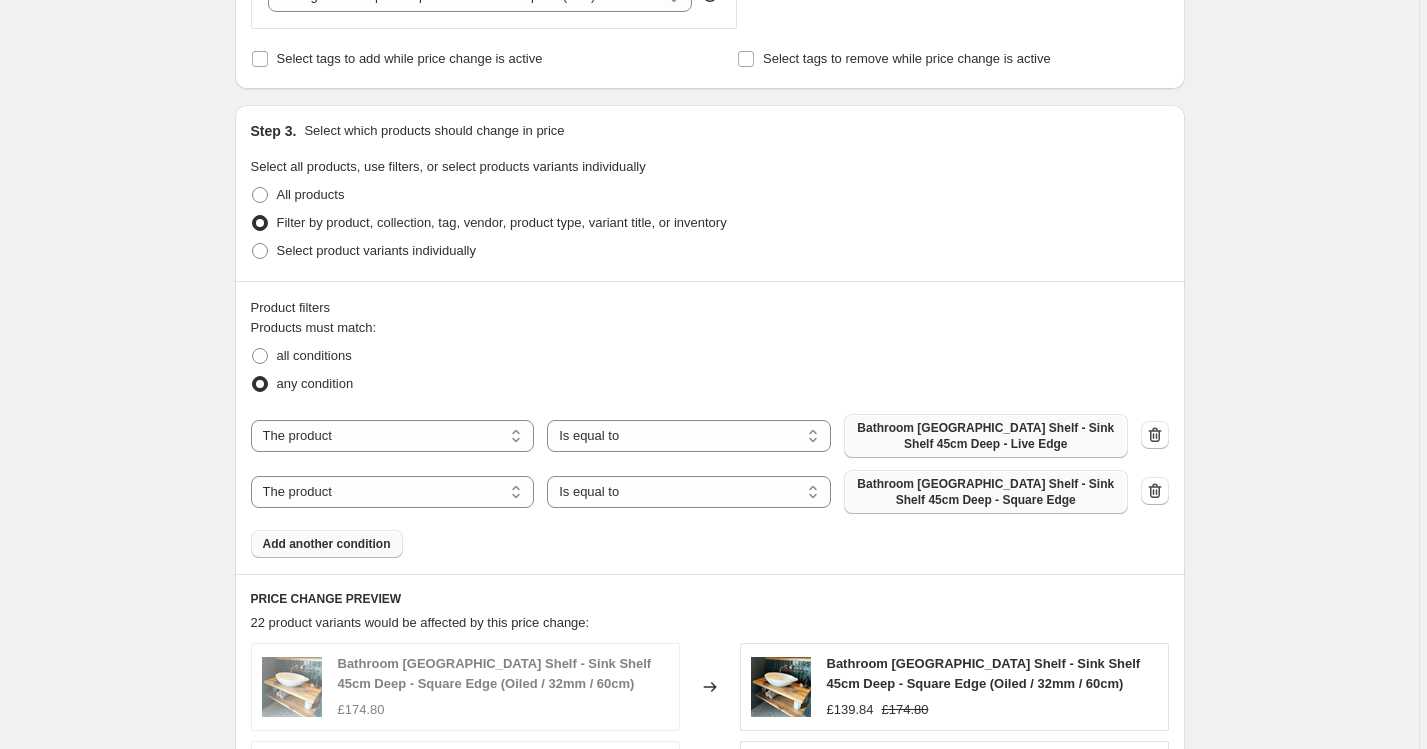 click on "Add another condition" at bounding box center [327, 544] 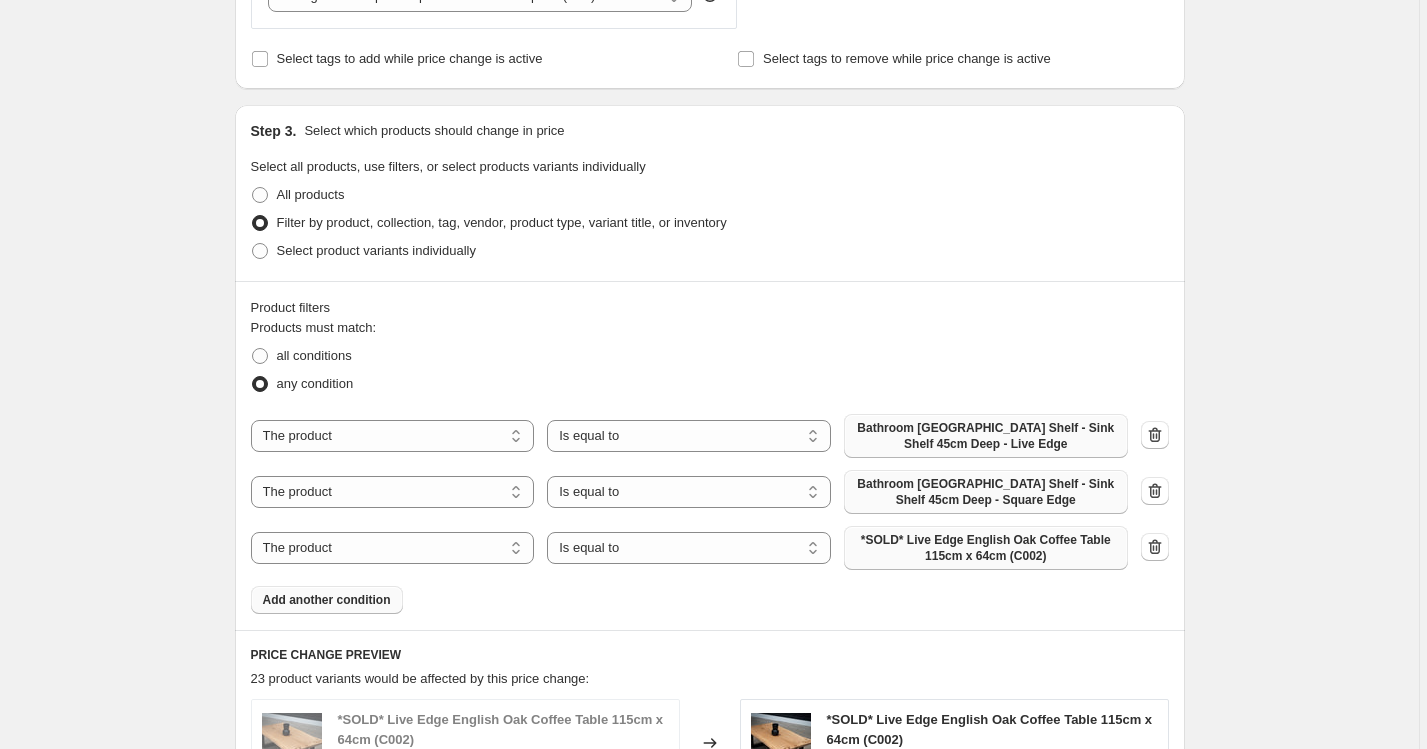 click on "*SOLD* Live Edge English Oak Coffee Table 115cm x 64cm (C002)" at bounding box center [986, 548] 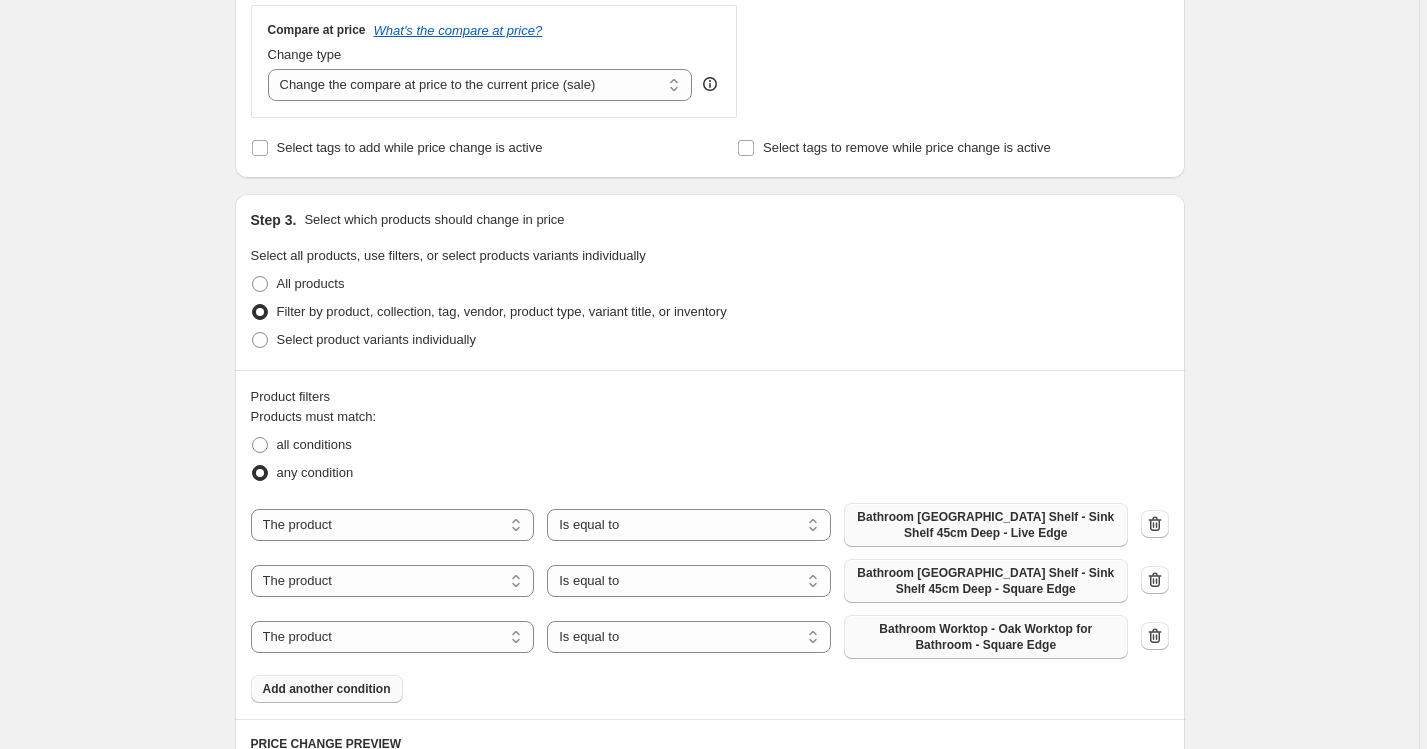 scroll, scrollTop: 743, scrollLeft: 0, axis: vertical 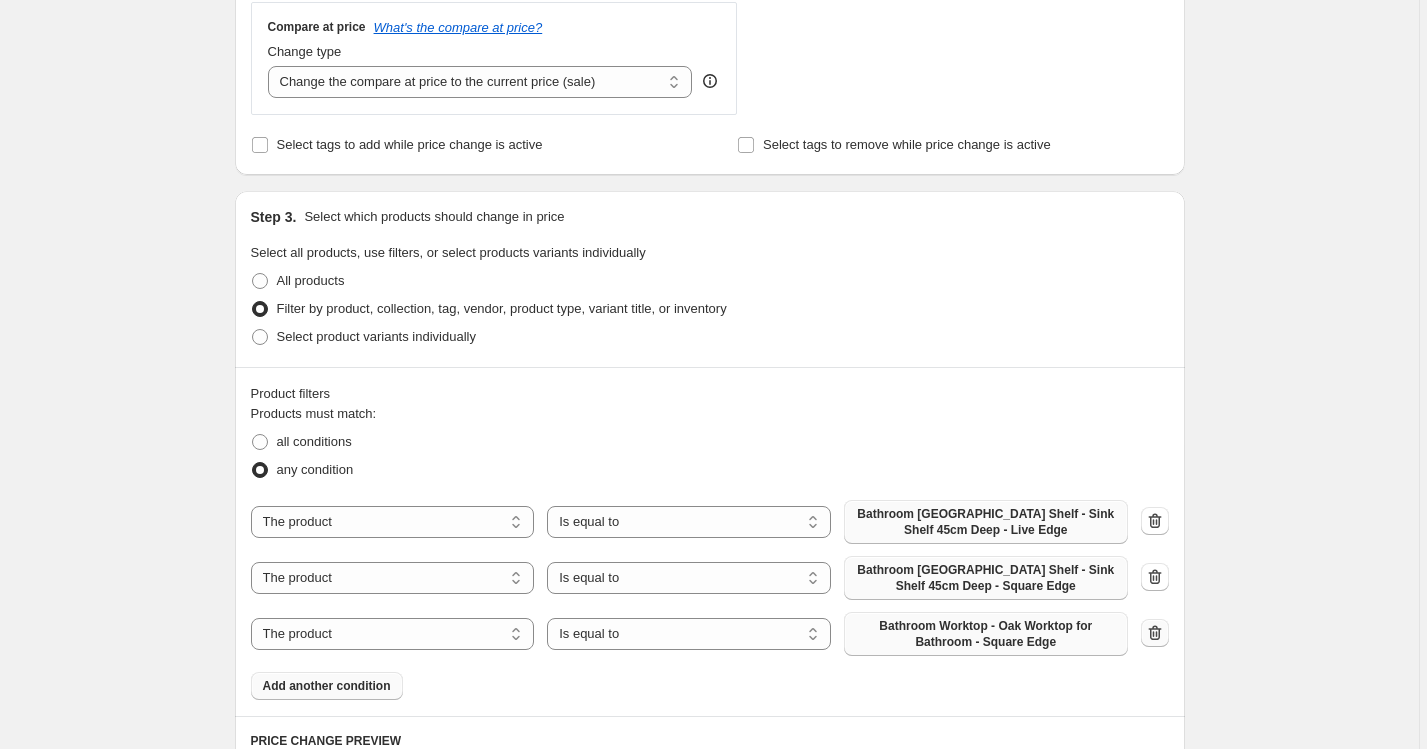 click 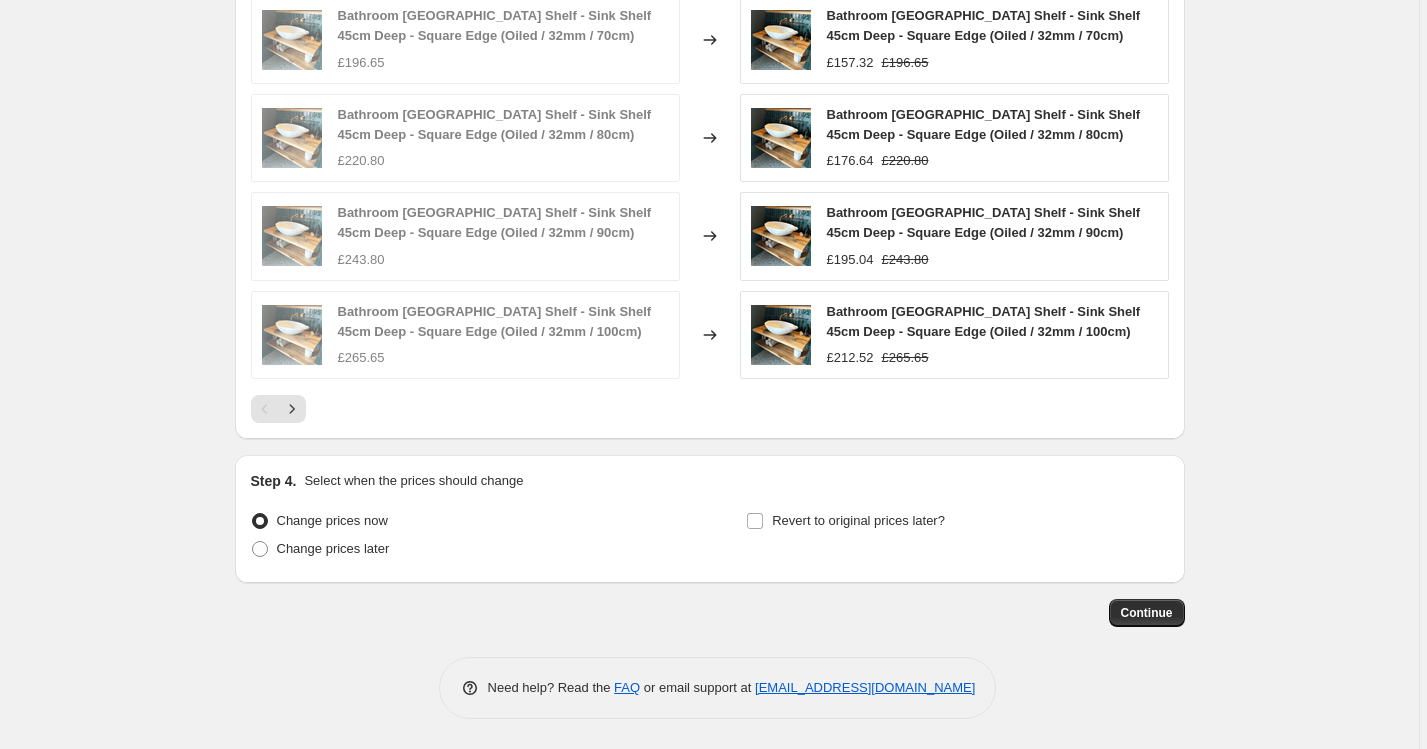 scroll, scrollTop: 1575, scrollLeft: 0, axis: vertical 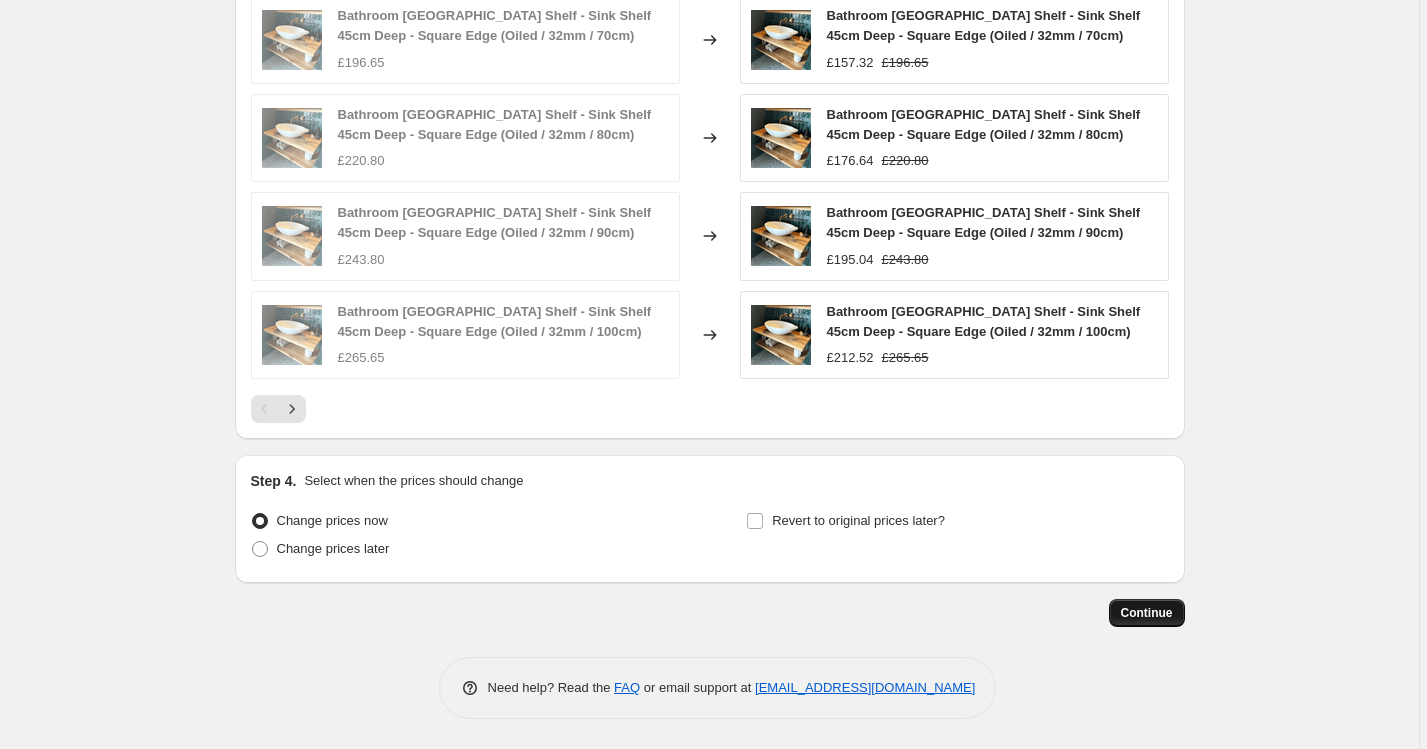 click on "Continue" at bounding box center (1147, 613) 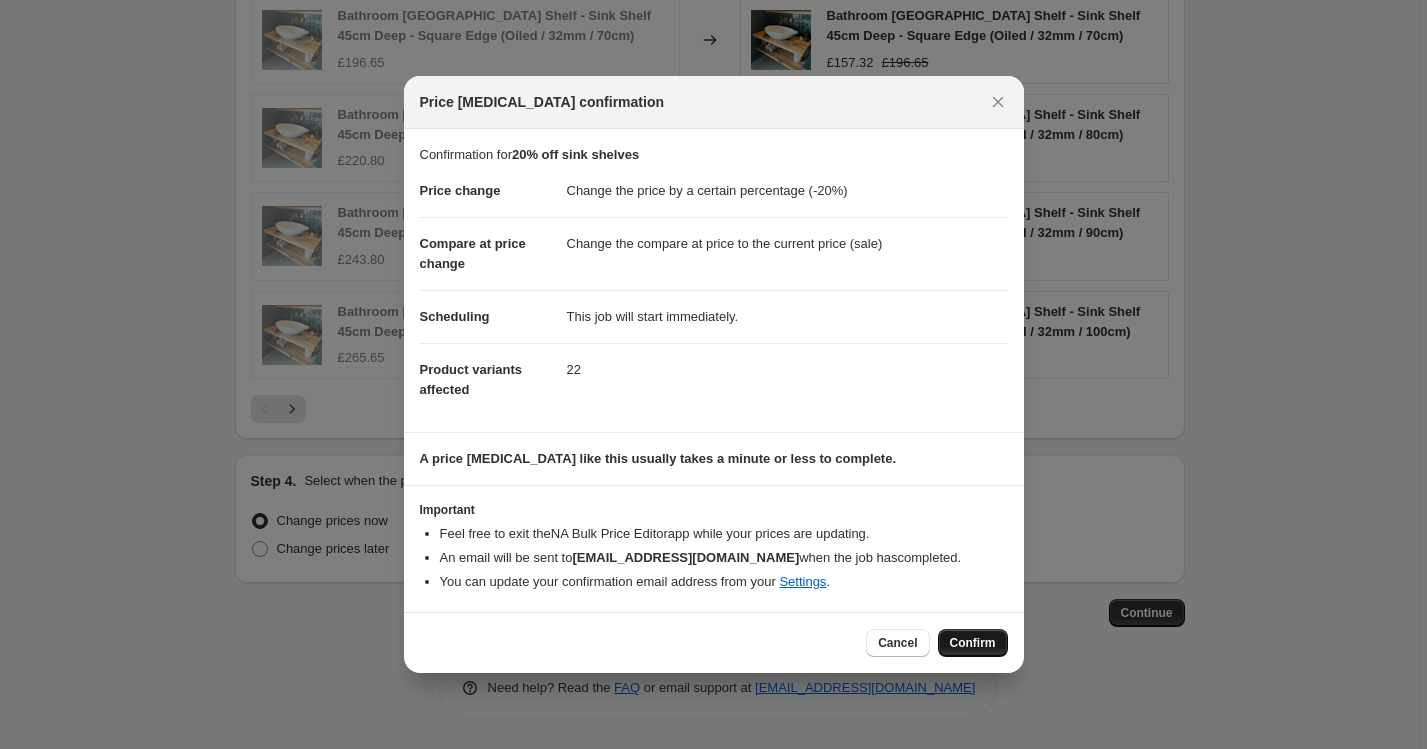 click on "Confirm" at bounding box center [973, 643] 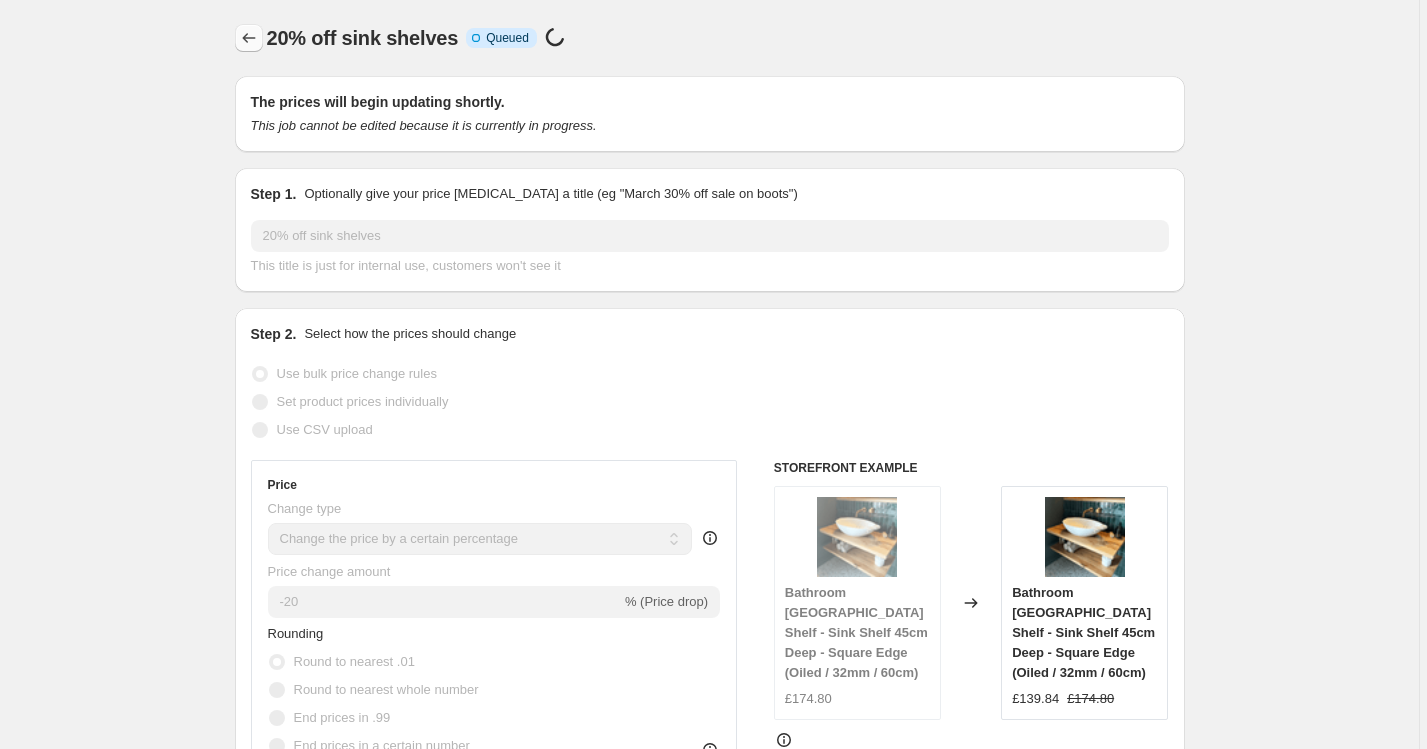 scroll, scrollTop: 0, scrollLeft: 0, axis: both 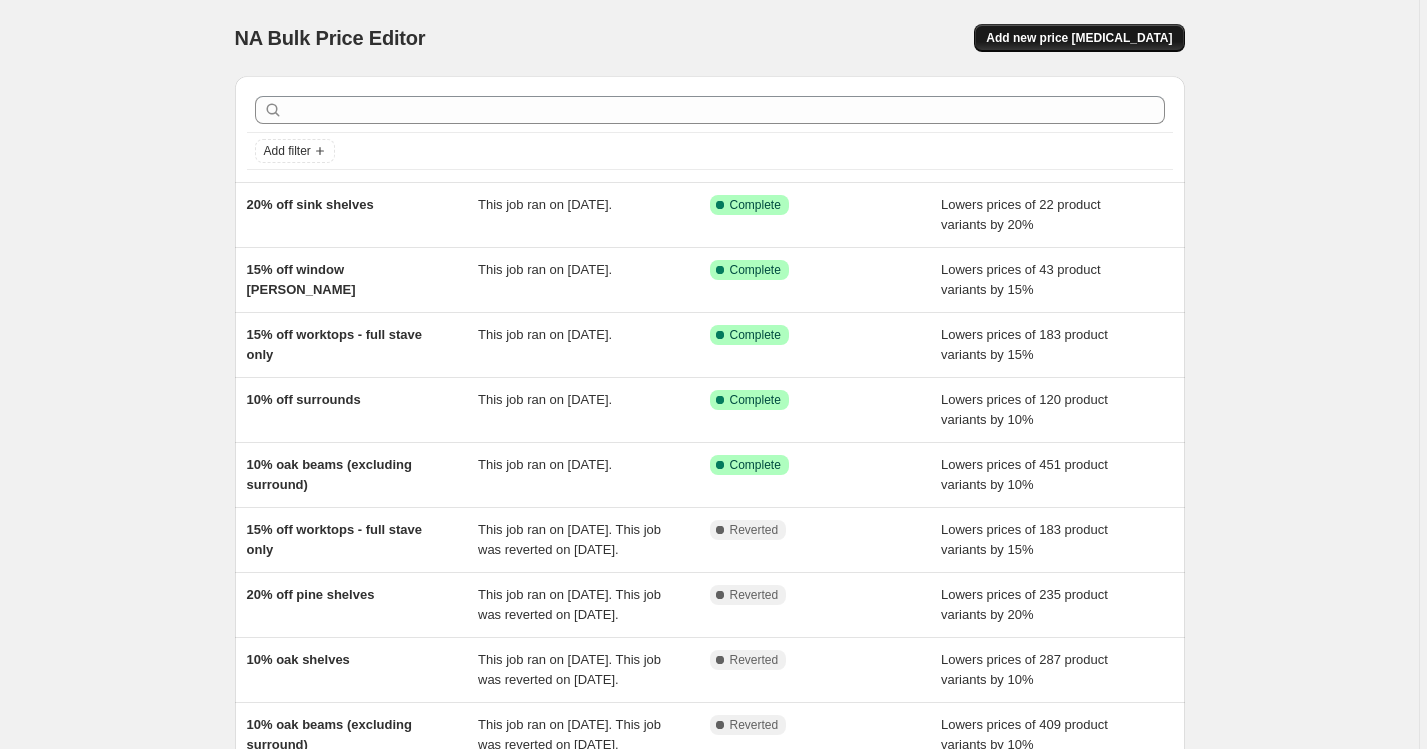 click on "Add new price [MEDICAL_DATA]" at bounding box center (1079, 38) 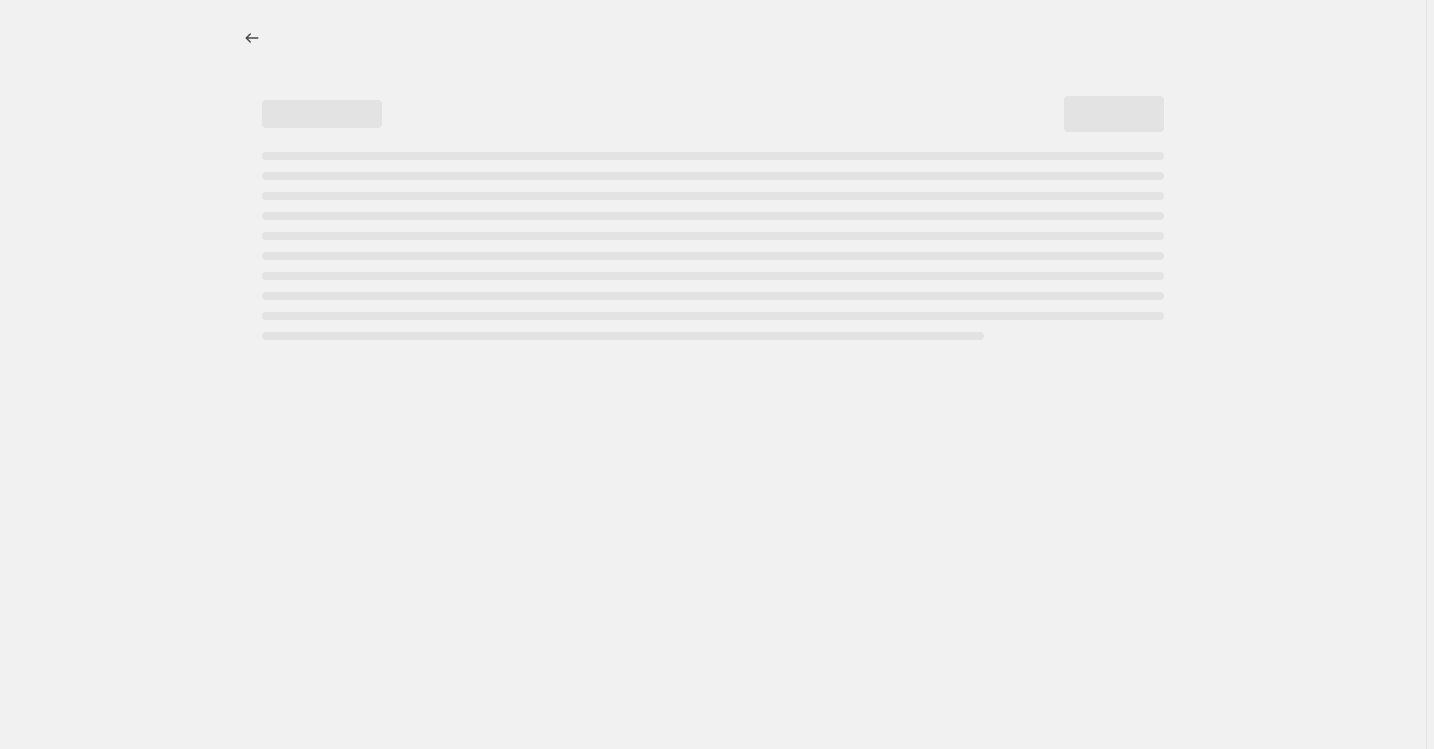 select on "percentage" 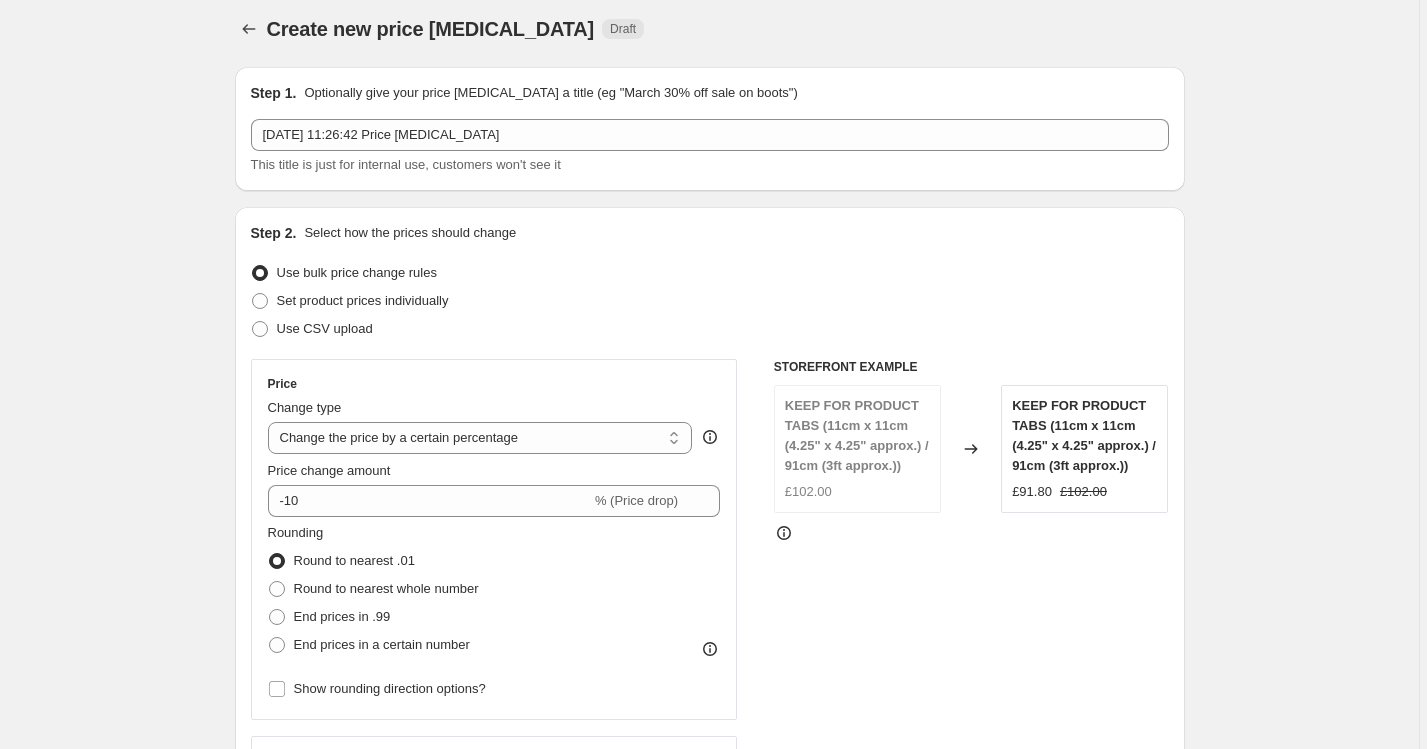 scroll, scrollTop: 12, scrollLeft: 0, axis: vertical 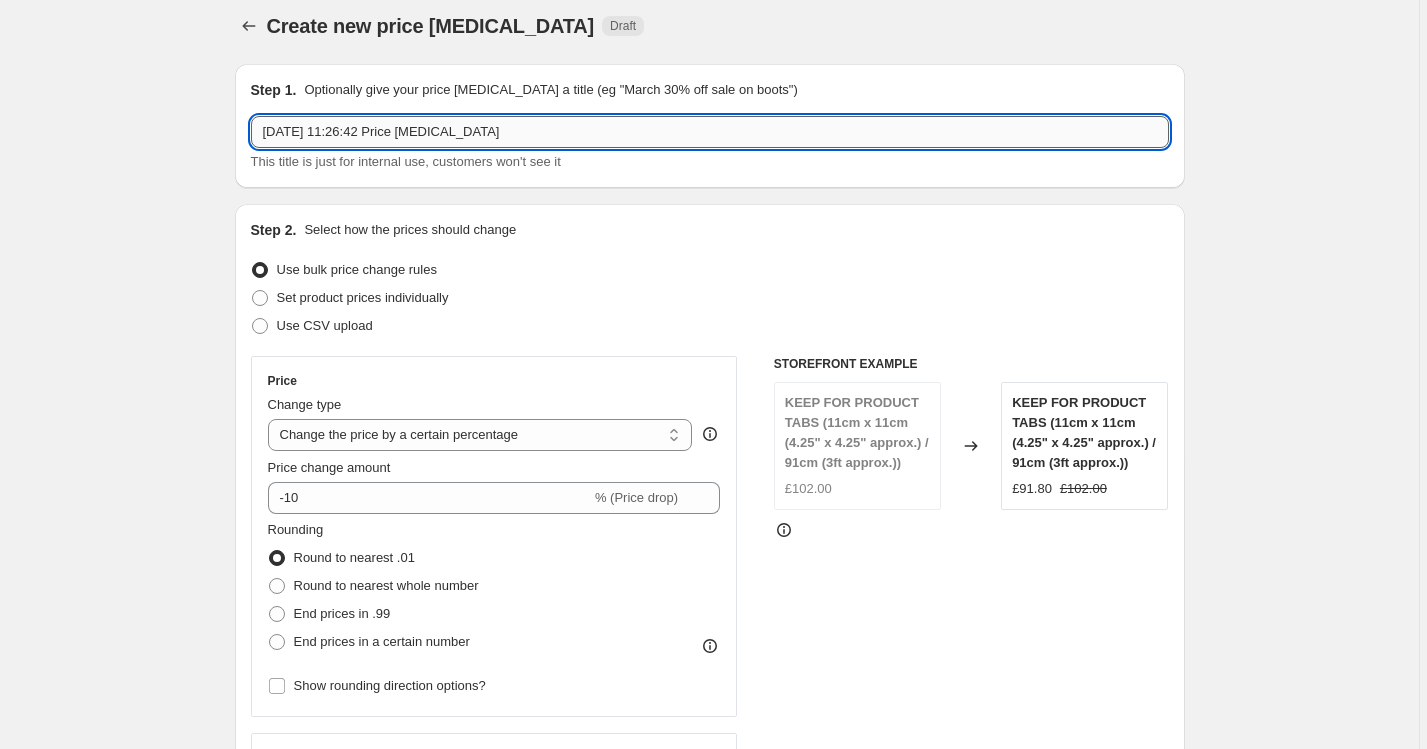 click on "[DATE] 11:26:42 Price [MEDICAL_DATA]" at bounding box center (710, 132) 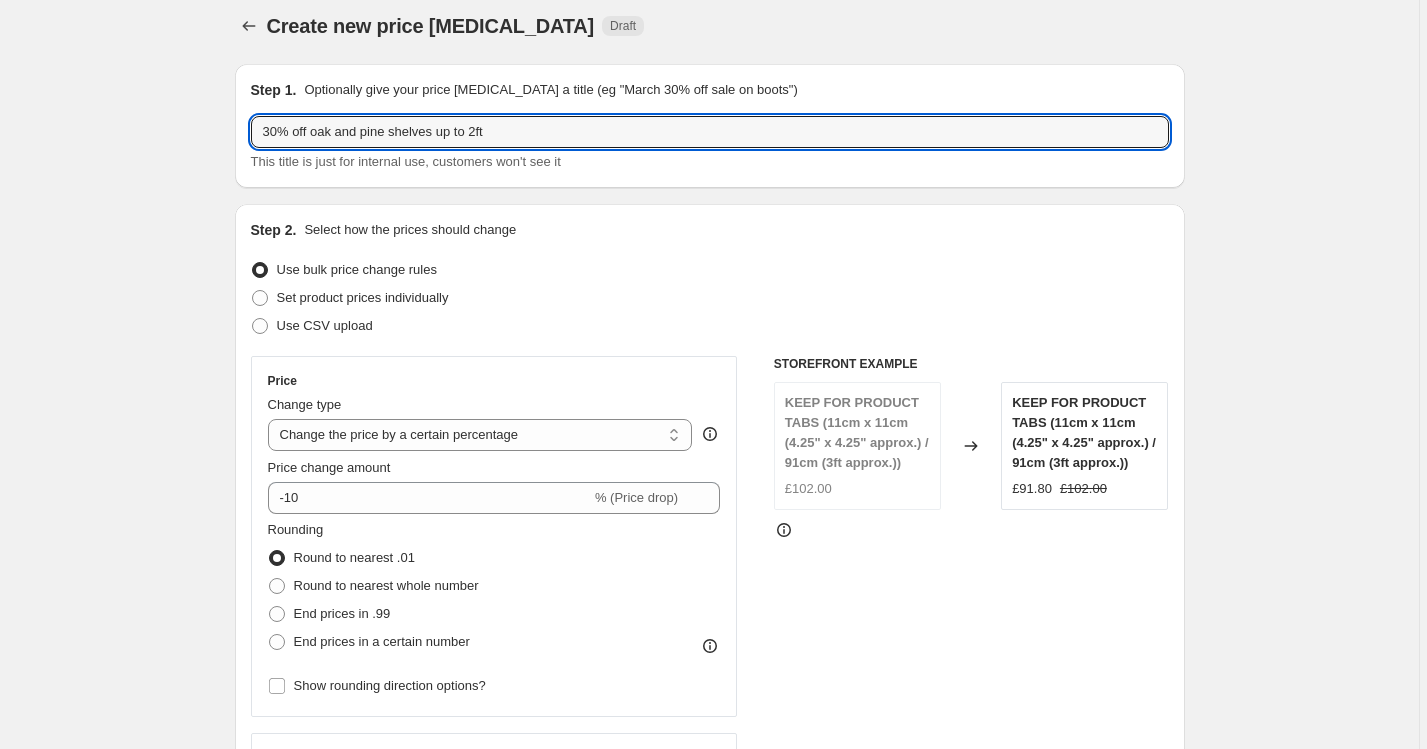 type on "30% off oak and pine shelves up to 2ft" 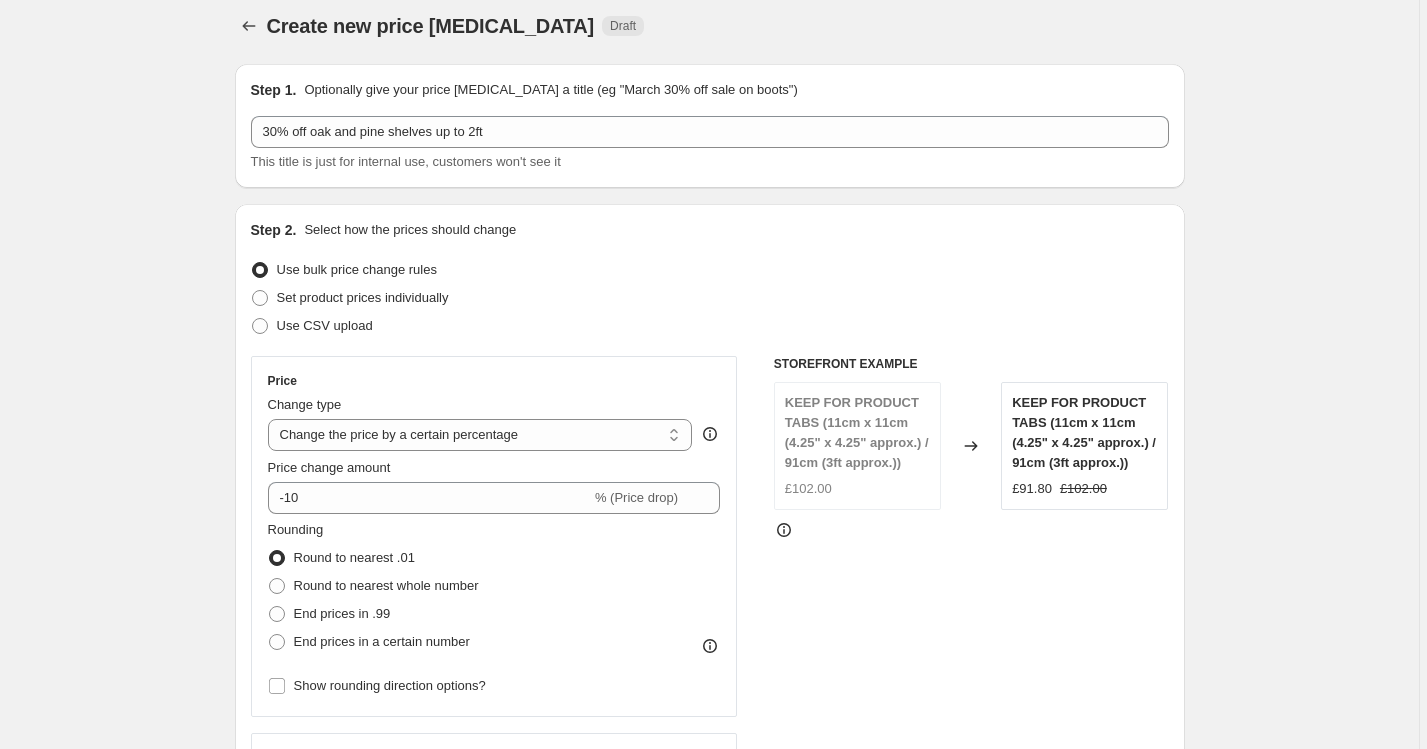 click on "Set product prices individually" at bounding box center [710, 298] 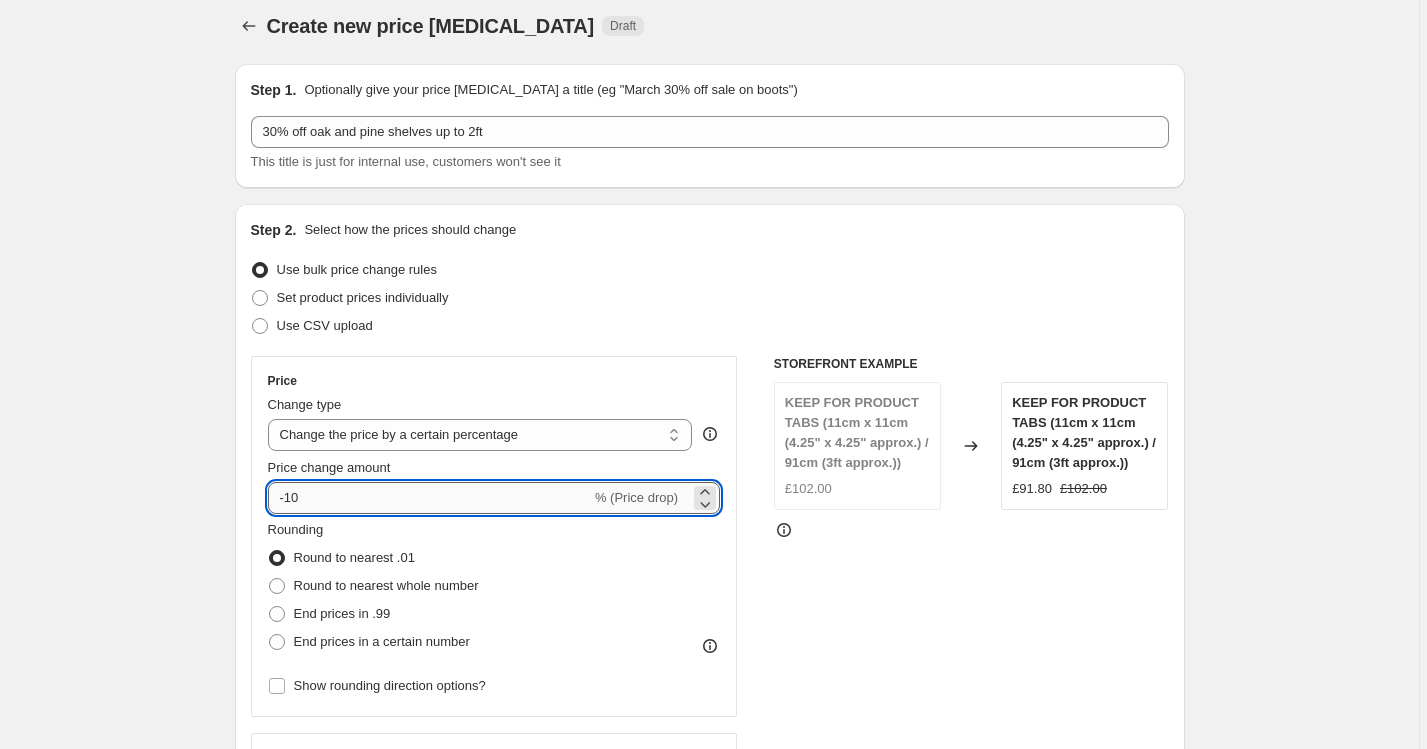 click on "-10" at bounding box center [429, 498] 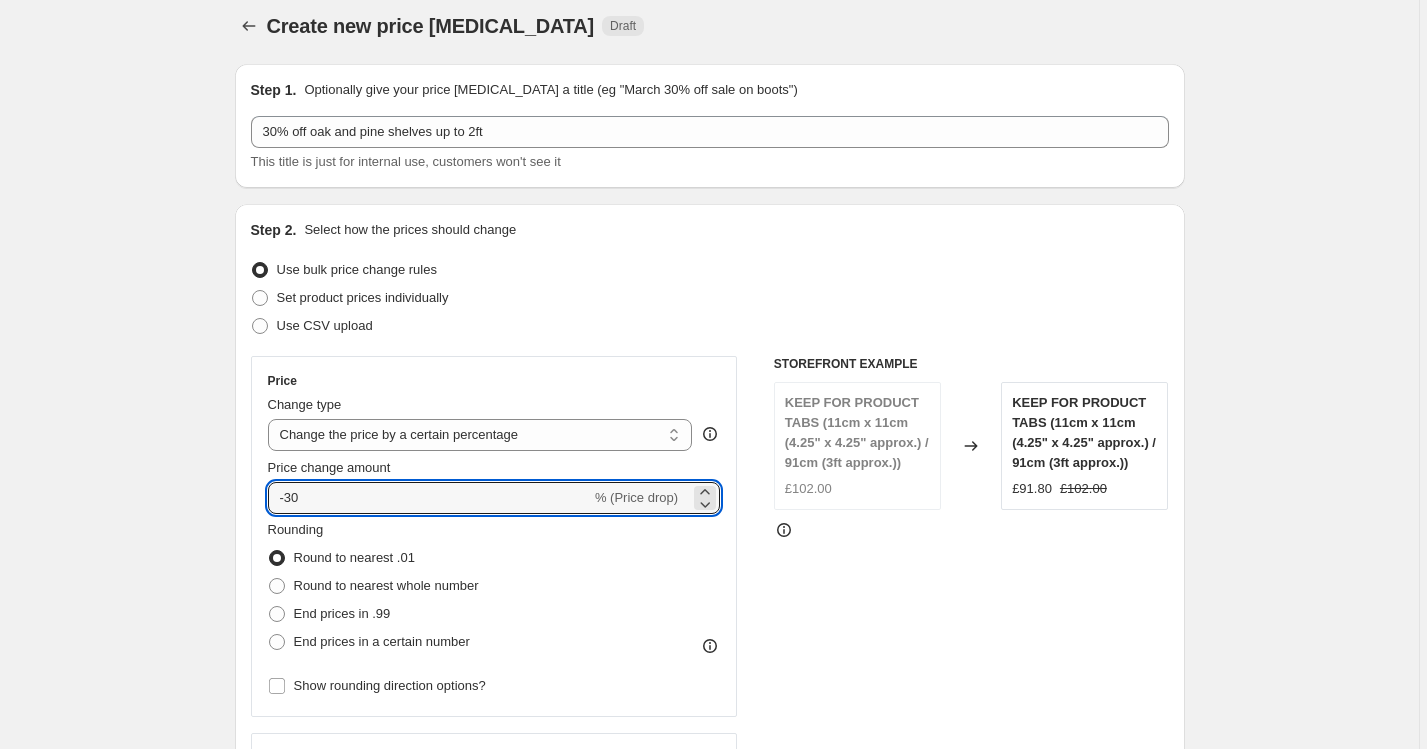 type on "-30" 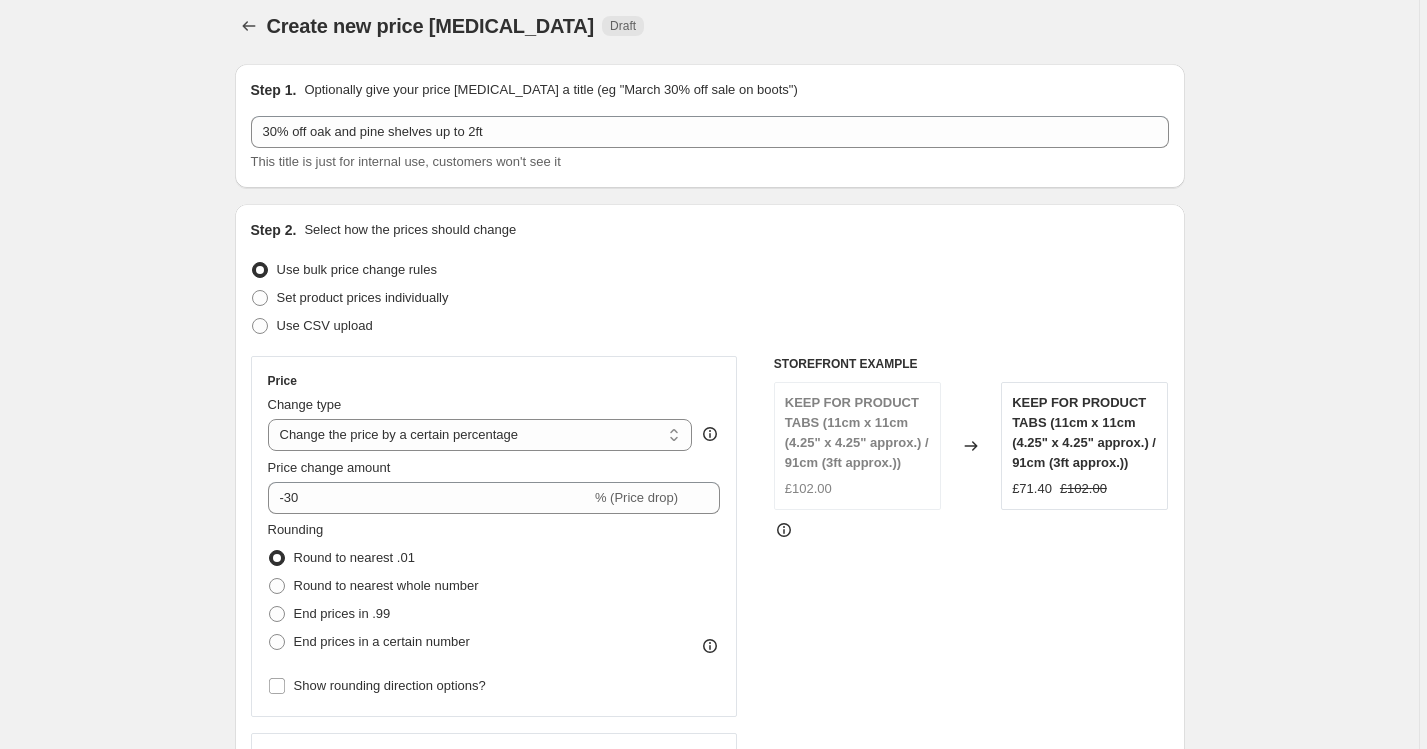 click on "Create new price [MEDICAL_DATA]. This page is ready Create new price [MEDICAL_DATA] Draft Step 1. Optionally give your price [MEDICAL_DATA] a title (eg "March 30% off sale on boots") 30% off oak and pine shelves up to 2ft This title is just for internal use, customers won't see it Step 2. Select how the prices should change Use bulk price change rules Set product prices individually Use CSV upload Price Change type Change the price to a certain amount Change the price by a certain amount Change the price by a certain percentage Change the price to the current compare at price (price before sale) Change the price by a certain amount relative to the compare at price Change the price by a certain percentage relative to the compare at price Don't change the price Change the price by a certain percentage relative to the cost per item Change price to certain cost margin Change the price by a certain percentage Price change amount -30 % (Price drop) Rounding Round to nearest .01 Round to nearest whole number End prices in .99" at bounding box center (709, 1003) 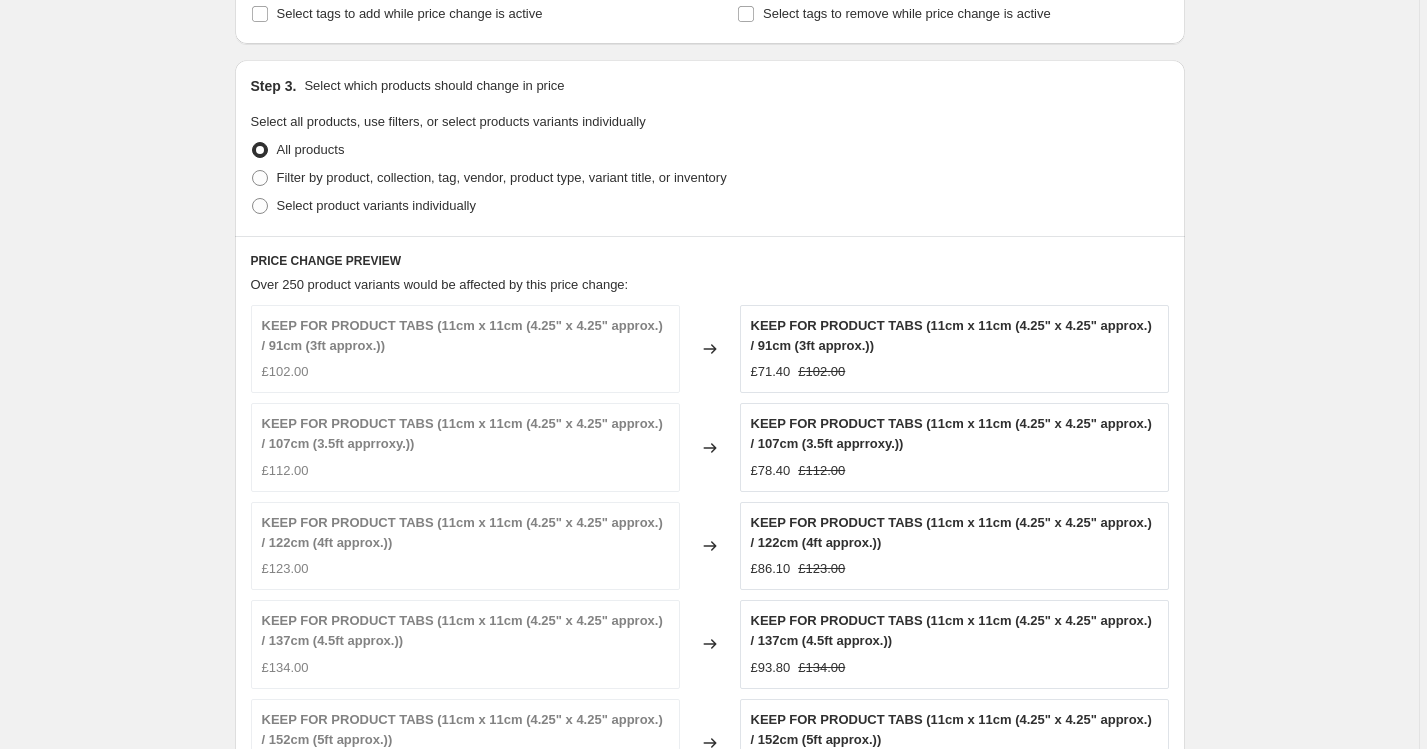 scroll, scrollTop: 935, scrollLeft: 0, axis: vertical 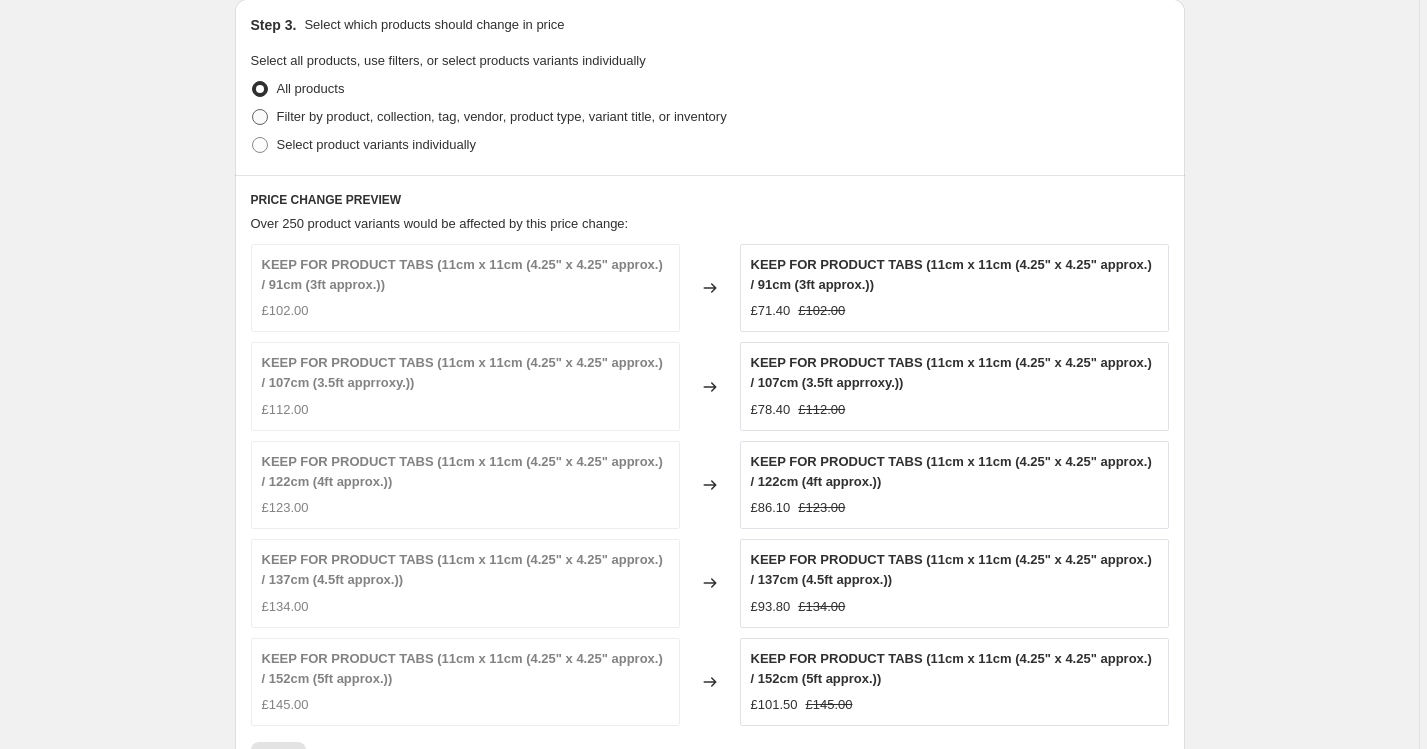 click on "Filter by product, collection, tag, vendor, product type, variant title, or inventory" at bounding box center [502, 116] 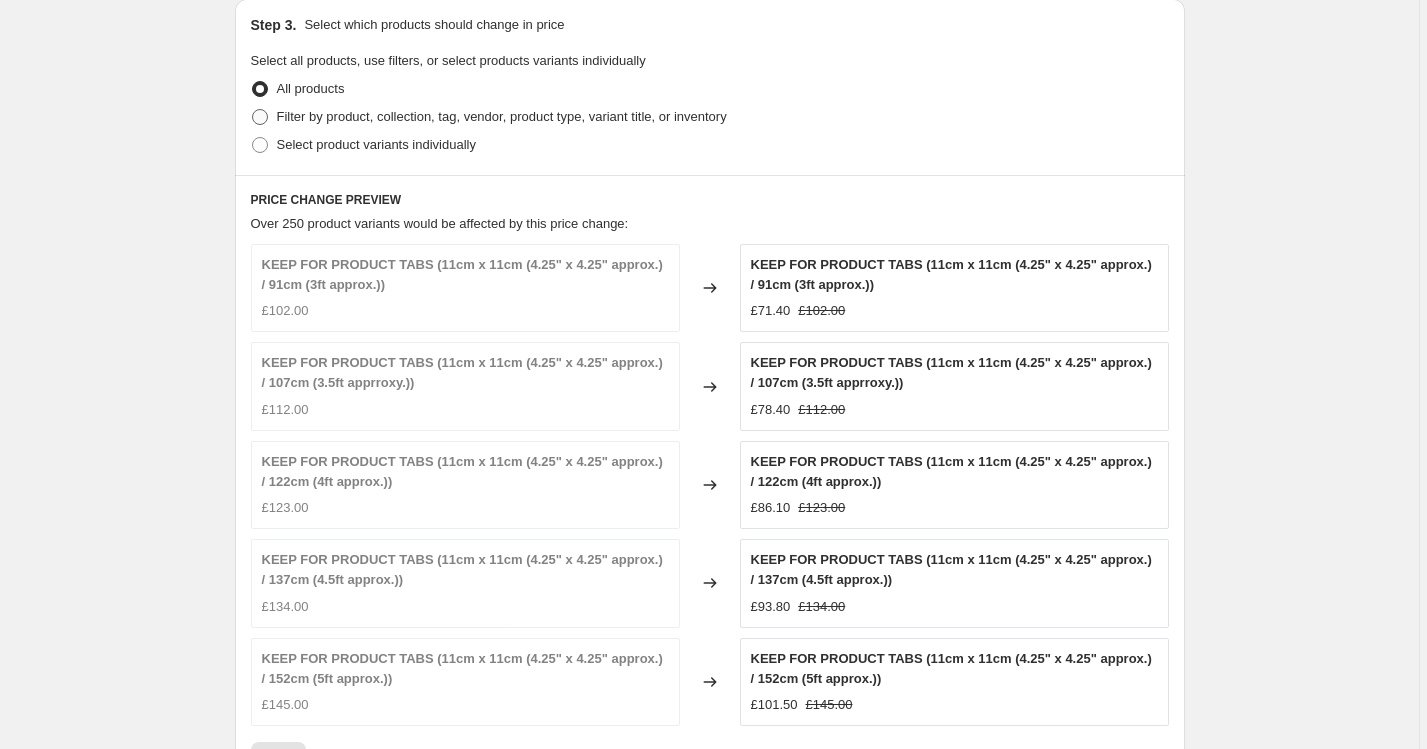 radio on "true" 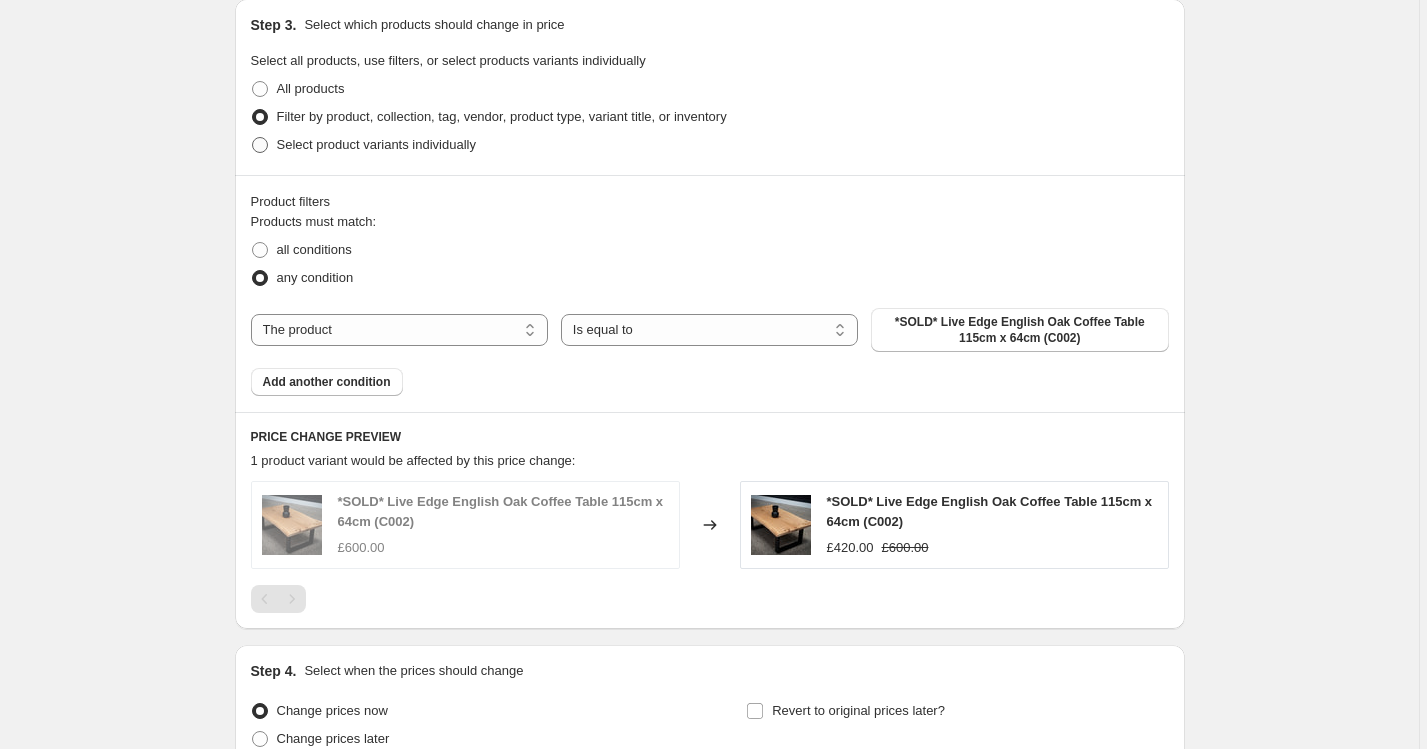 click on "Select product variants individually" at bounding box center [376, 144] 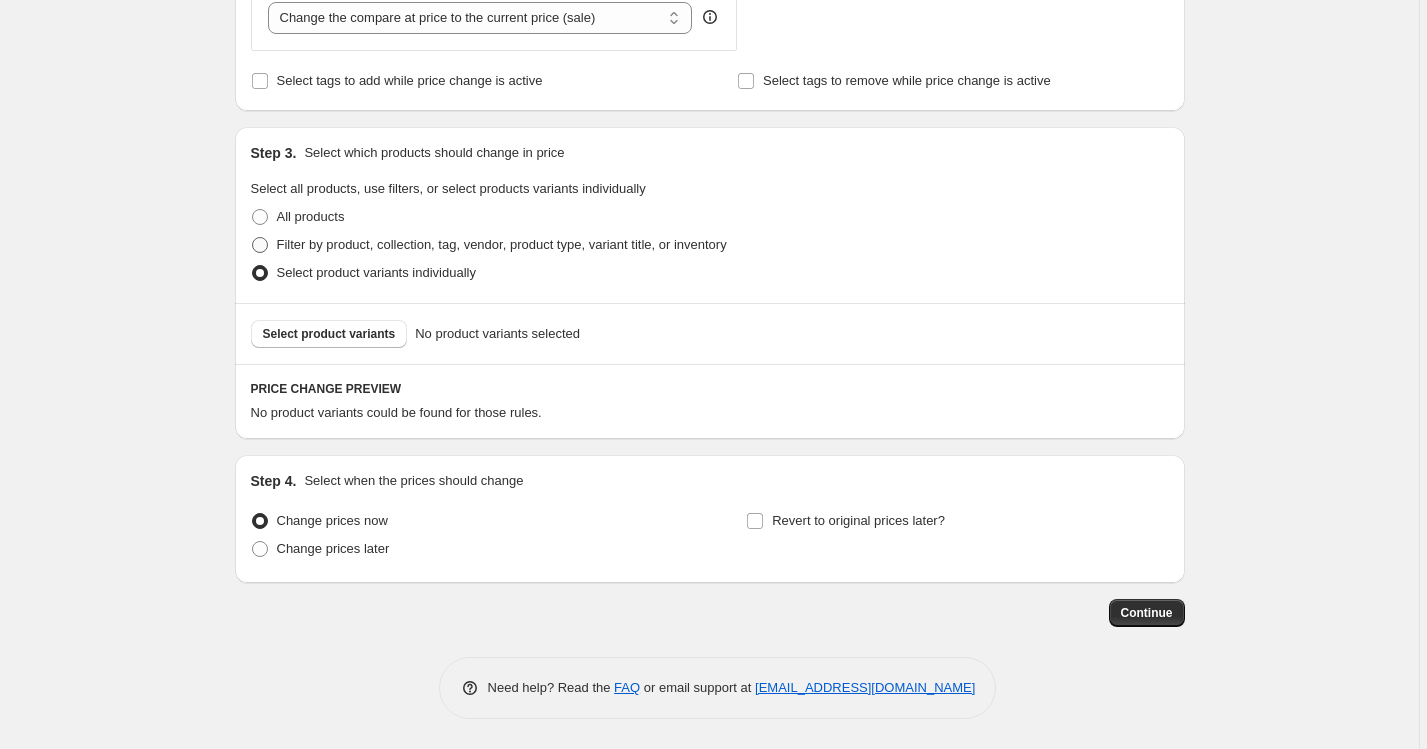 scroll, scrollTop: 807, scrollLeft: 0, axis: vertical 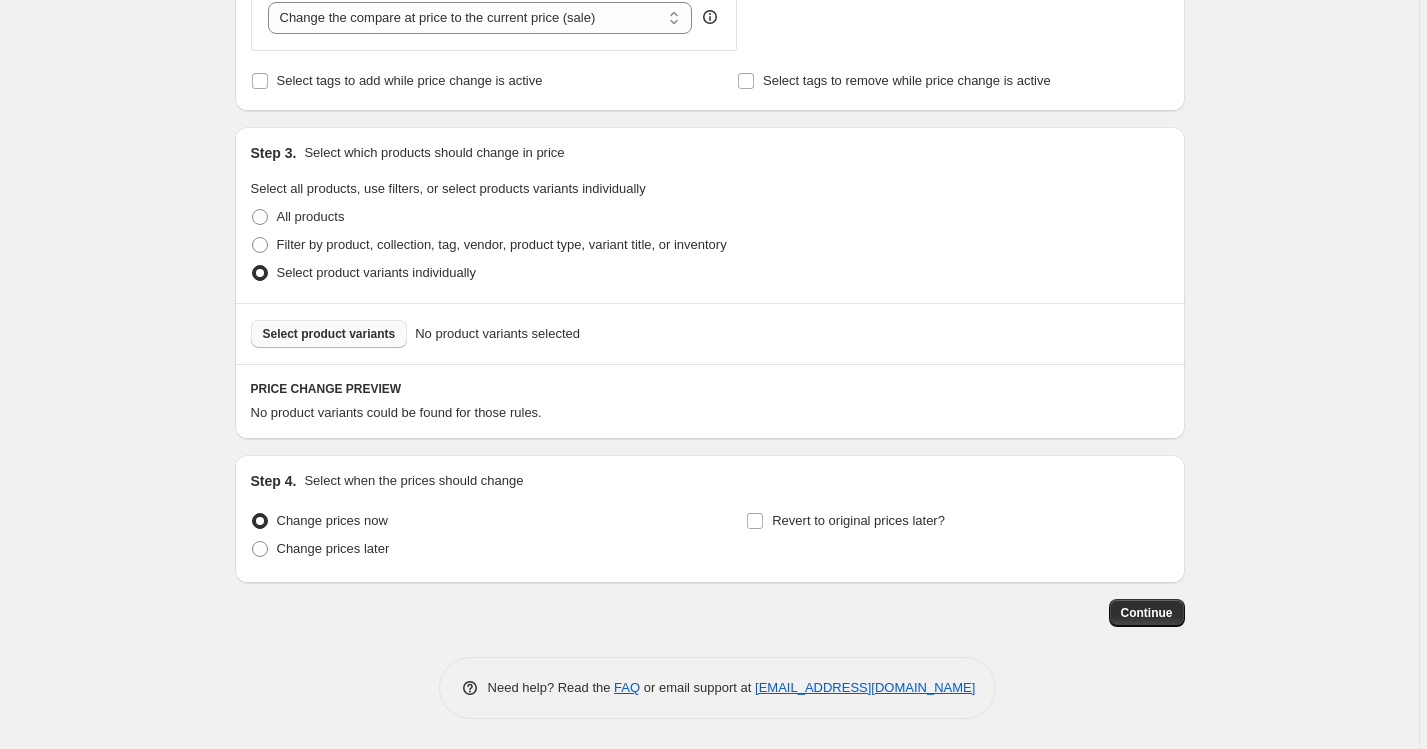 click on "Select product variants" at bounding box center (329, 334) 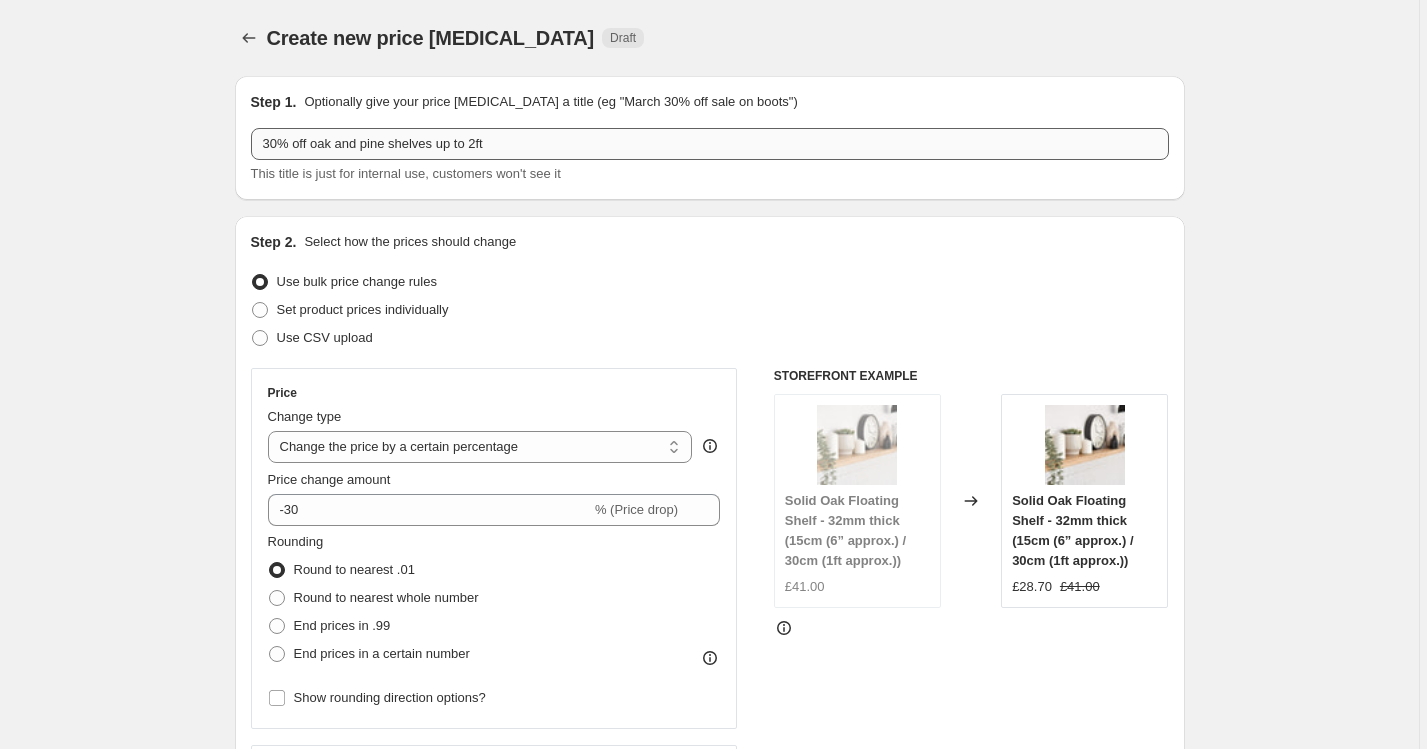 scroll, scrollTop: 0, scrollLeft: 0, axis: both 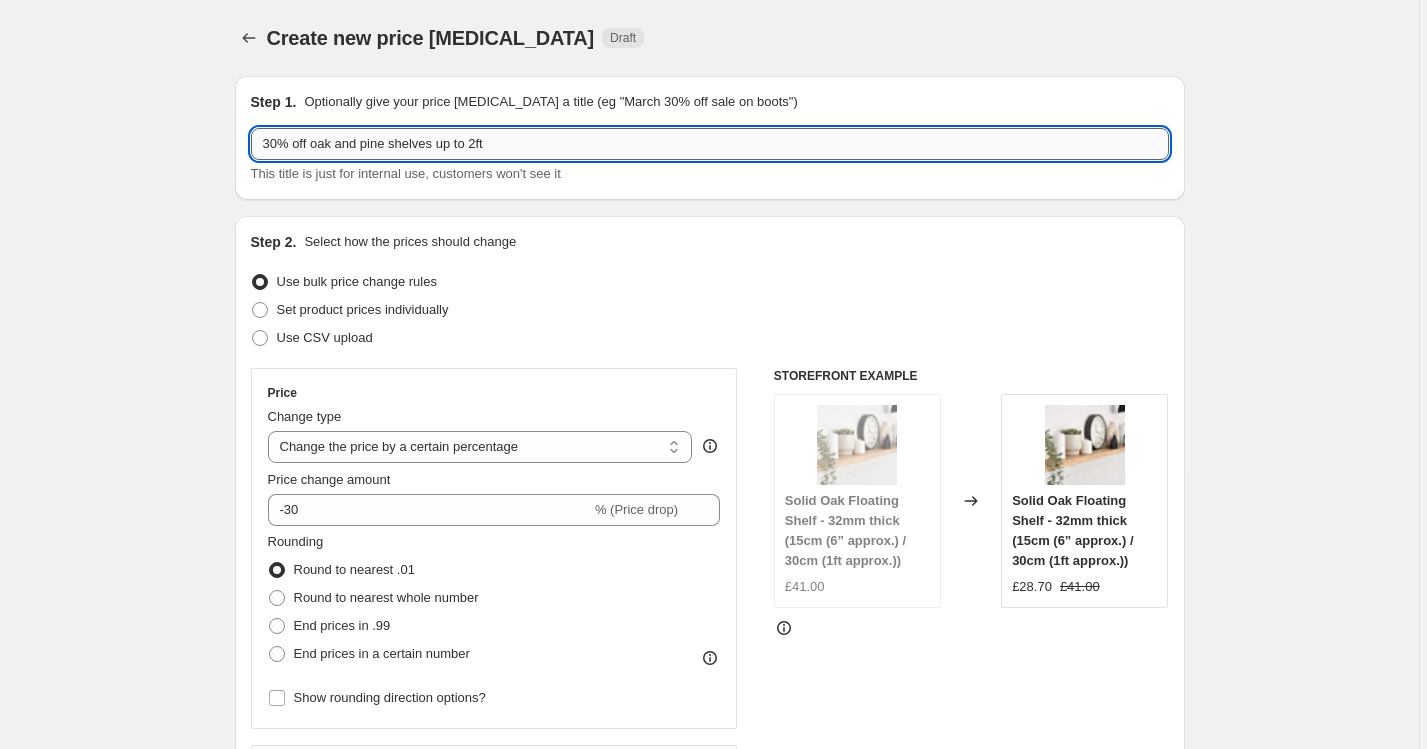 click on "30% off oak and pine shelves up to 2ft" at bounding box center (710, 144) 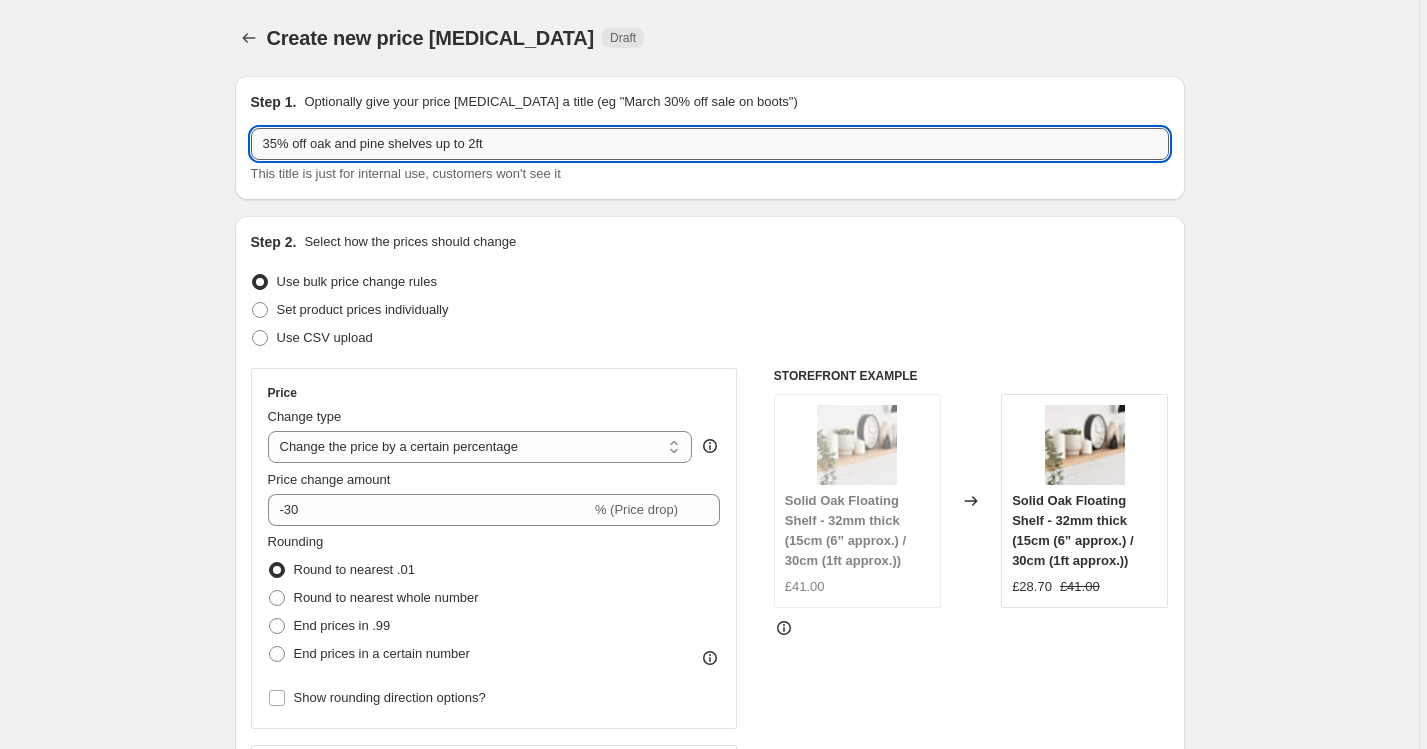 click on "35% off oak and pine shelves up to 2ft" at bounding box center (710, 144) 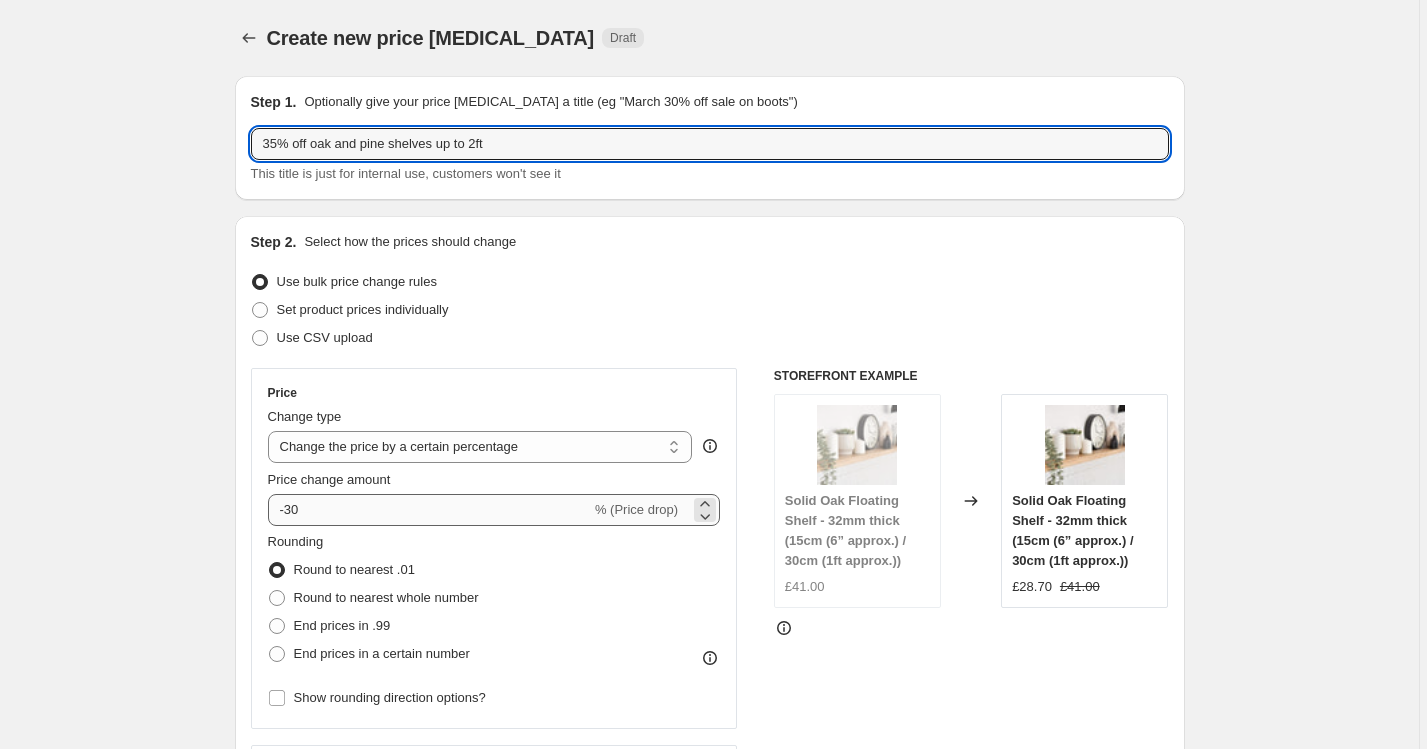 type on "35% off oak and pine shelves up to 2ft" 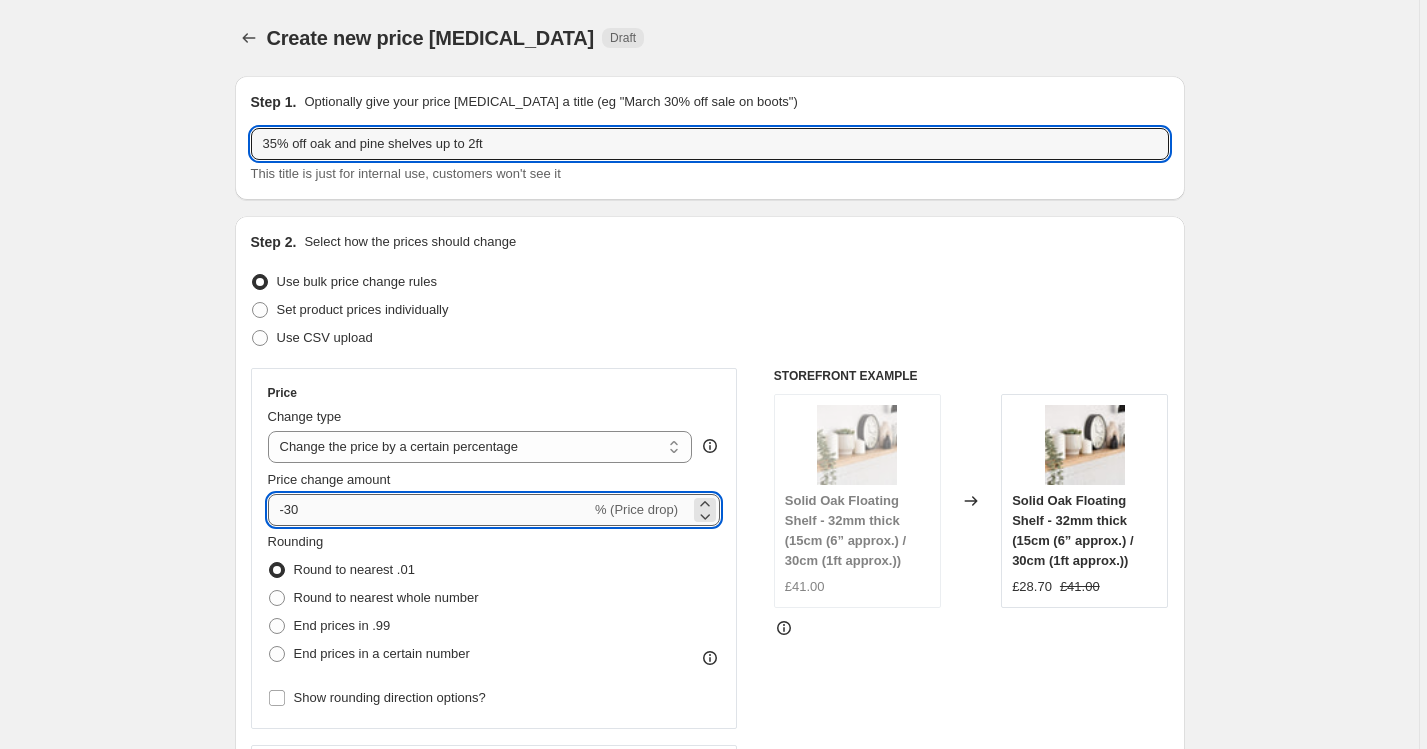 click on "-30" at bounding box center (429, 510) 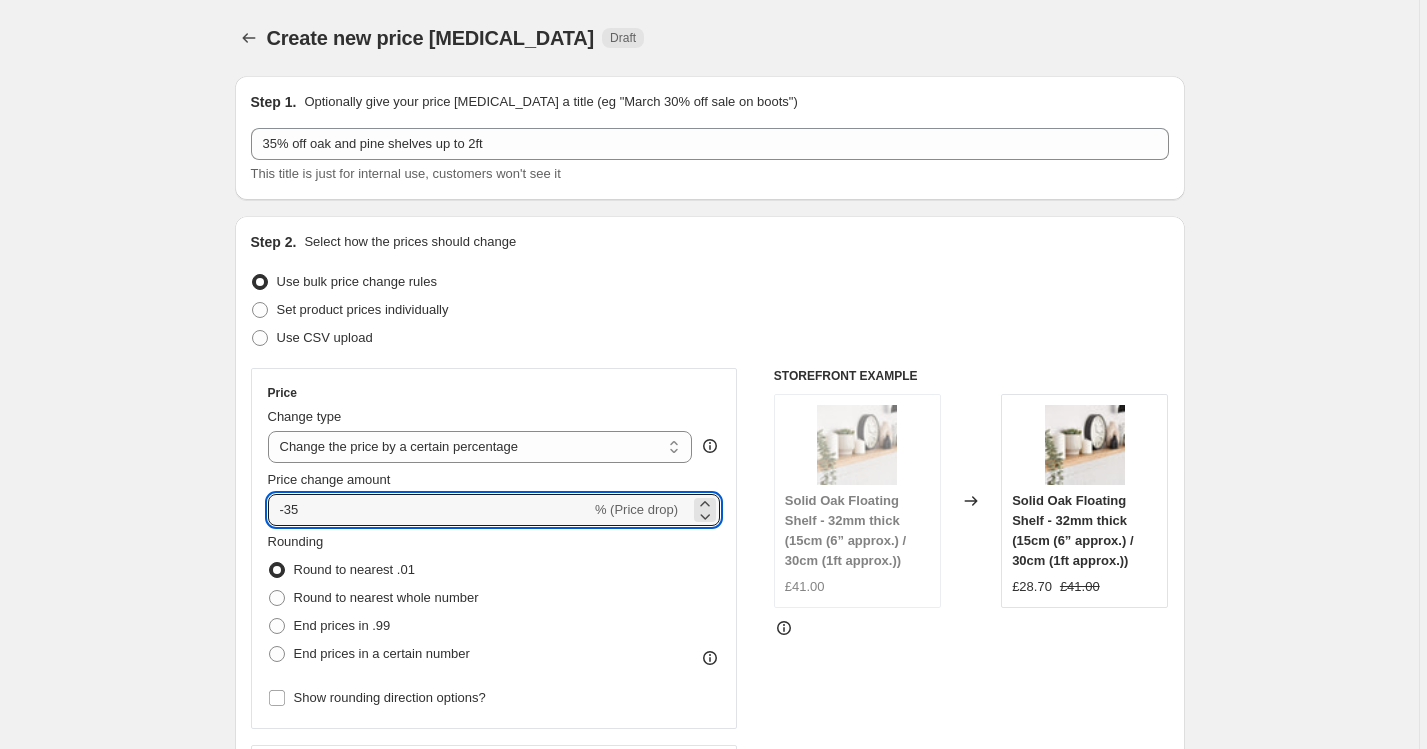 type on "-35" 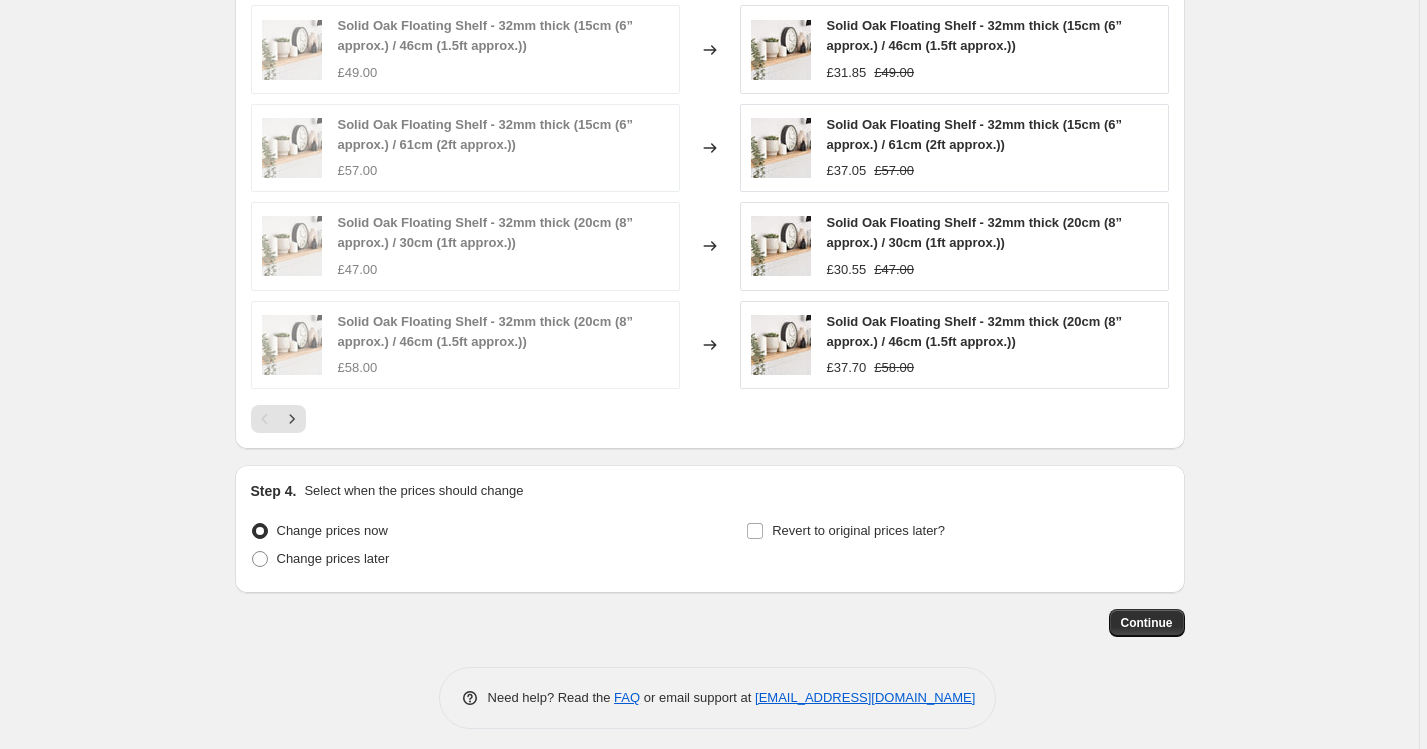 scroll, scrollTop: 1328, scrollLeft: 0, axis: vertical 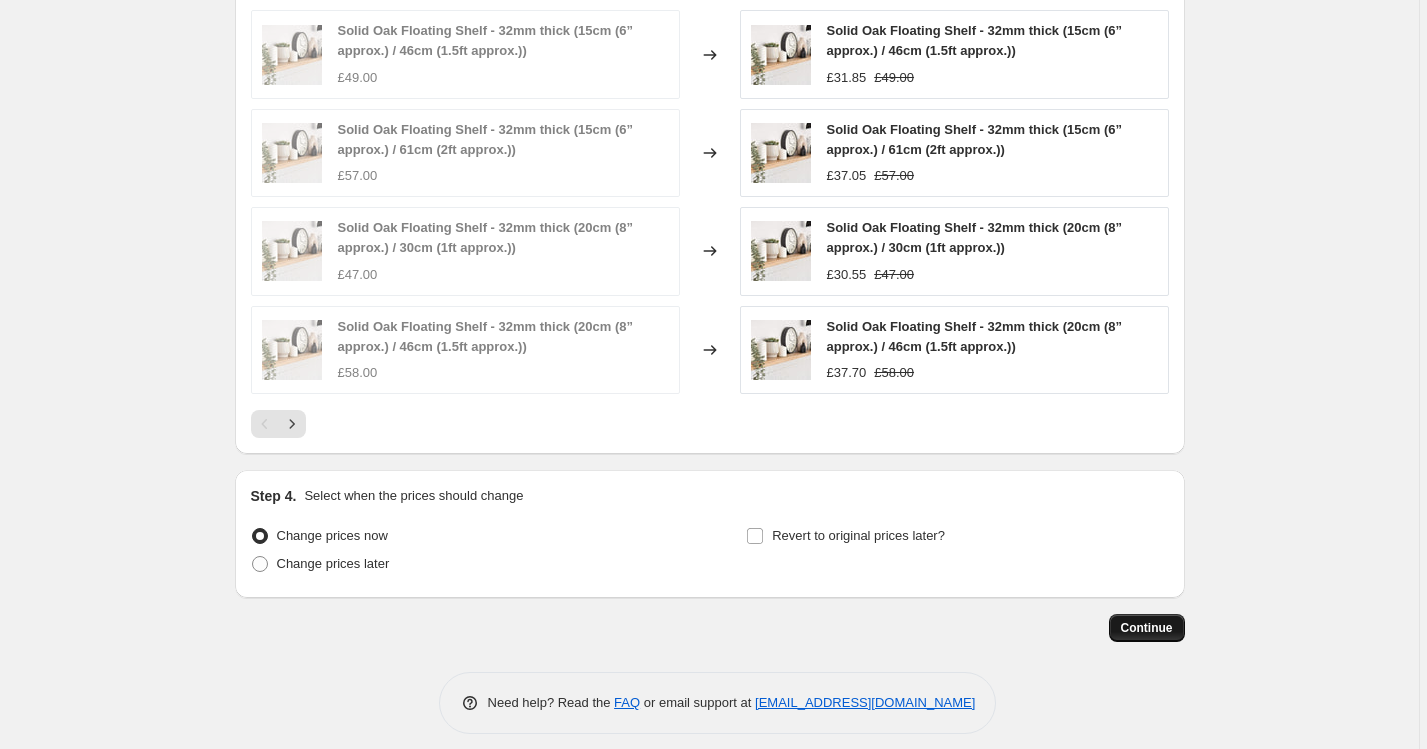 click on "Continue" at bounding box center [1147, 628] 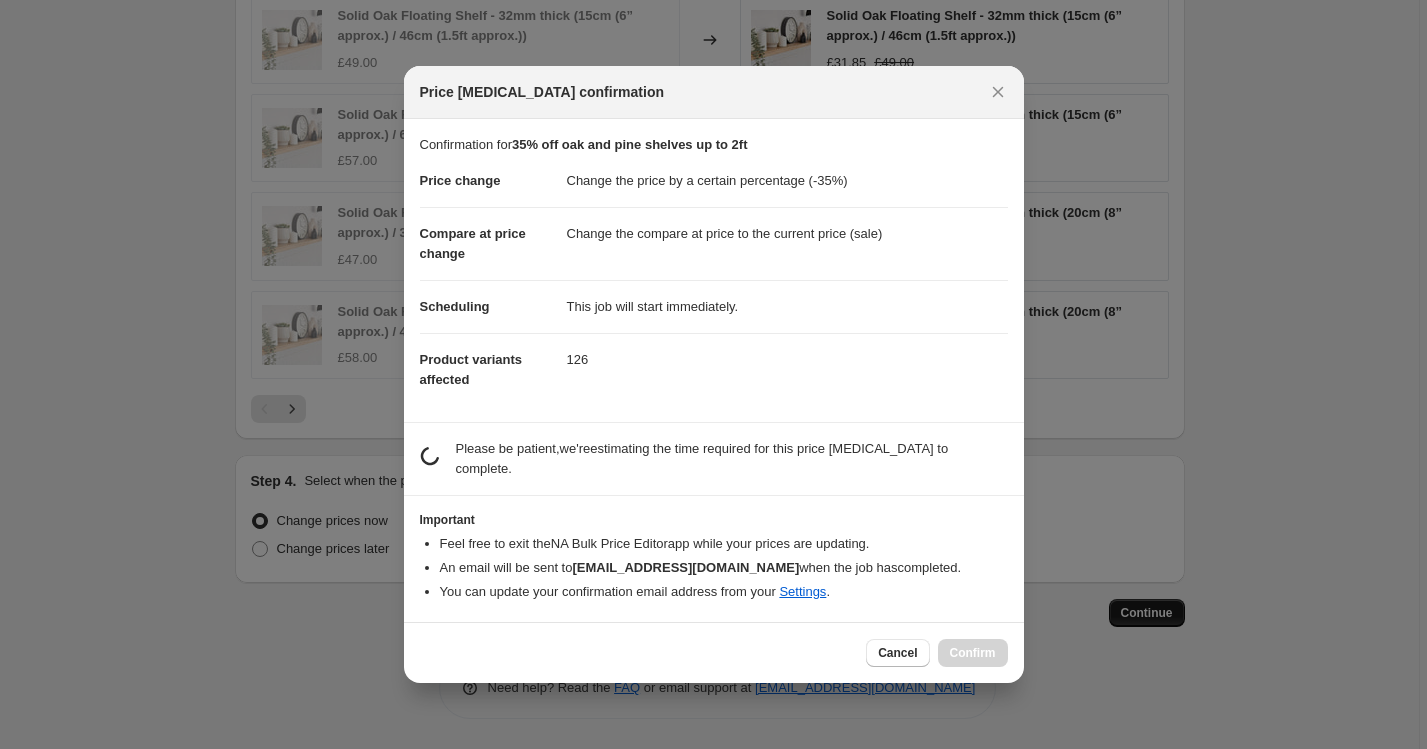 scroll, scrollTop: 0, scrollLeft: 0, axis: both 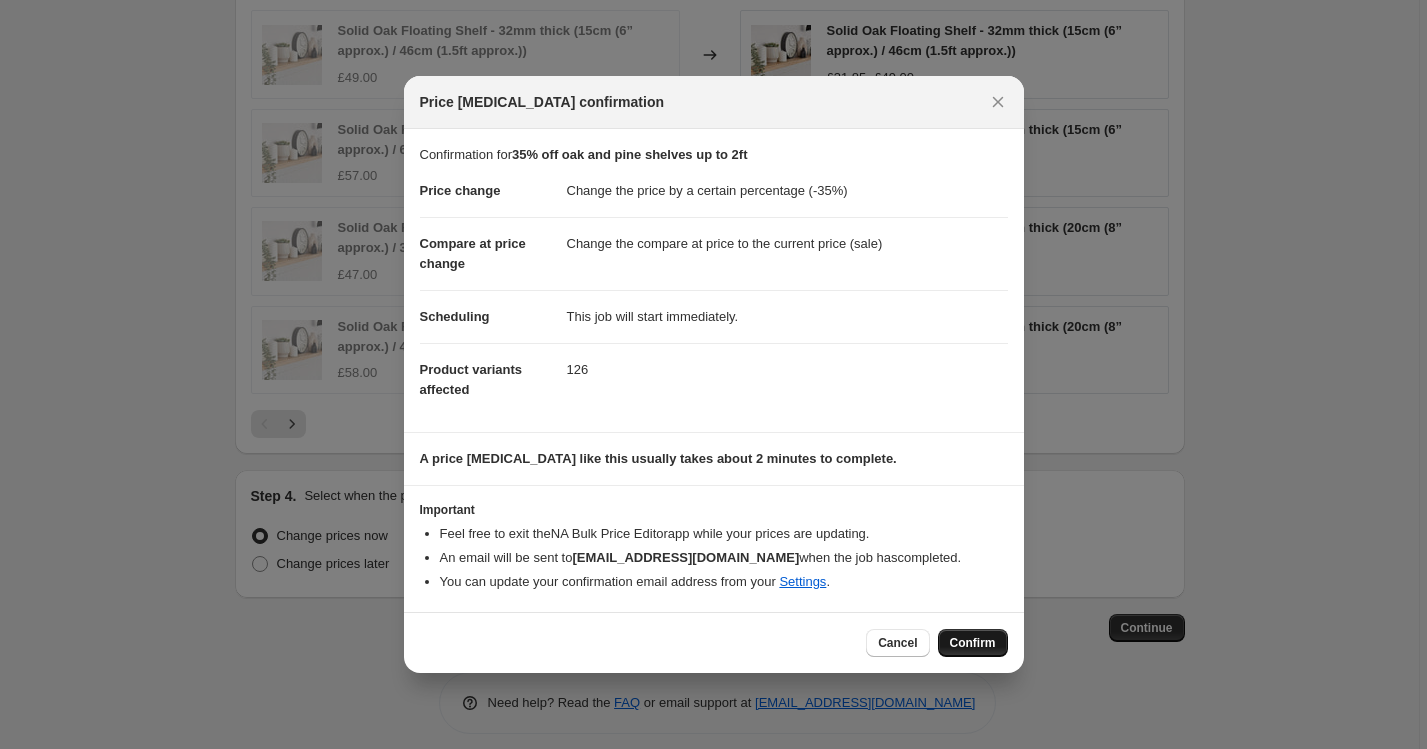 click on "Confirm" at bounding box center (973, 643) 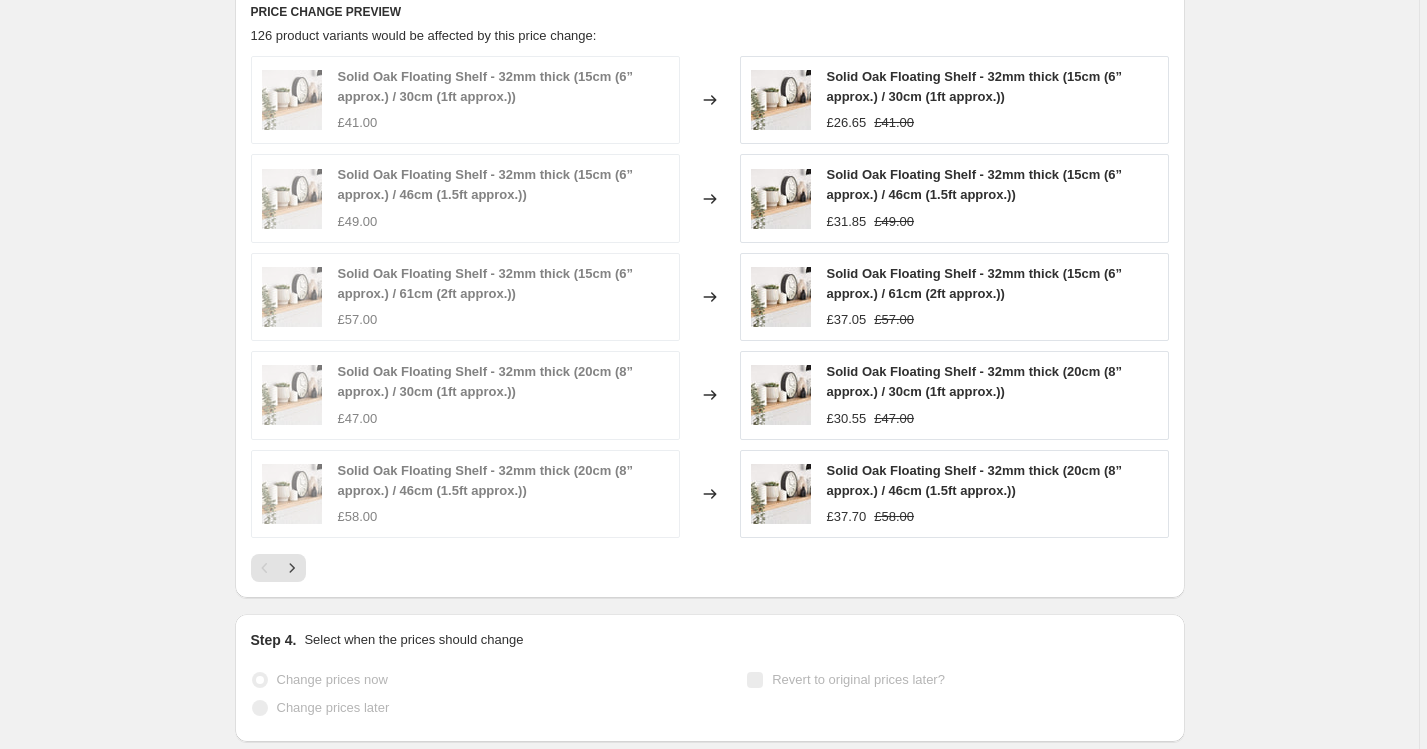 scroll, scrollTop: 0, scrollLeft: 0, axis: both 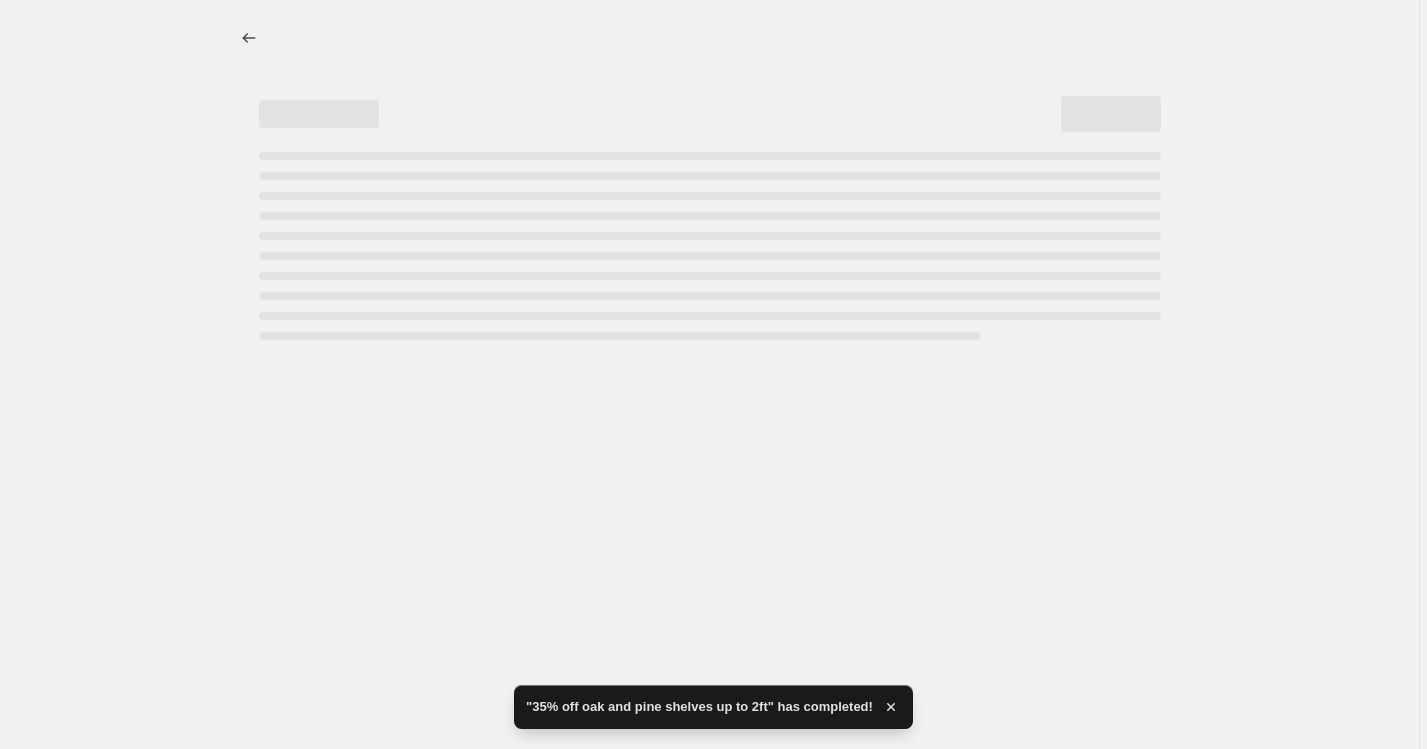 select on "percentage" 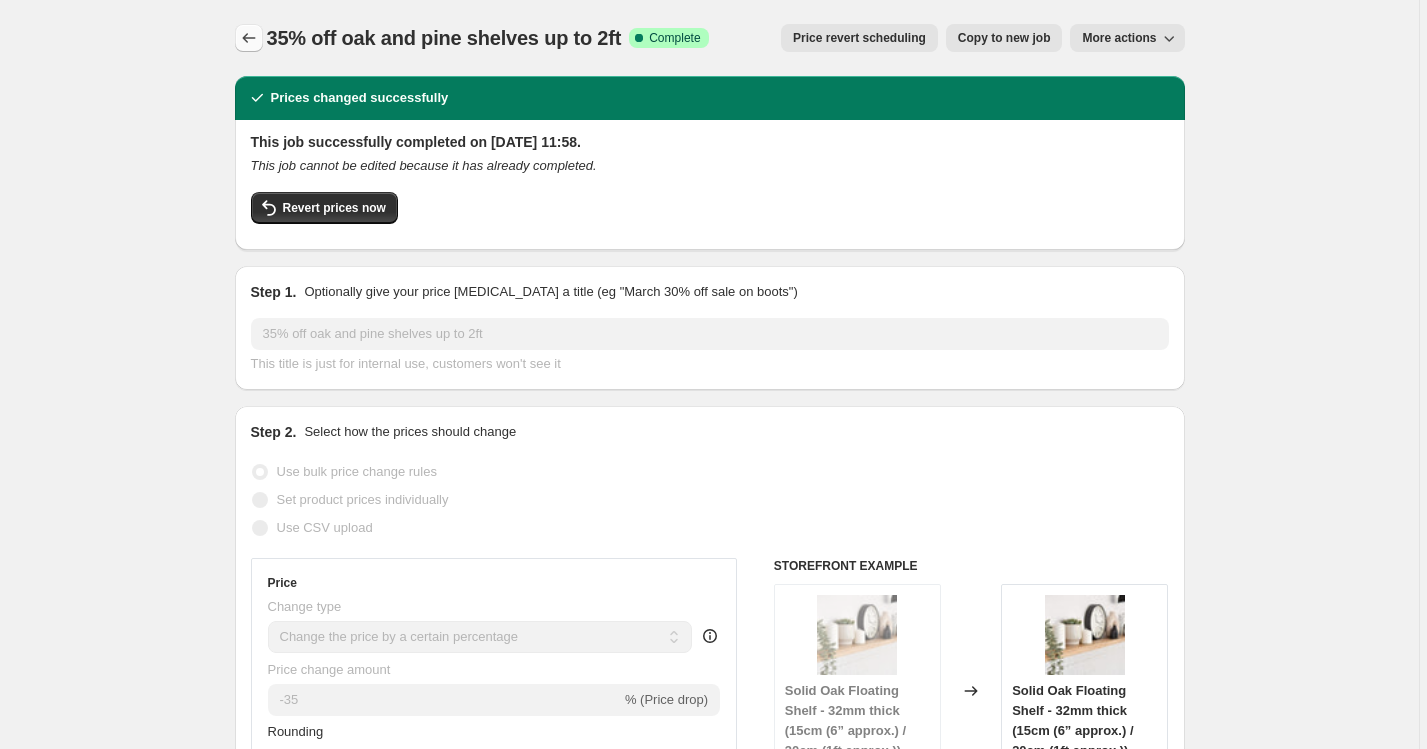 click 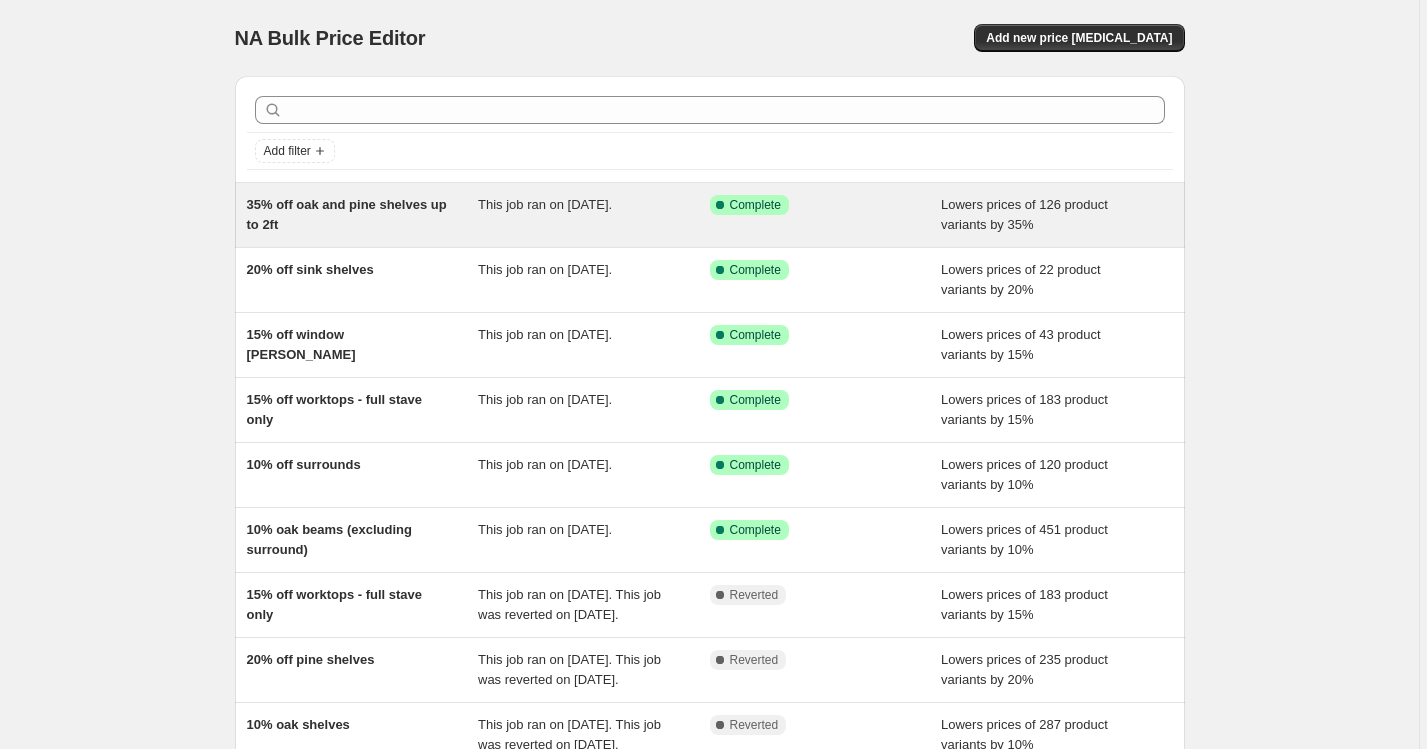 click on "This job ran on [DATE]." at bounding box center [545, 204] 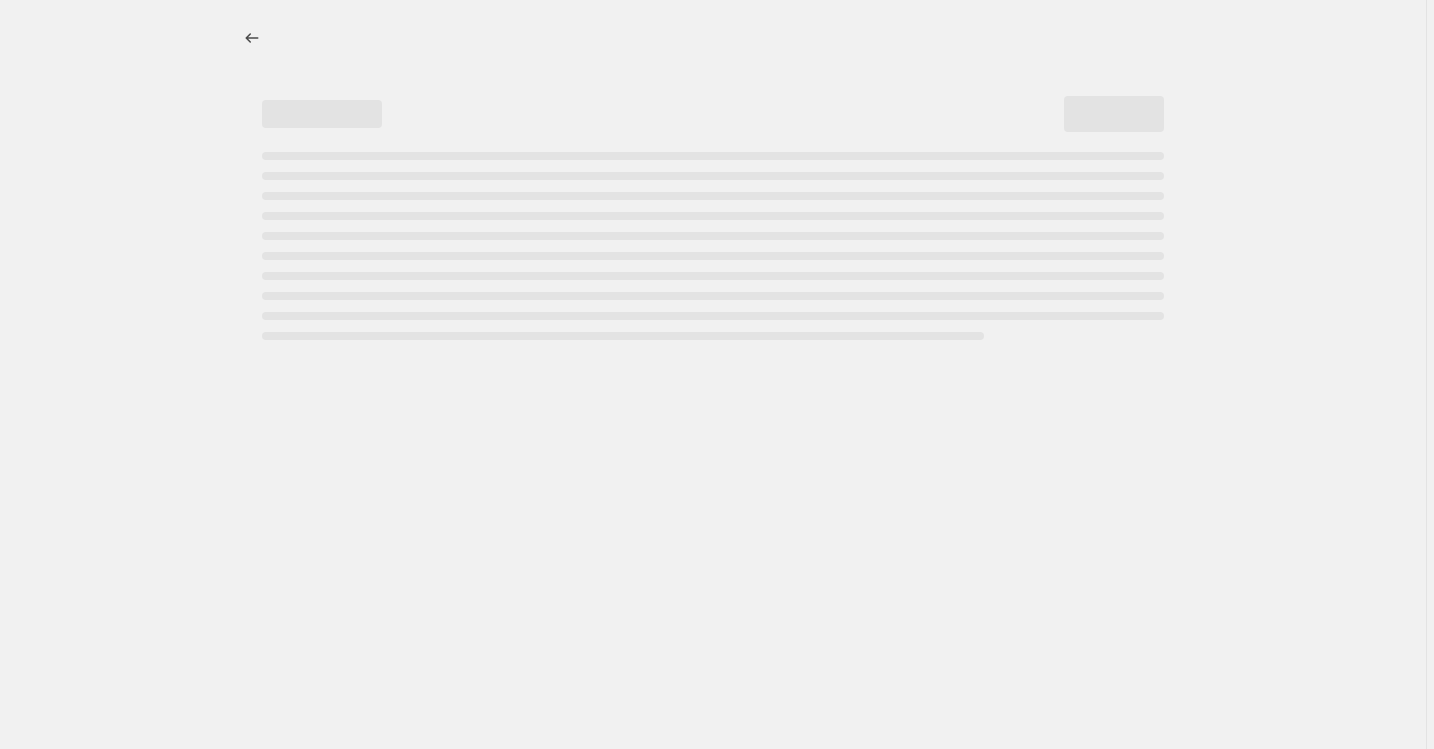 select on "percentage" 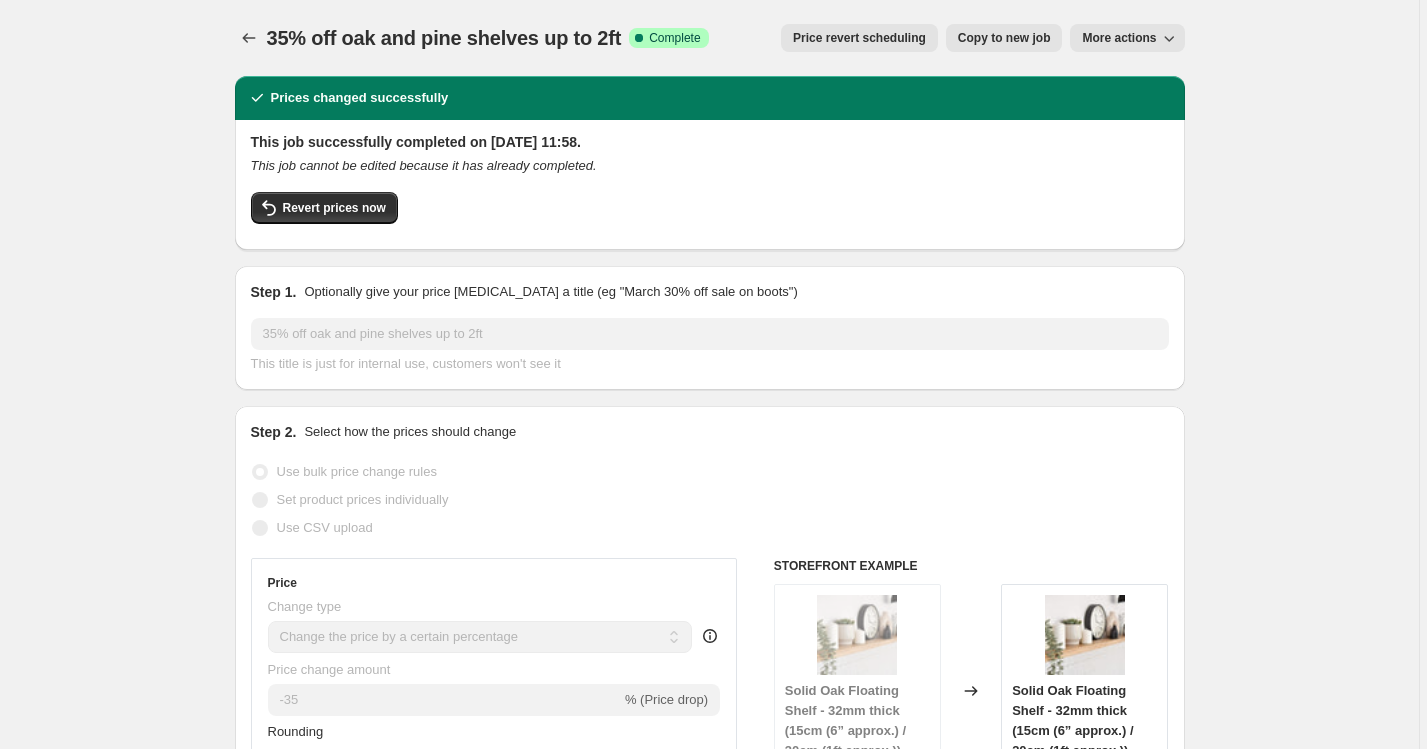 click on "Copy to new job" at bounding box center (1004, 38) 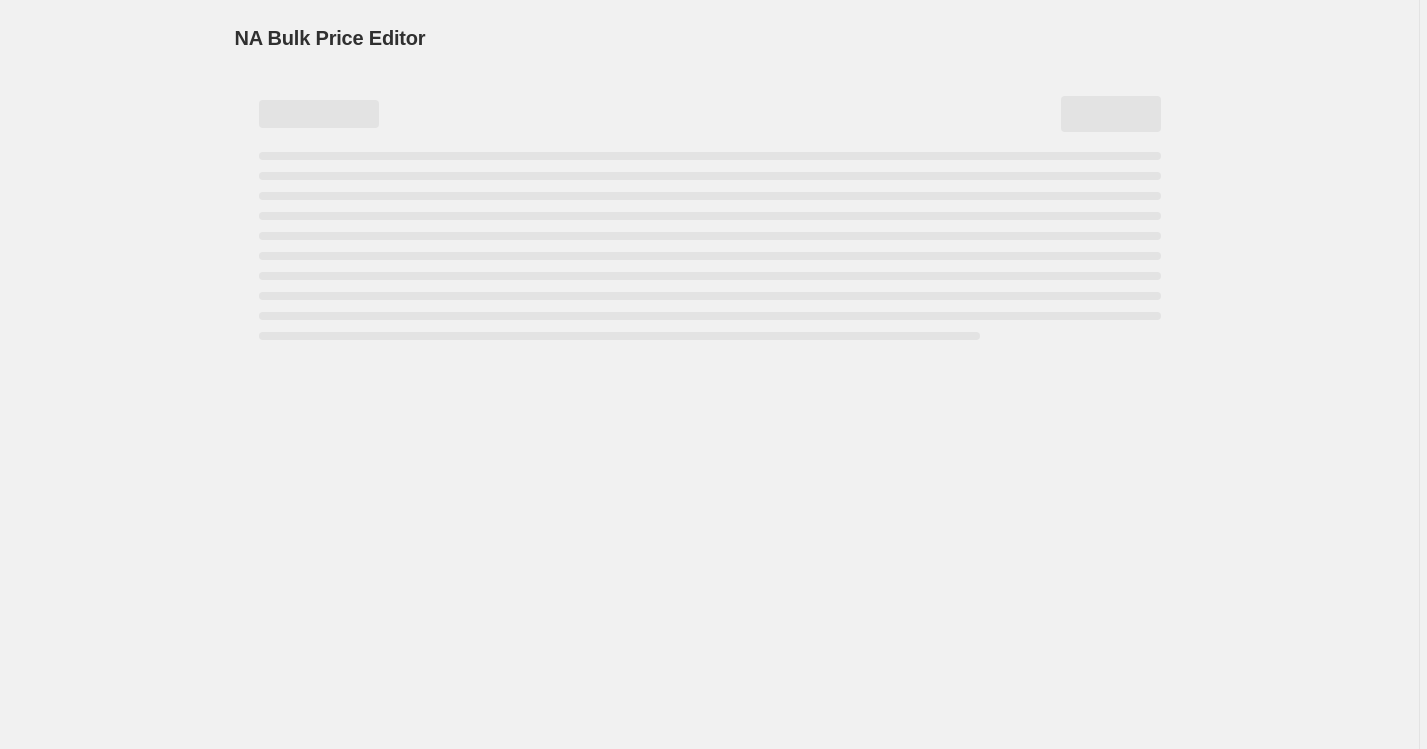 select on "percentage" 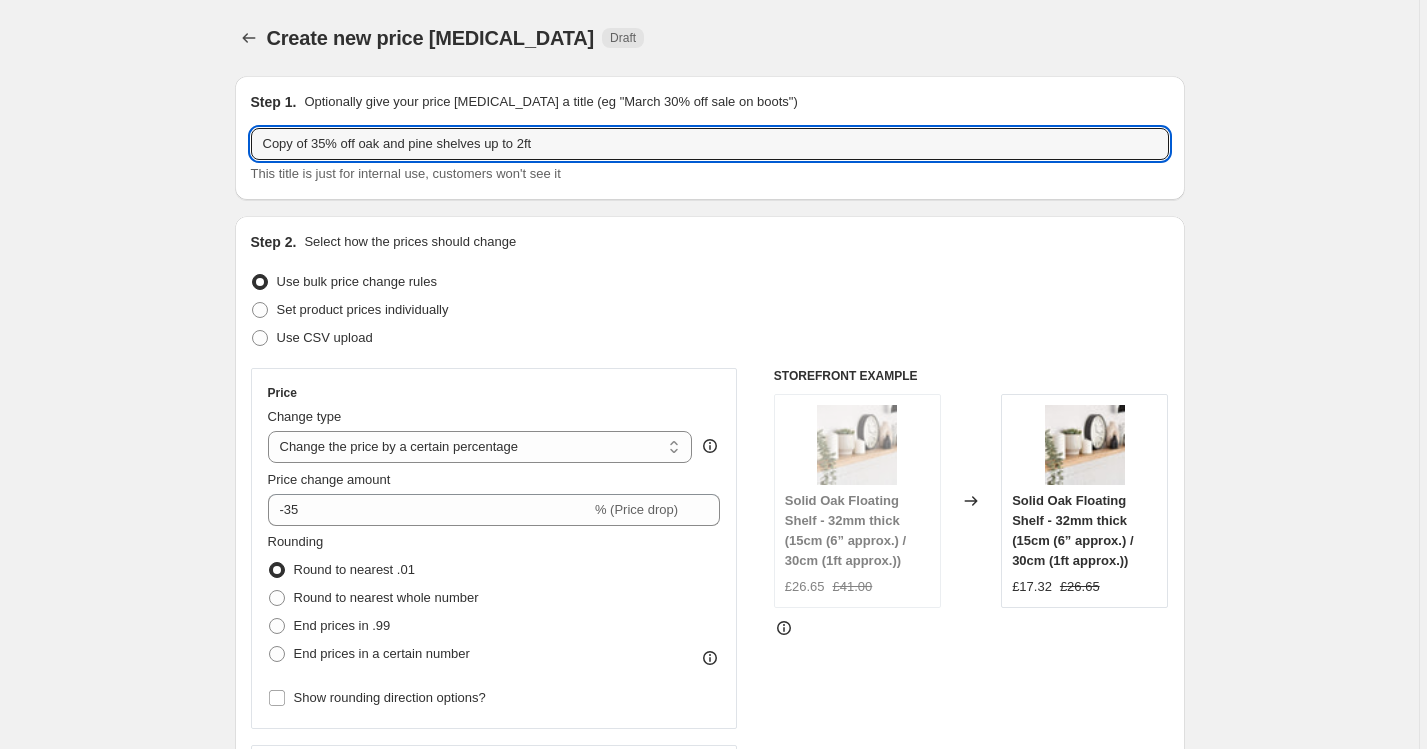 drag, startPoint x: 334, startPoint y: 148, endPoint x: 186, endPoint y: 146, distance: 148.01352 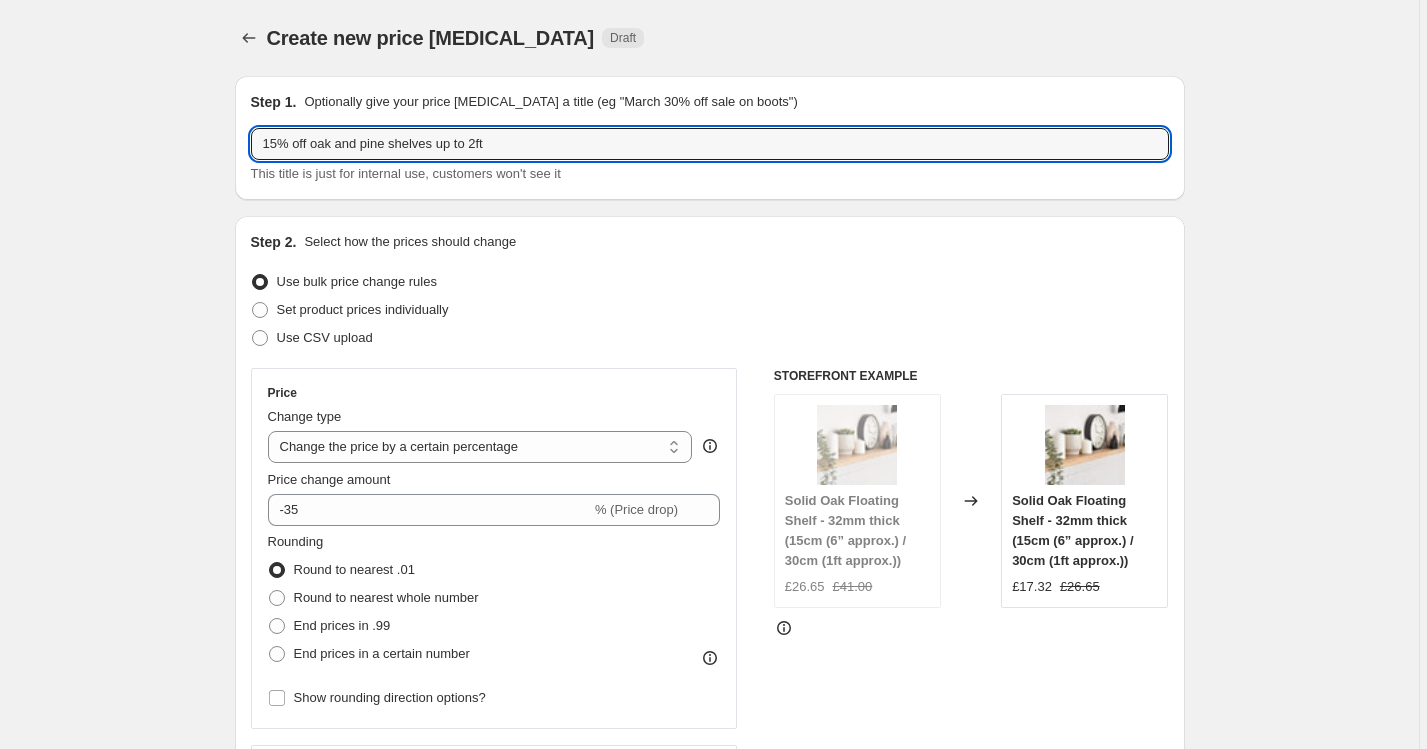 click on "Create new price [MEDICAL_DATA]. This page is ready Create new price [MEDICAL_DATA] Draft Step 1. Optionally give your price [MEDICAL_DATA] a title (eg "March 30% off sale on boots") 15% off oak and pine shelves up to 2ft This title is just for internal use, customers won't see it Step 2. Select how the prices should change Use bulk price change rules Set product prices individually Use CSV upload Price Change type Change the price to a certain amount Change the price by a certain amount Change the price by a certain percentage Change the price to the current compare at price (price before sale) Change the price by a certain amount relative to the compare at price Change the price by a certain percentage relative to the compare at price Don't change the price Change the price by a certain percentage relative to the cost per item Change price to certain cost margin Change the price by a certain percentage Price change amount -35 % (Price drop) Rounding Round to nearest .01 Round to nearest whole number End prices in .99" at bounding box center [709, 1046] 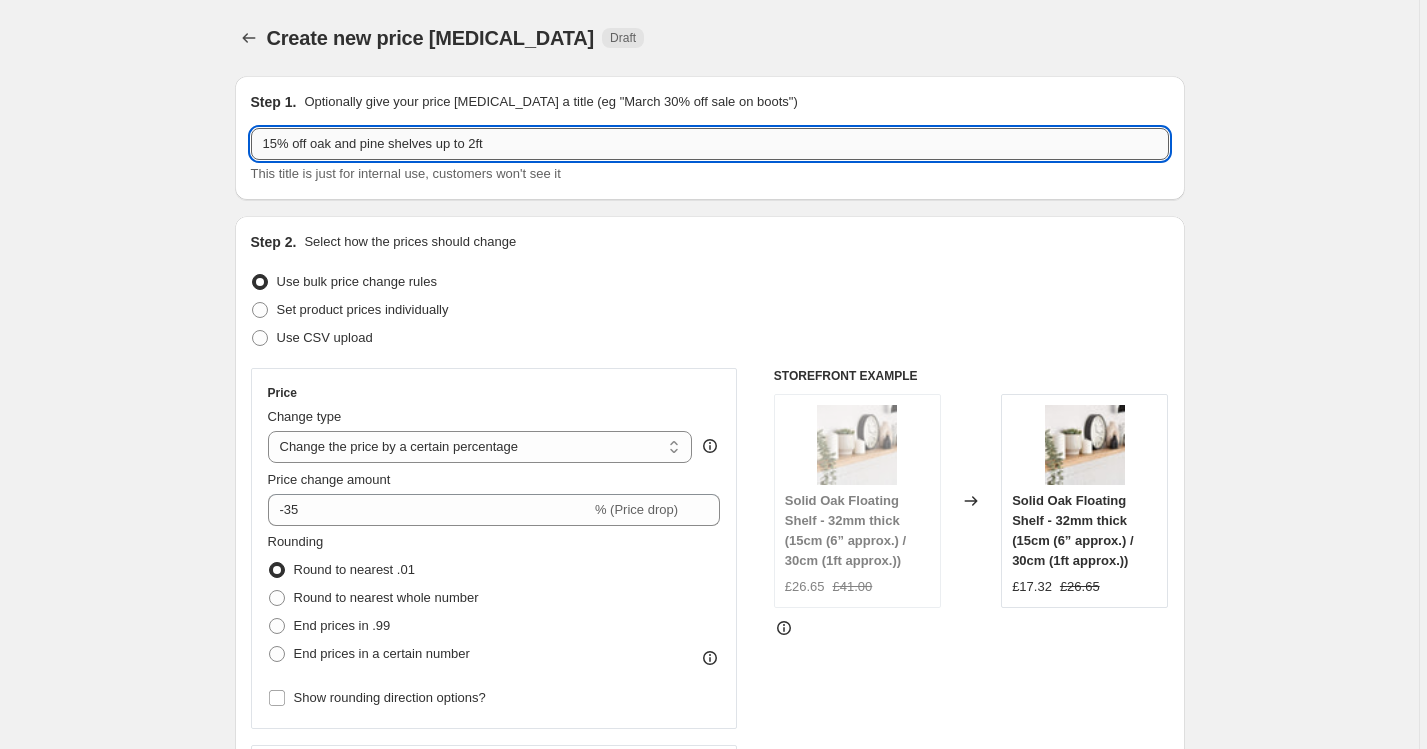 drag, startPoint x: 450, startPoint y: 141, endPoint x: 479, endPoint y: 141, distance: 29 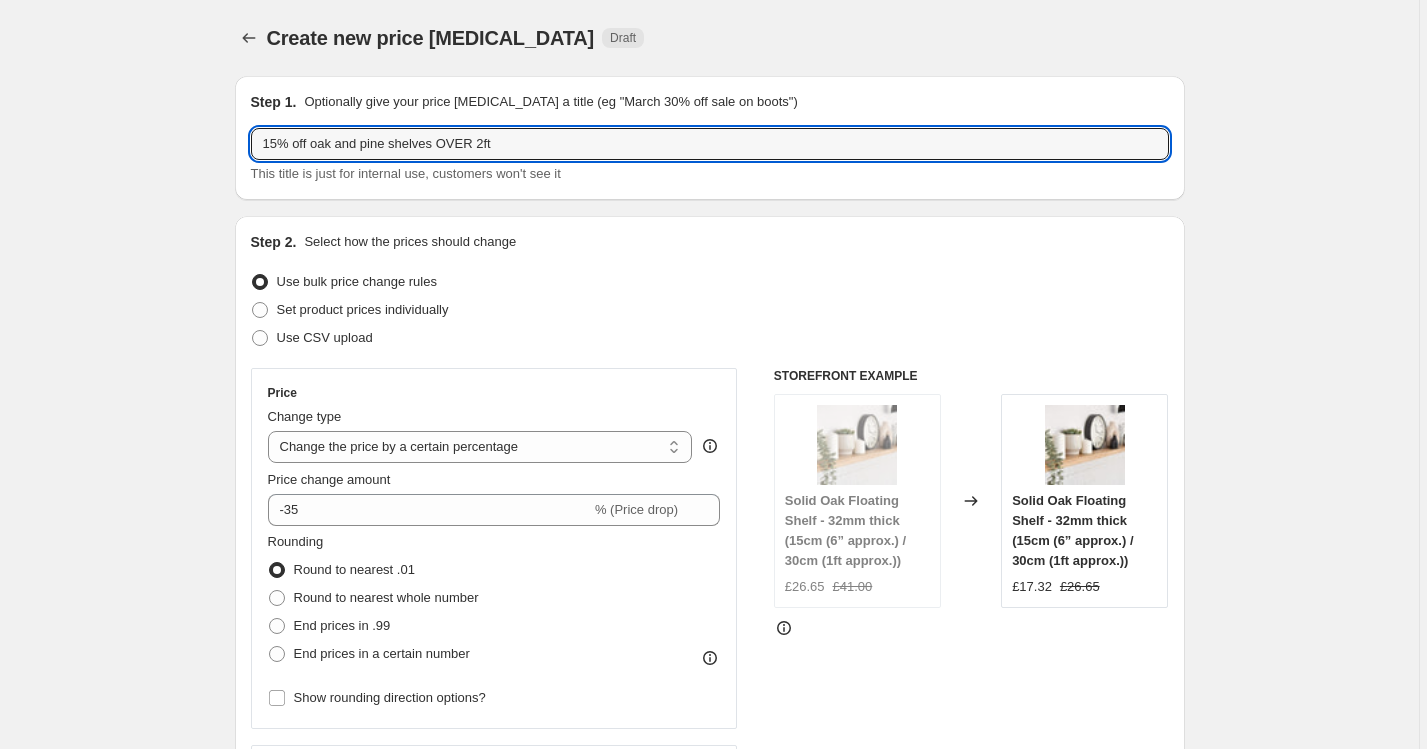 type on "15% off oak and pine shelves OVER 2ft" 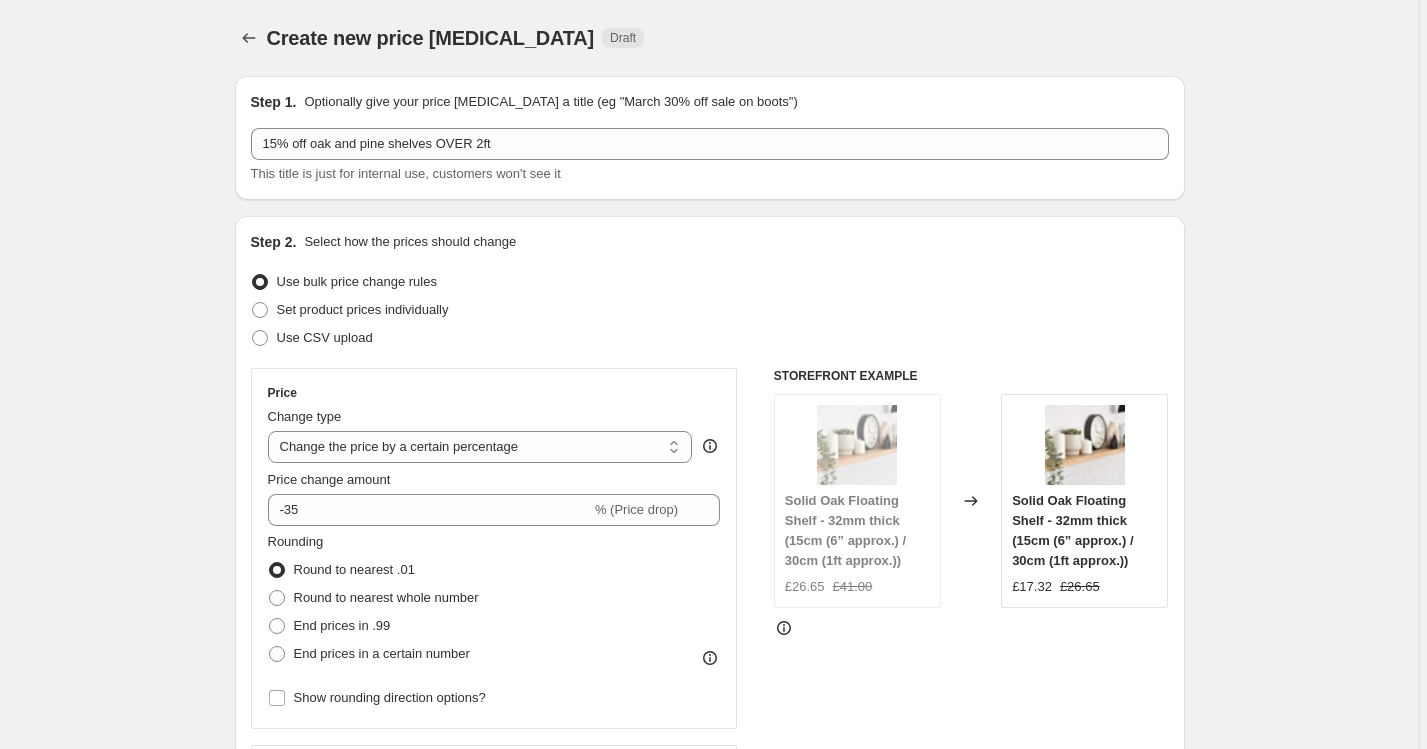 click on "Create new price [MEDICAL_DATA]. This page is ready Create new price [MEDICAL_DATA] Draft Step 1. Optionally give your price [MEDICAL_DATA] a title (eg "March 30% off sale on boots") 15% off oak and pine shelves OVER 2ft This title is just for internal use, customers won't see it Step 2. Select how the prices should change Use bulk price change rules Set product prices individually Use CSV upload Price Change type Change the price to a certain amount Change the price by a certain amount Change the price by a certain percentage Change the price to the current compare at price (price before sale) Change the price by a certain amount relative to the compare at price Change the price by a certain percentage relative to the compare at price Don't change the price Change the price by a certain percentage relative to the cost per item Change price to certain cost margin Change the price by a certain percentage Price change amount -35 % (Price drop) Rounding Round to nearest .01 Round to nearest whole number End prices in .99" at bounding box center (709, 1046) 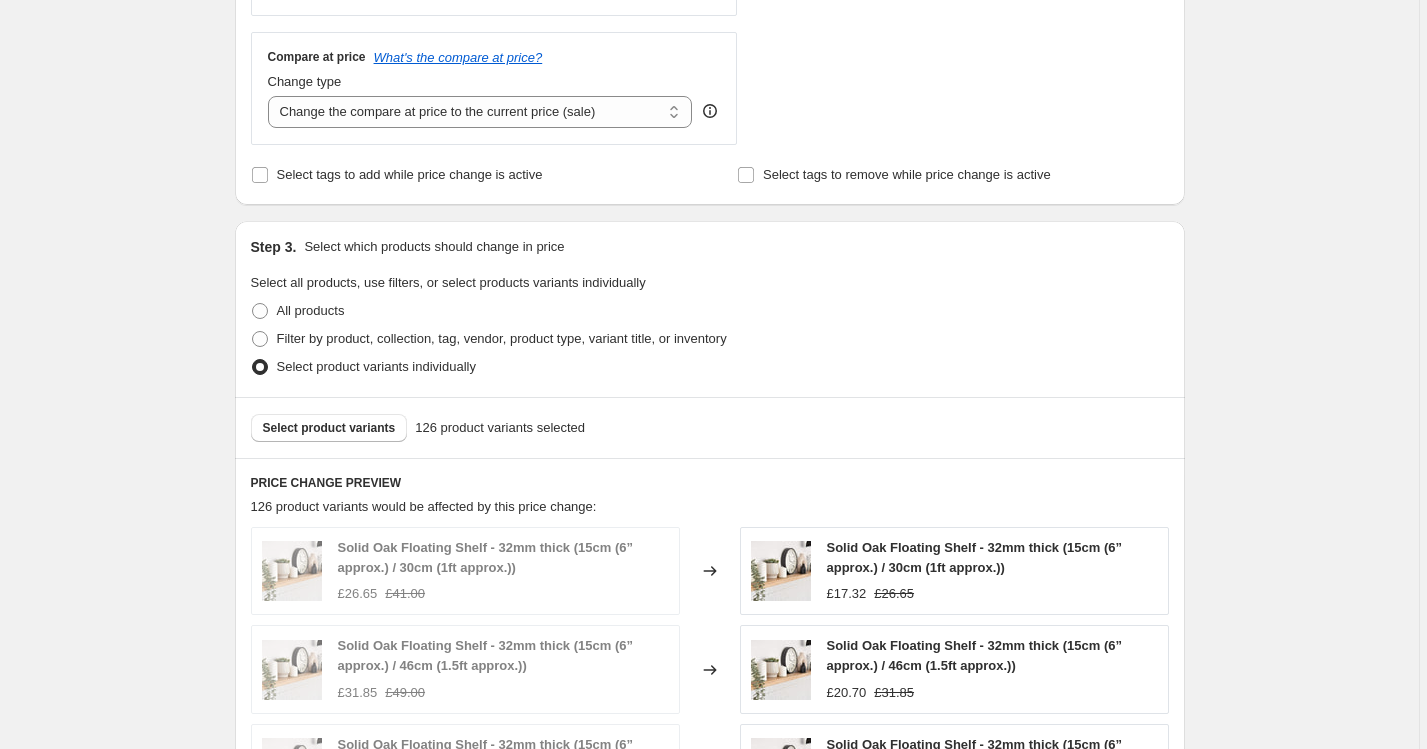 scroll, scrollTop: 737, scrollLeft: 0, axis: vertical 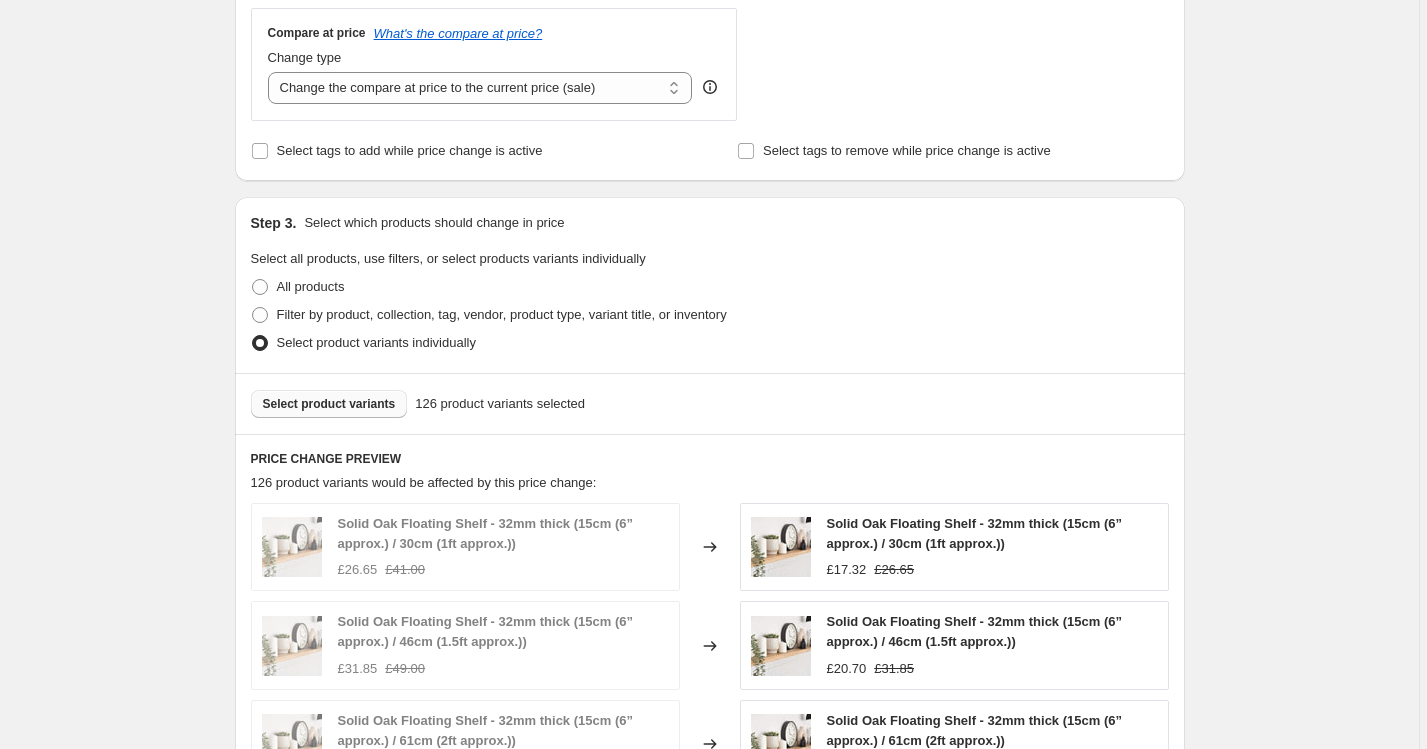 click on "Select product variants" at bounding box center (329, 404) 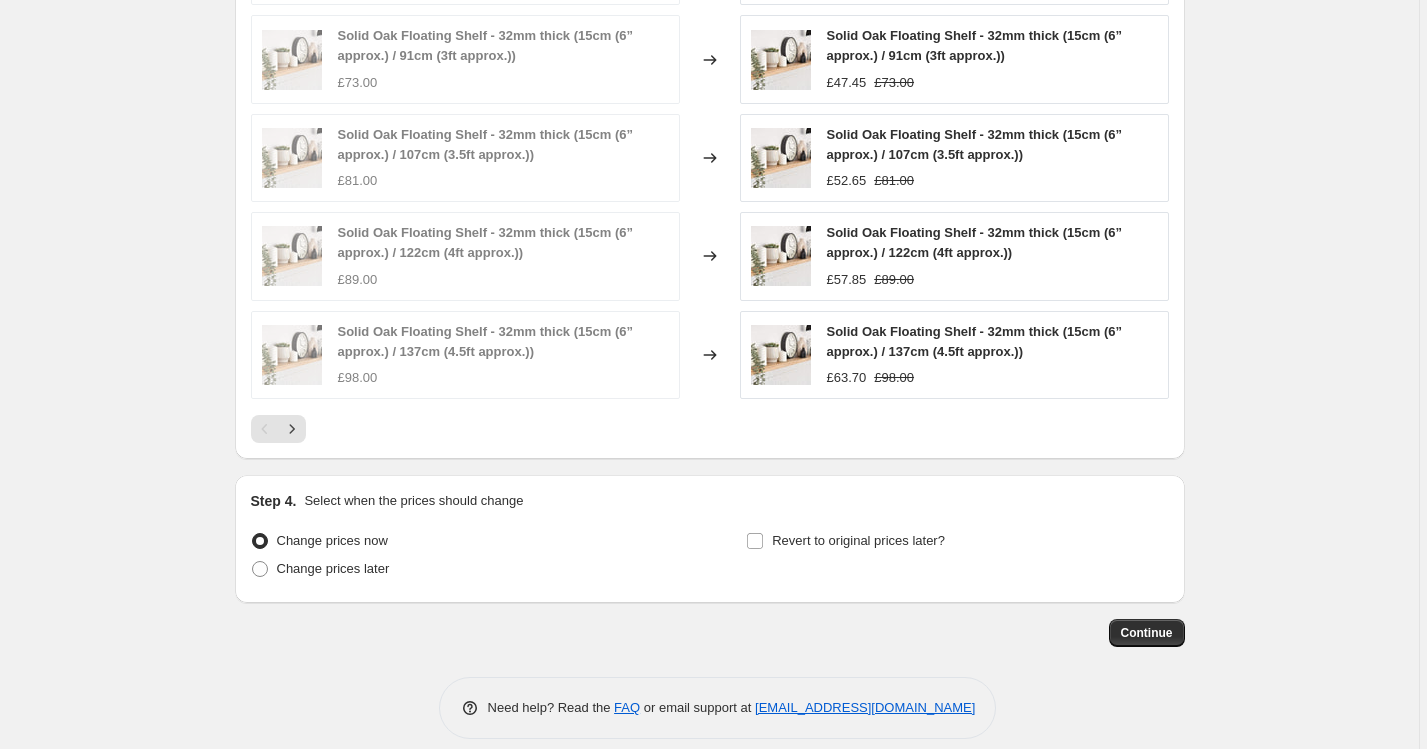 scroll, scrollTop: 1327, scrollLeft: 0, axis: vertical 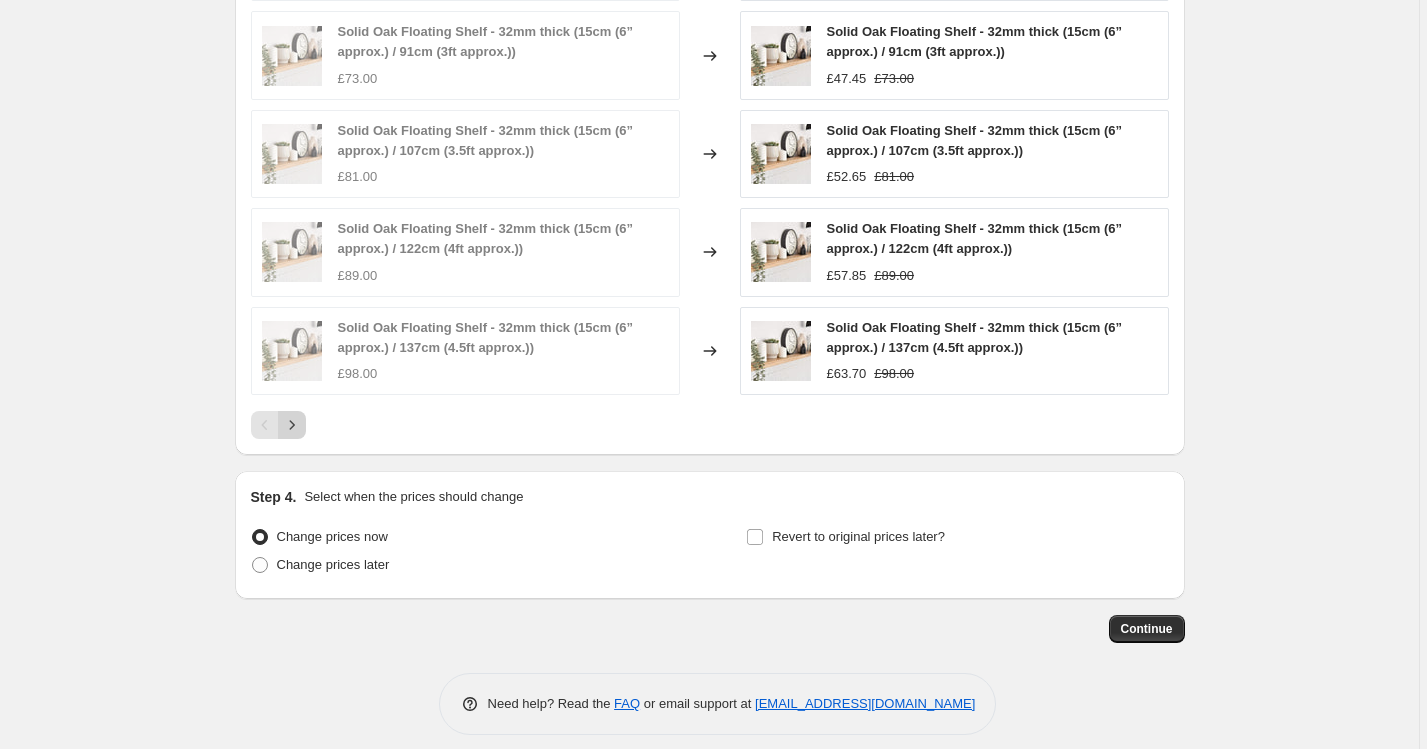 click 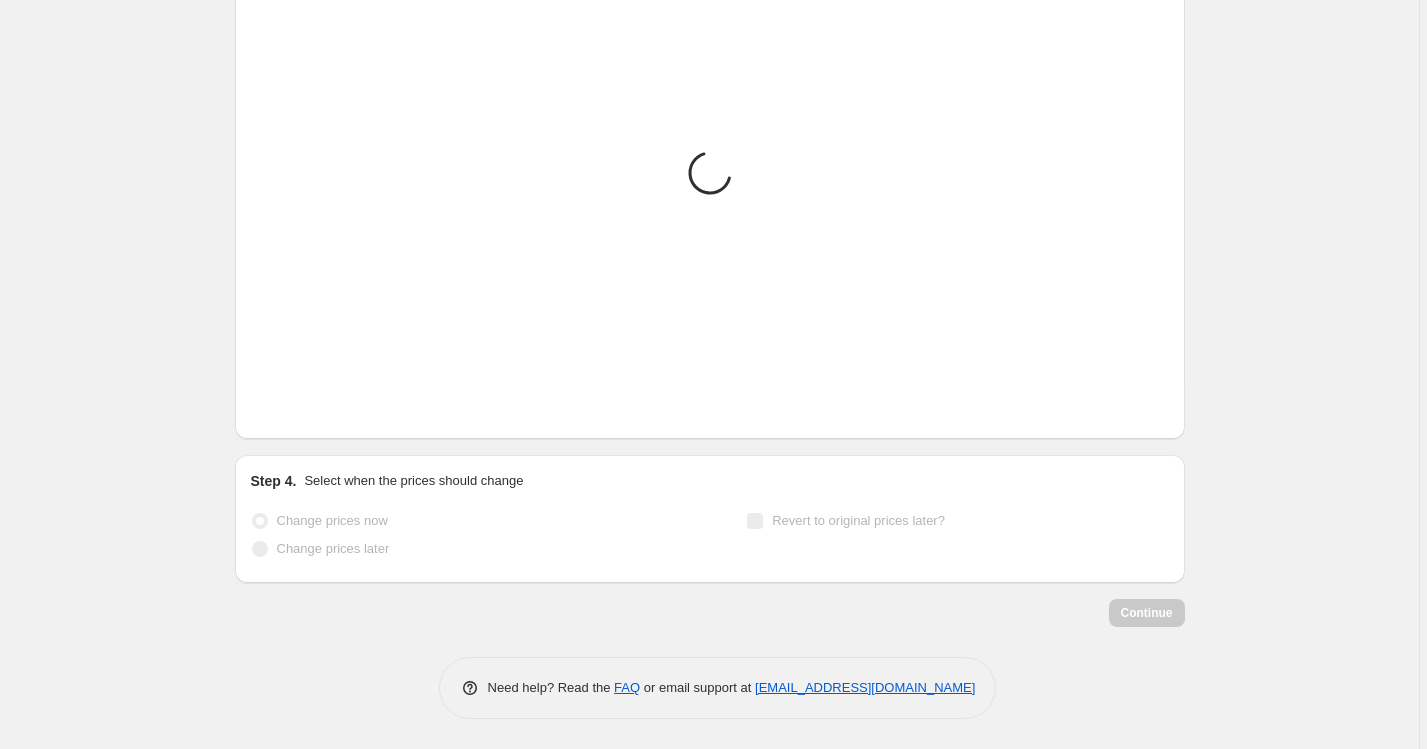 scroll, scrollTop: 1311, scrollLeft: 0, axis: vertical 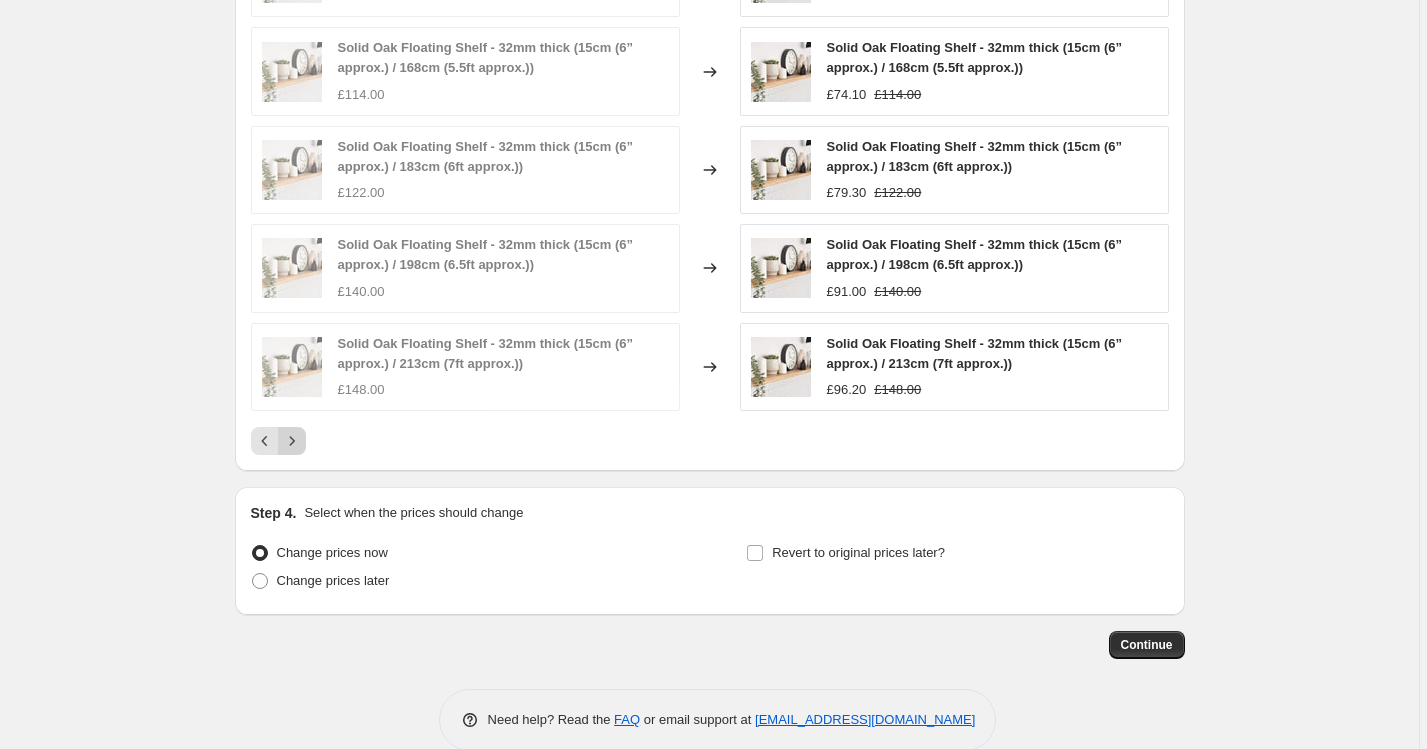 click 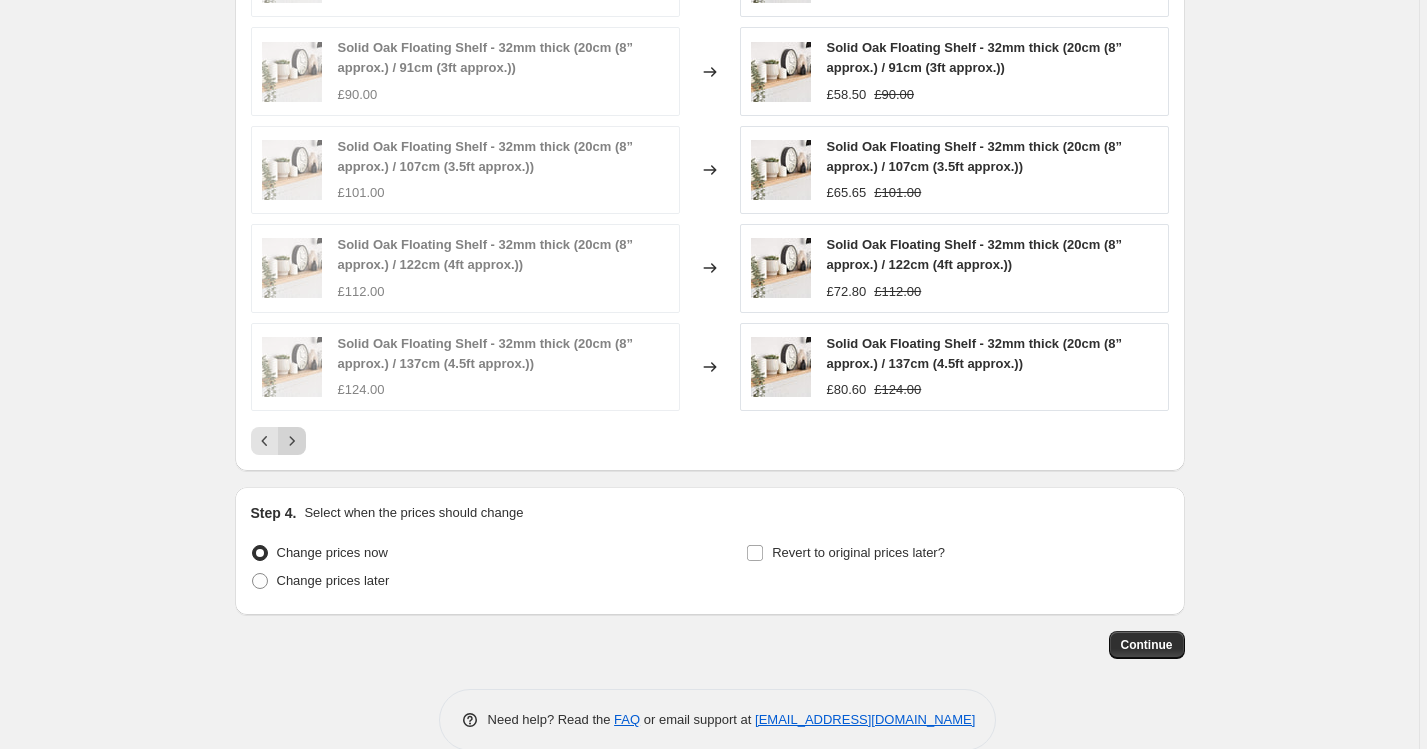 click 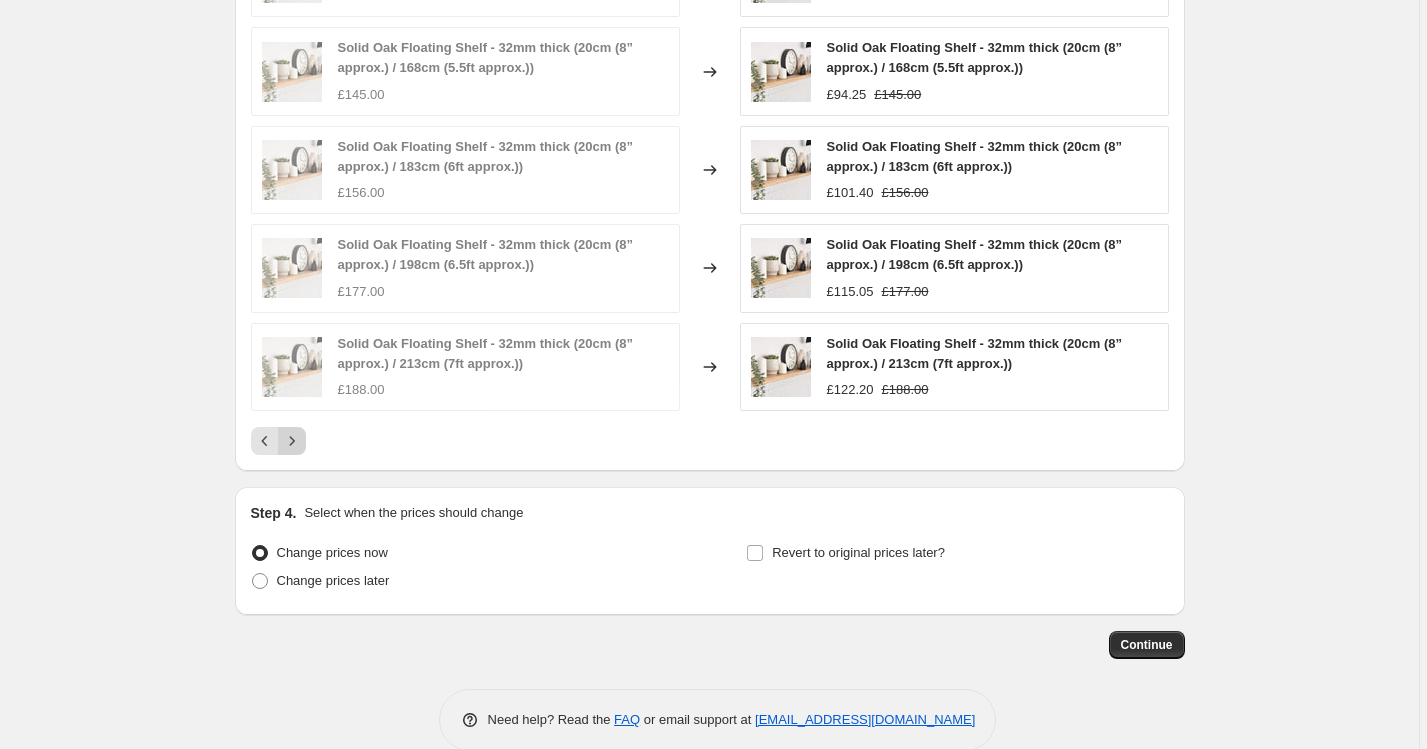 click 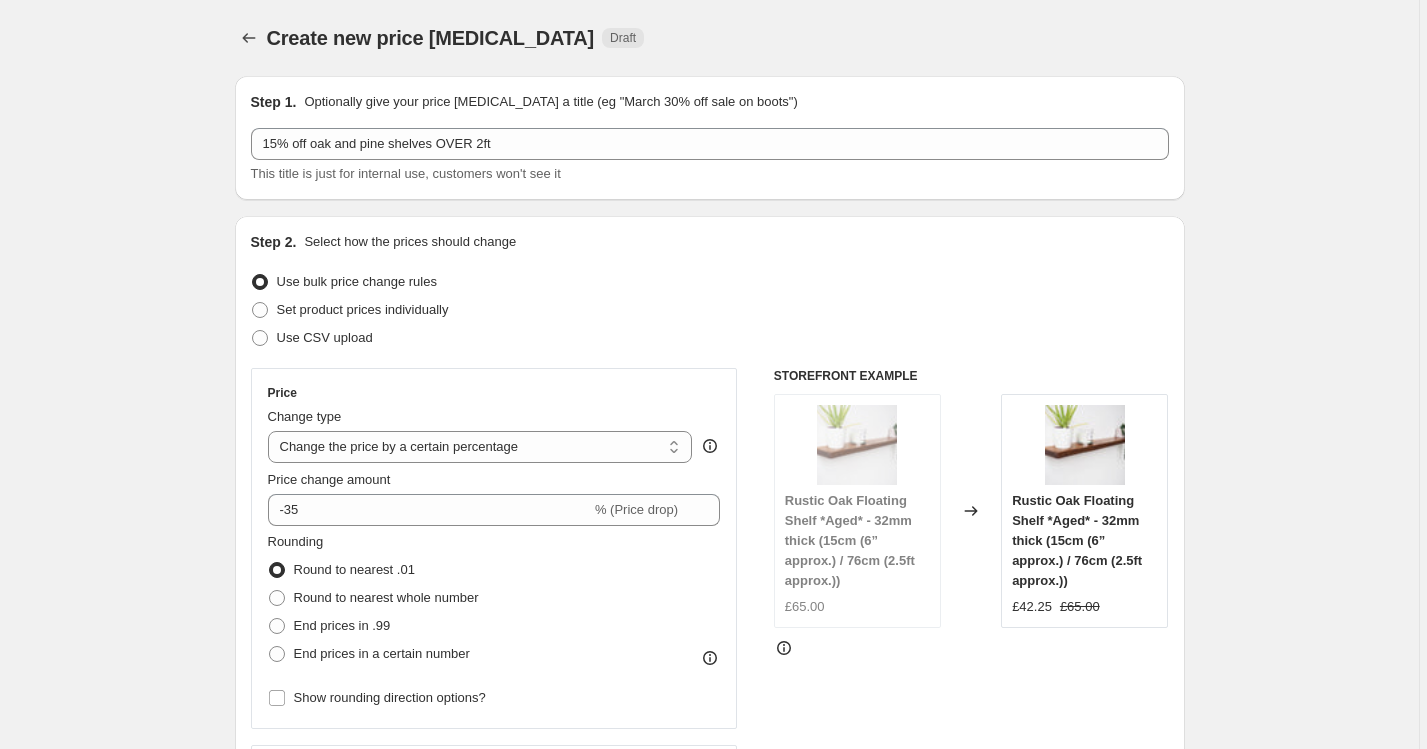 scroll, scrollTop: 0, scrollLeft: 0, axis: both 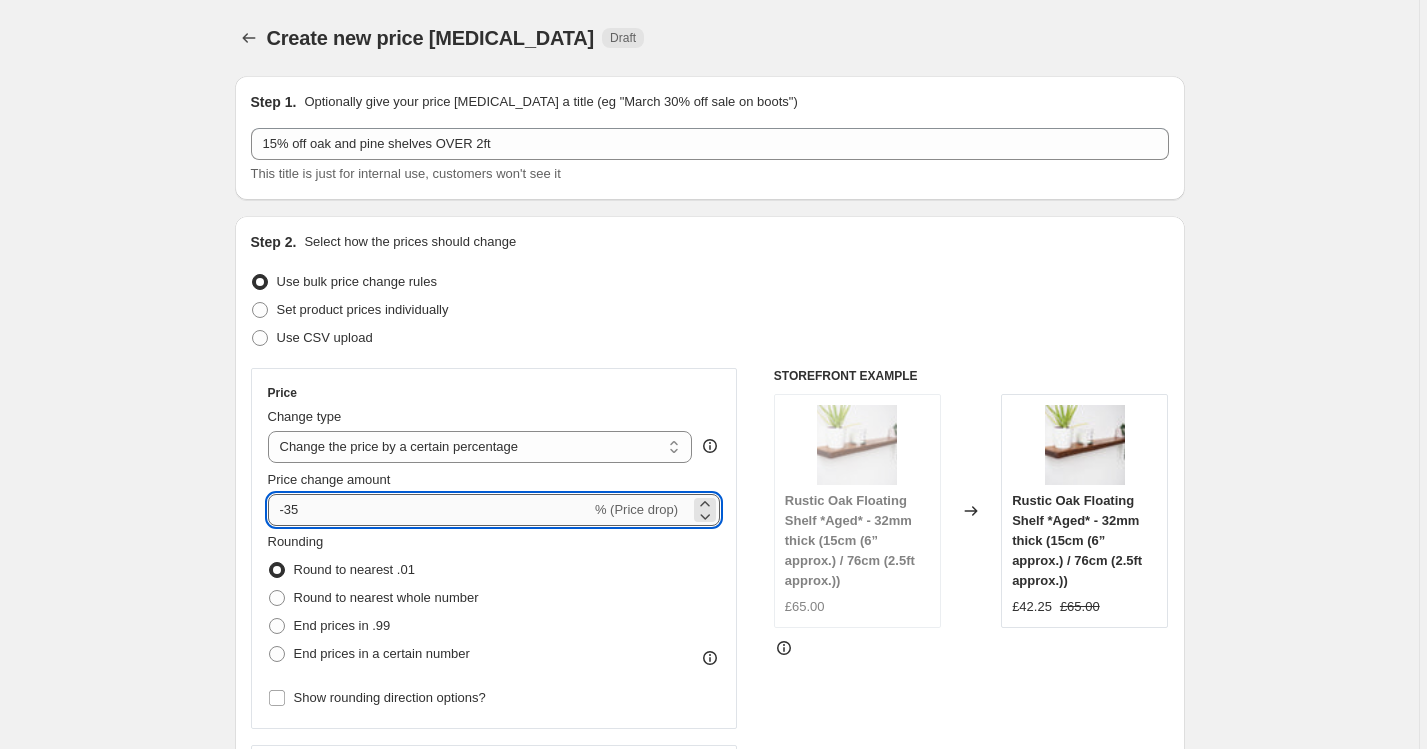 click on "-35" at bounding box center (429, 510) 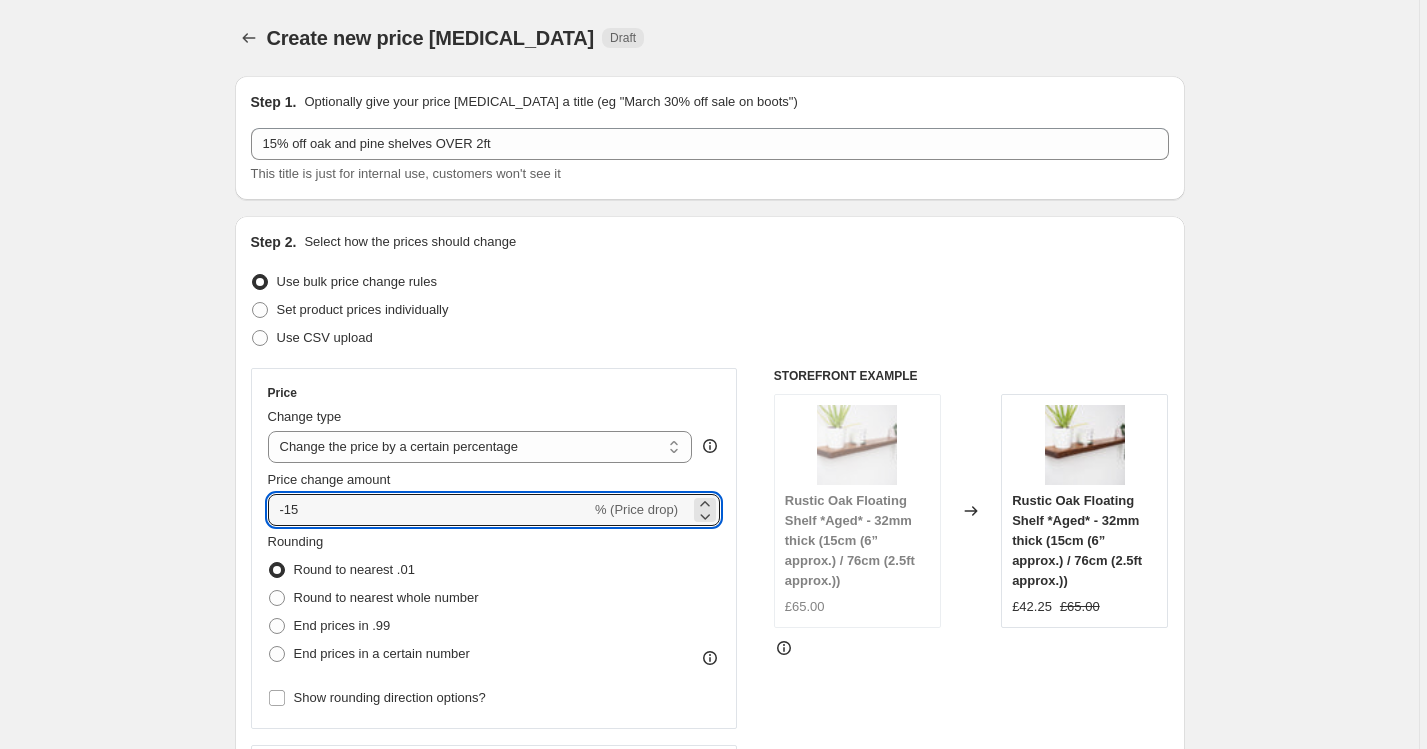 type on "-15" 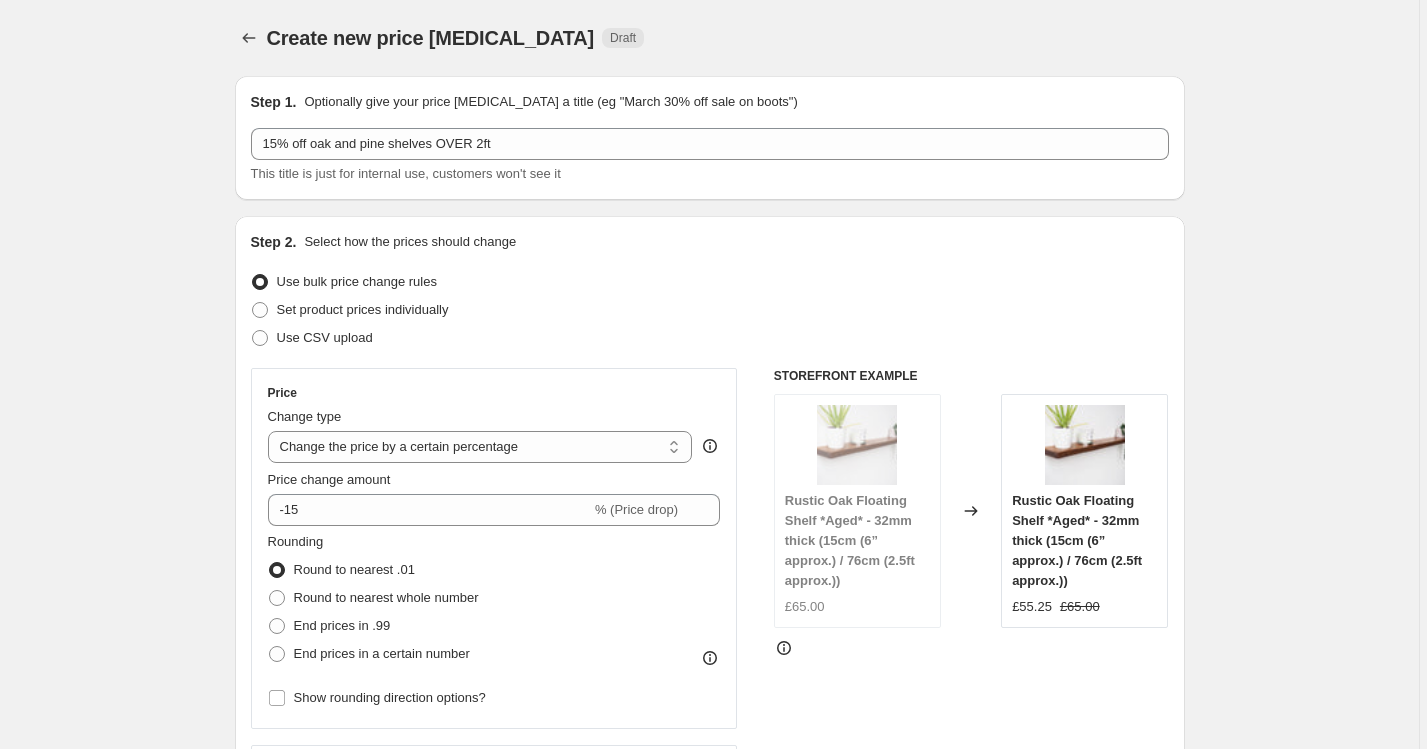 click on "Create new price [MEDICAL_DATA]. This page is ready Create new price [MEDICAL_DATA] Draft Step 1. Optionally give your price [MEDICAL_DATA] a title (eg "March 30% off sale on boots") 15% off oak and pine shelves OVER 2ft This title is just for internal use, customers won't see it Step 2. Select how the prices should change Use bulk price change rules Set product prices individually Use CSV upload Price Change type Change the price to a certain amount Change the price by a certain amount Change the price by a certain percentage Change the price to the current compare at price (price before sale) Change the price by a certain amount relative to the compare at price Change the price by a certain percentage relative to the compare at price Don't change the price Change the price by a certain percentage relative to the cost per item Change price to certain cost margin Change the price by a certain percentage Price change amount -15 % (Price drop) Rounding Round to nearest .01 Round to nearest whole number End prices in .99" at bounding box center (709, 1046) 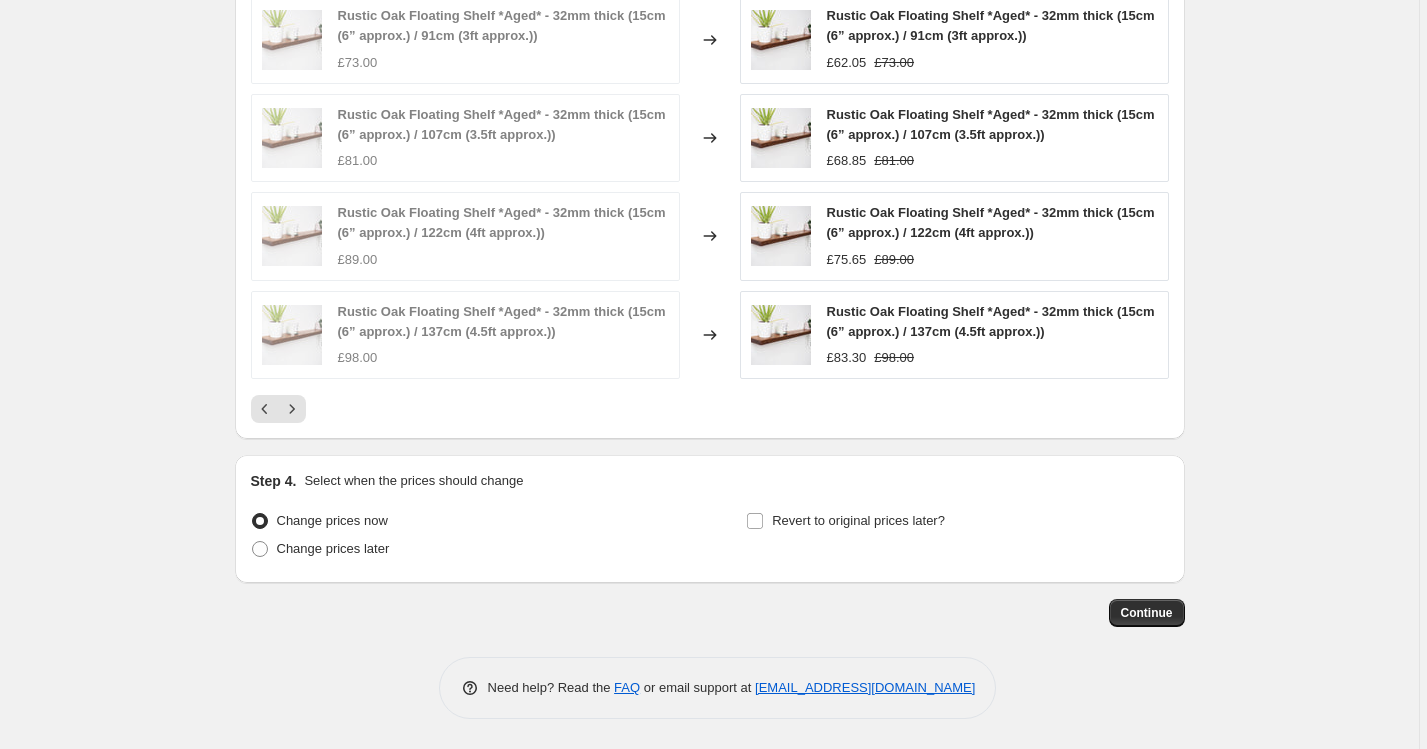 scroll, scrollTop: 1343, scrollLeft: 0, axis: vertical 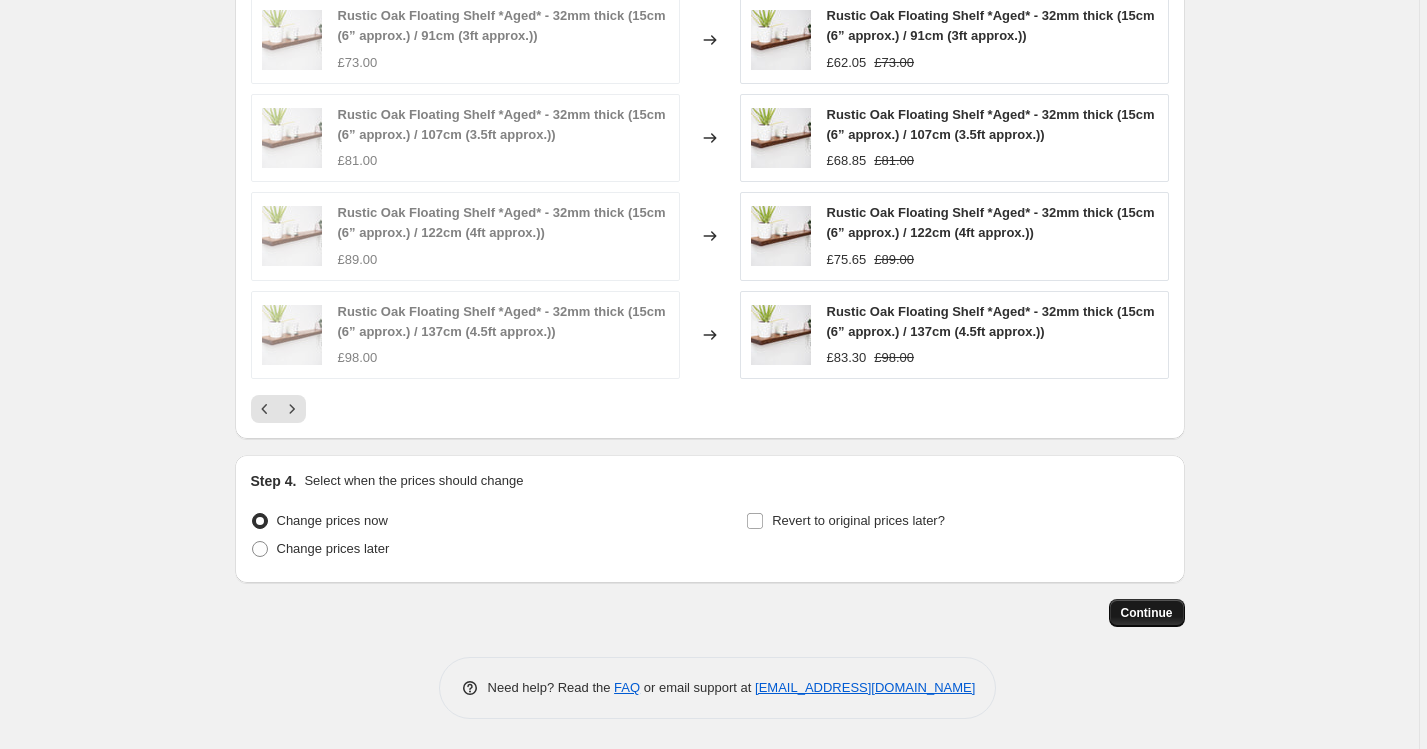 click on "Continue" at bounding box center [1147, 613] 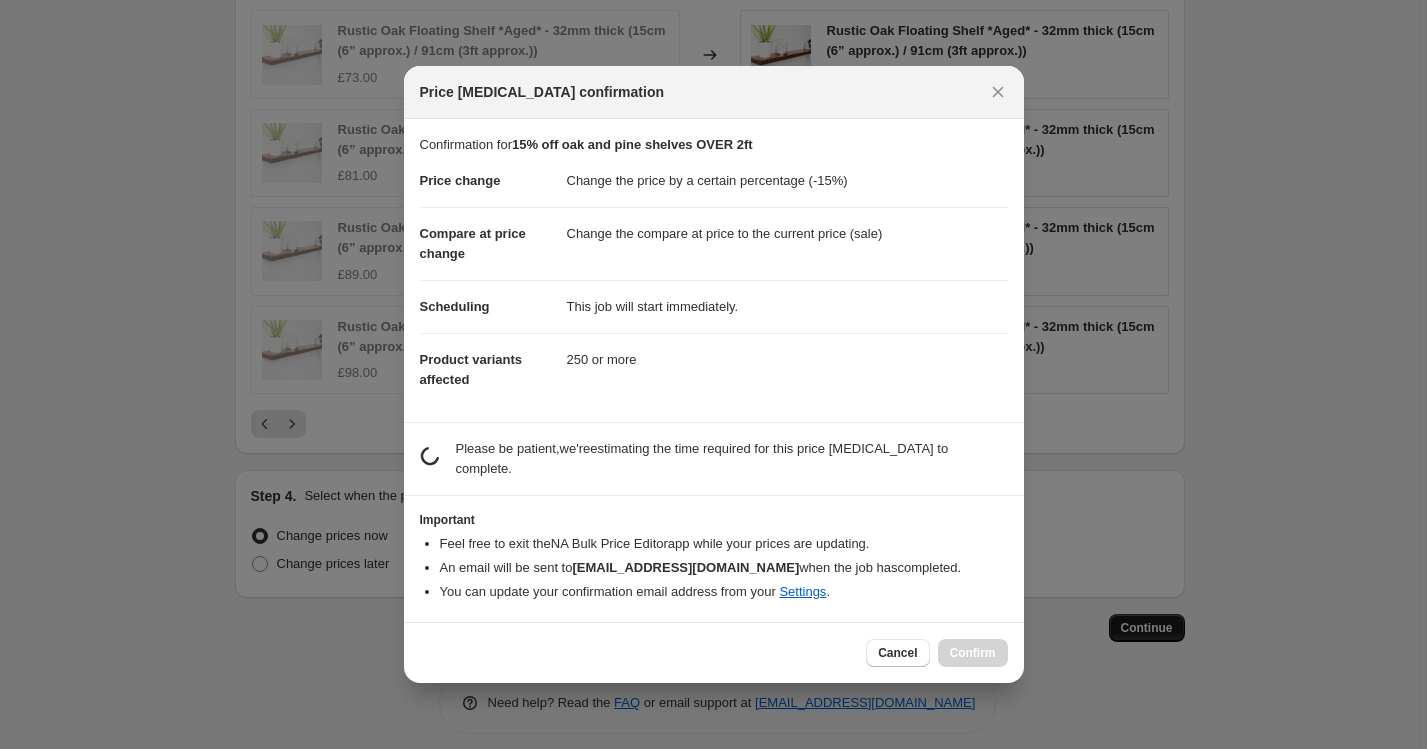 scroll, scrollTop: 0, scrollLeft: 0, axis: both 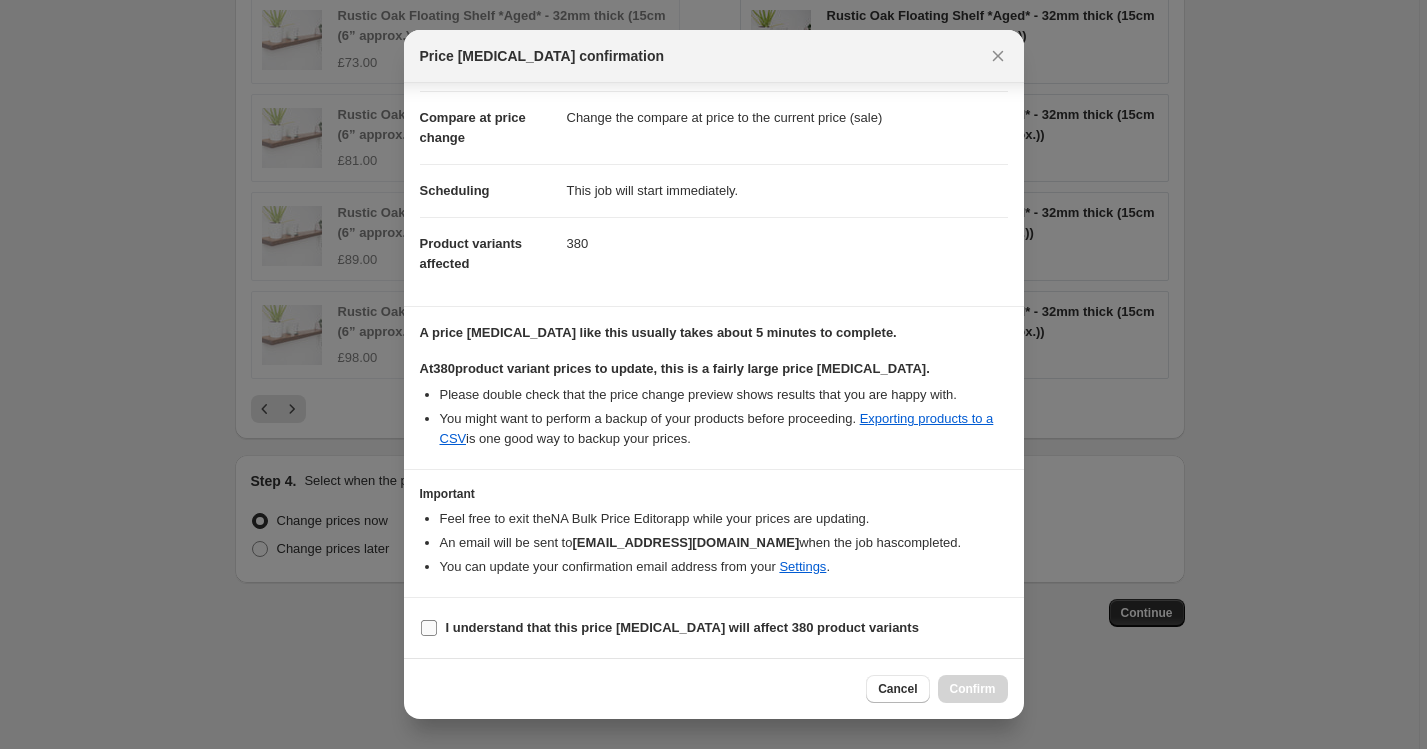 click on "I understand that this price [MEDICAL_DATA] will affect 380 product variants" at bounding box center [682, 627] 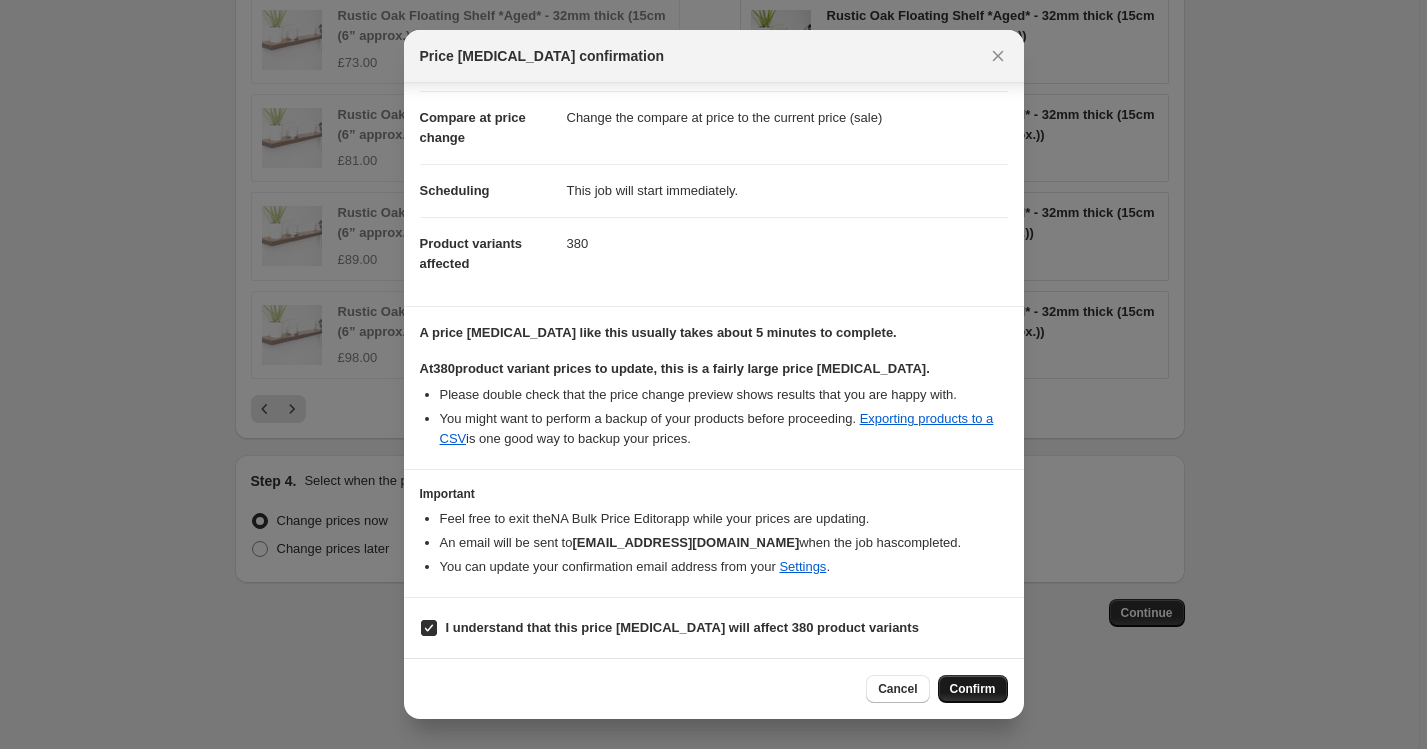 click on "Confirm" at bounding box center (973, 689) 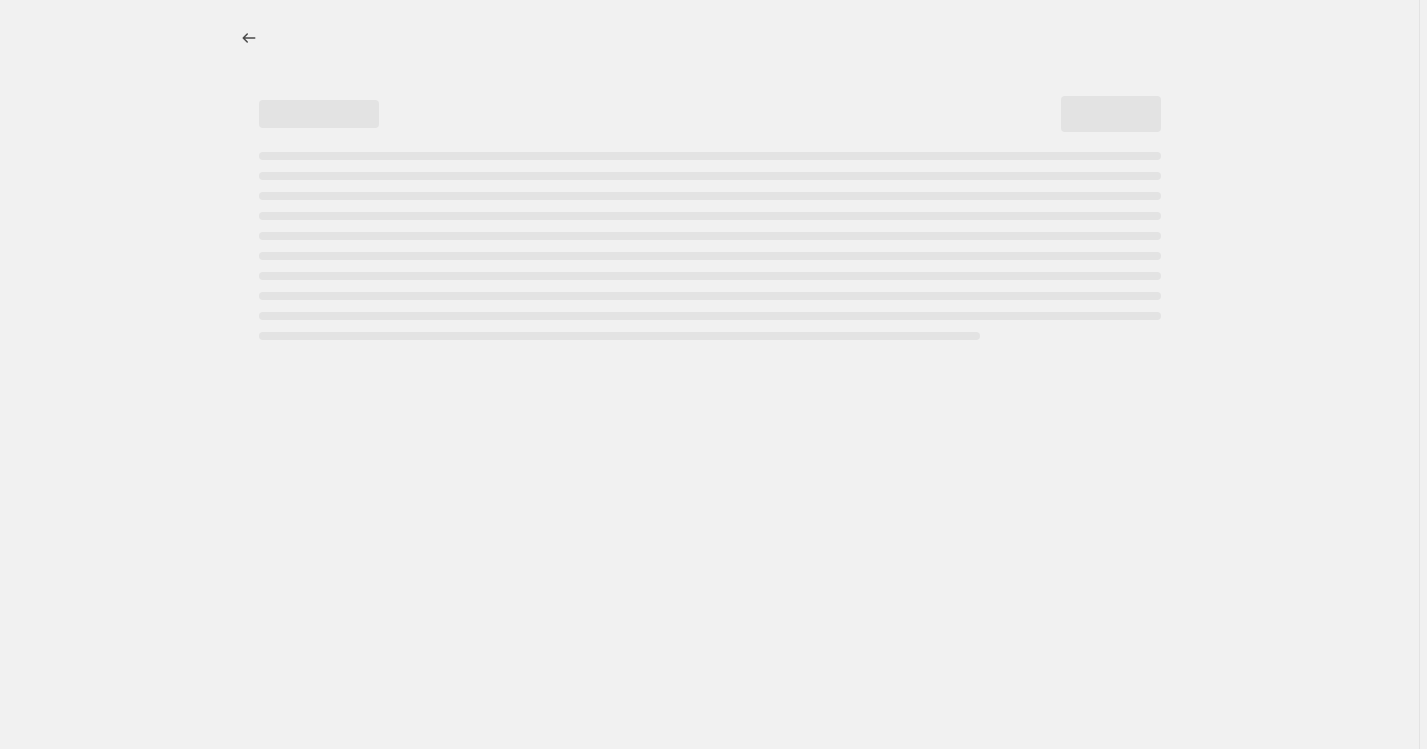 scroll, scrollTop: 0, scrollLeft: 0, axis: both 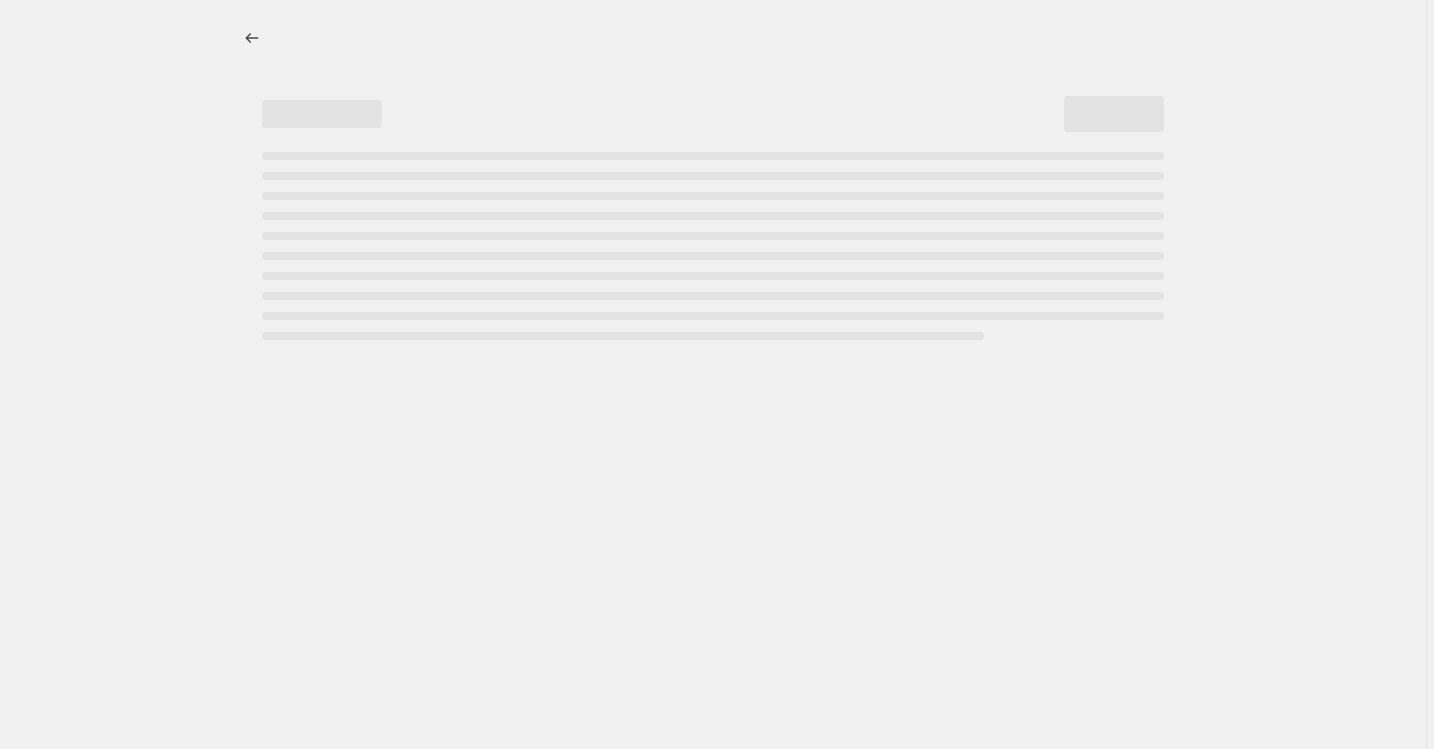 select on "percentage" 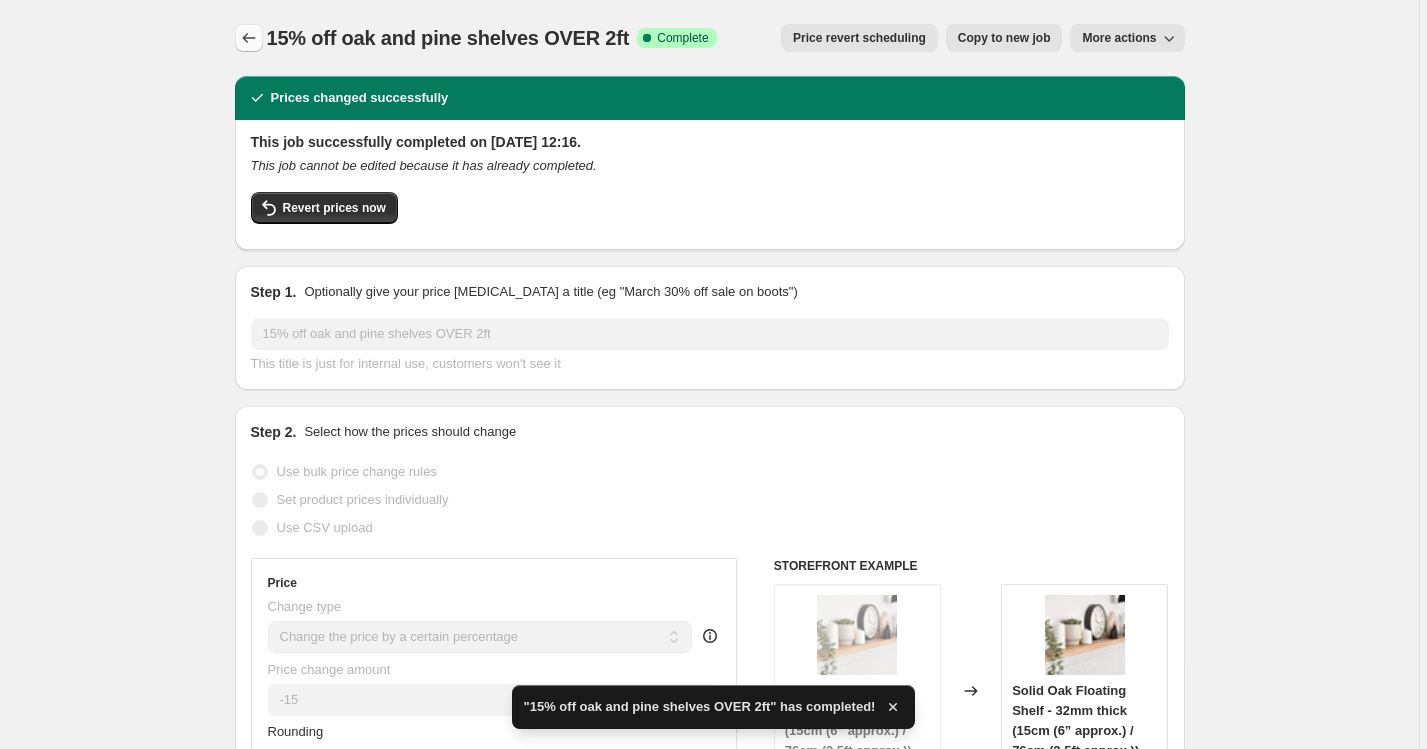 click 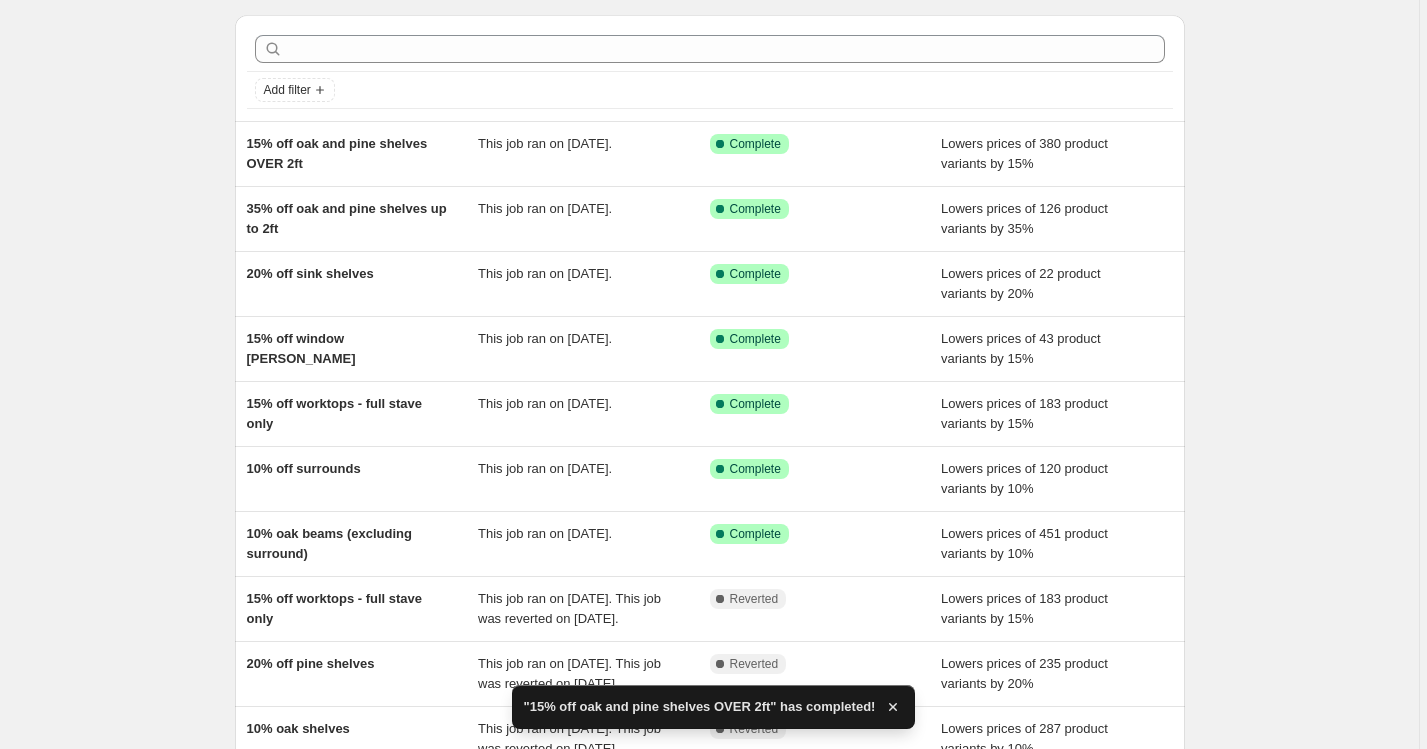 scroll, scrollTop: 13, scrollLeft: 0, axis: vertical 